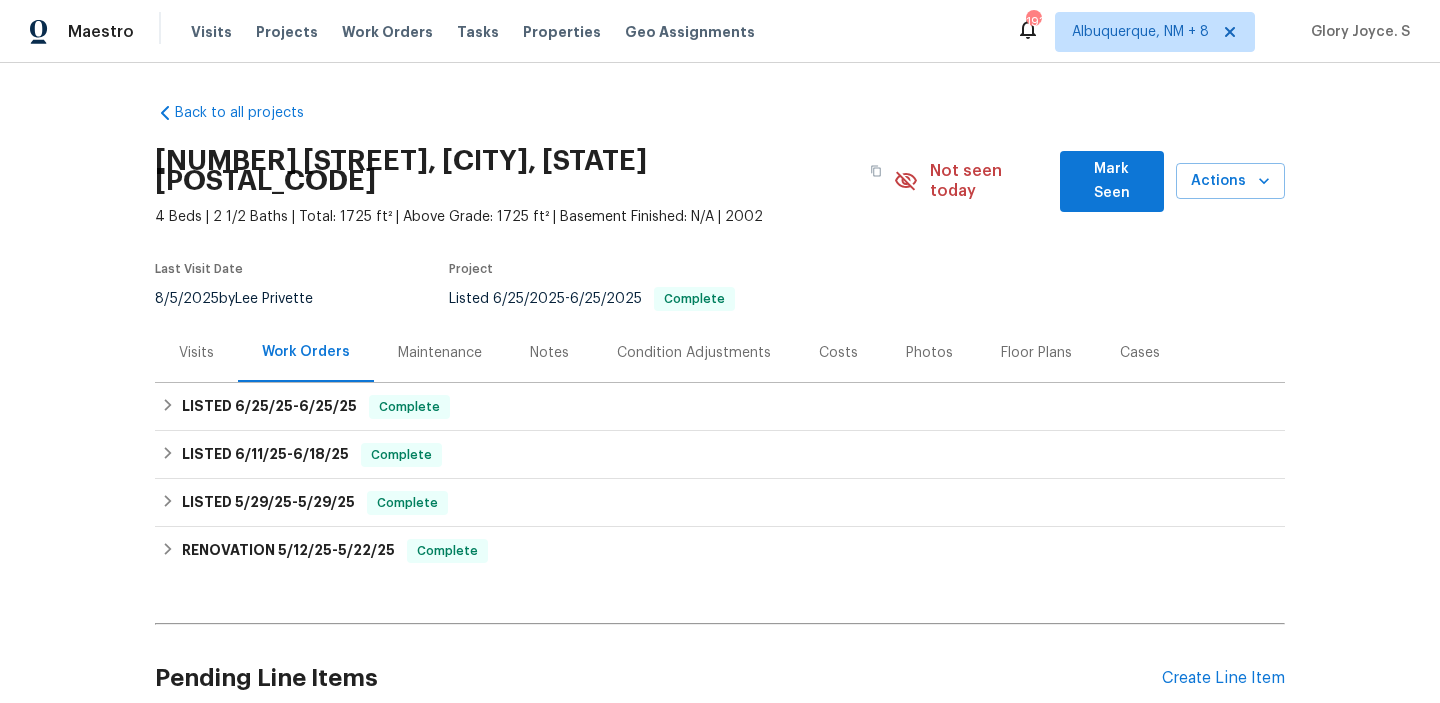 scroll, scrollTop: 0, scrollLeft: 0, axis: both 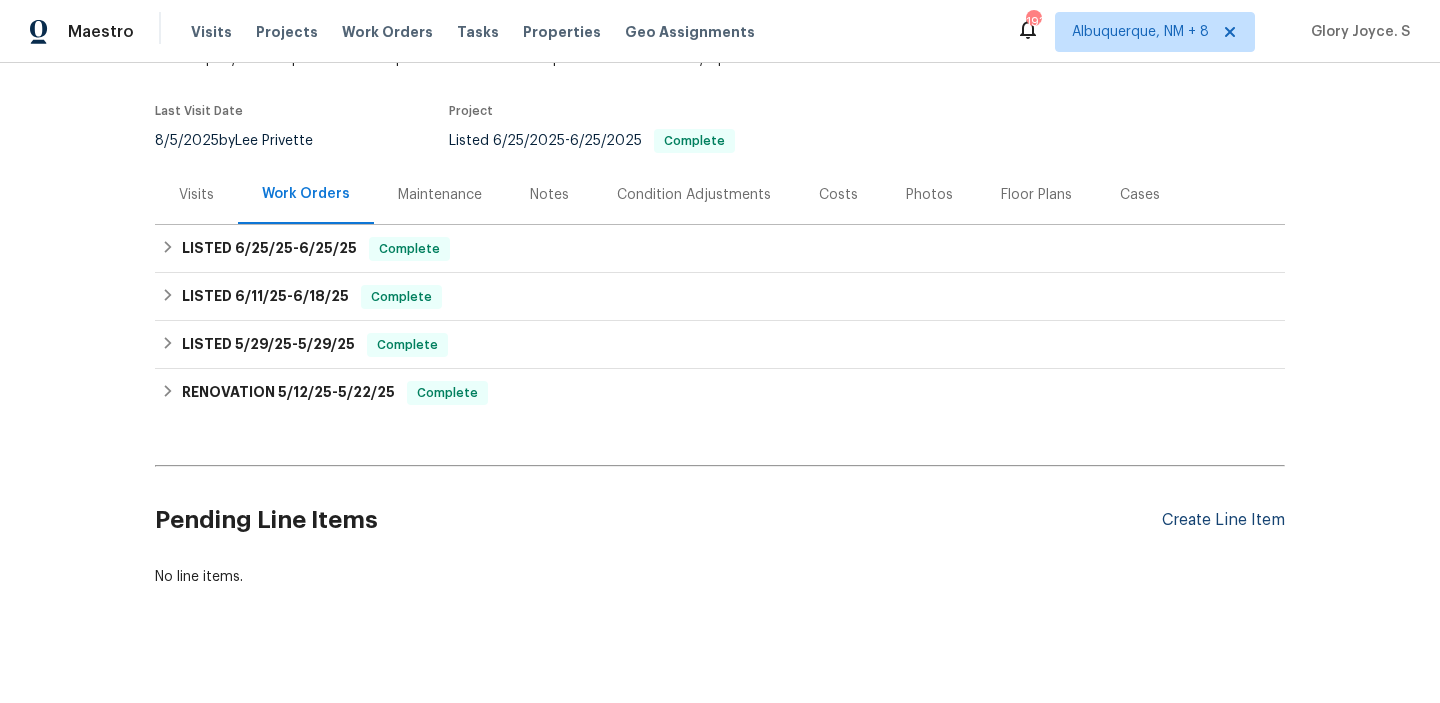 click on "Create Line Item" at bounding box center [1223, 520] 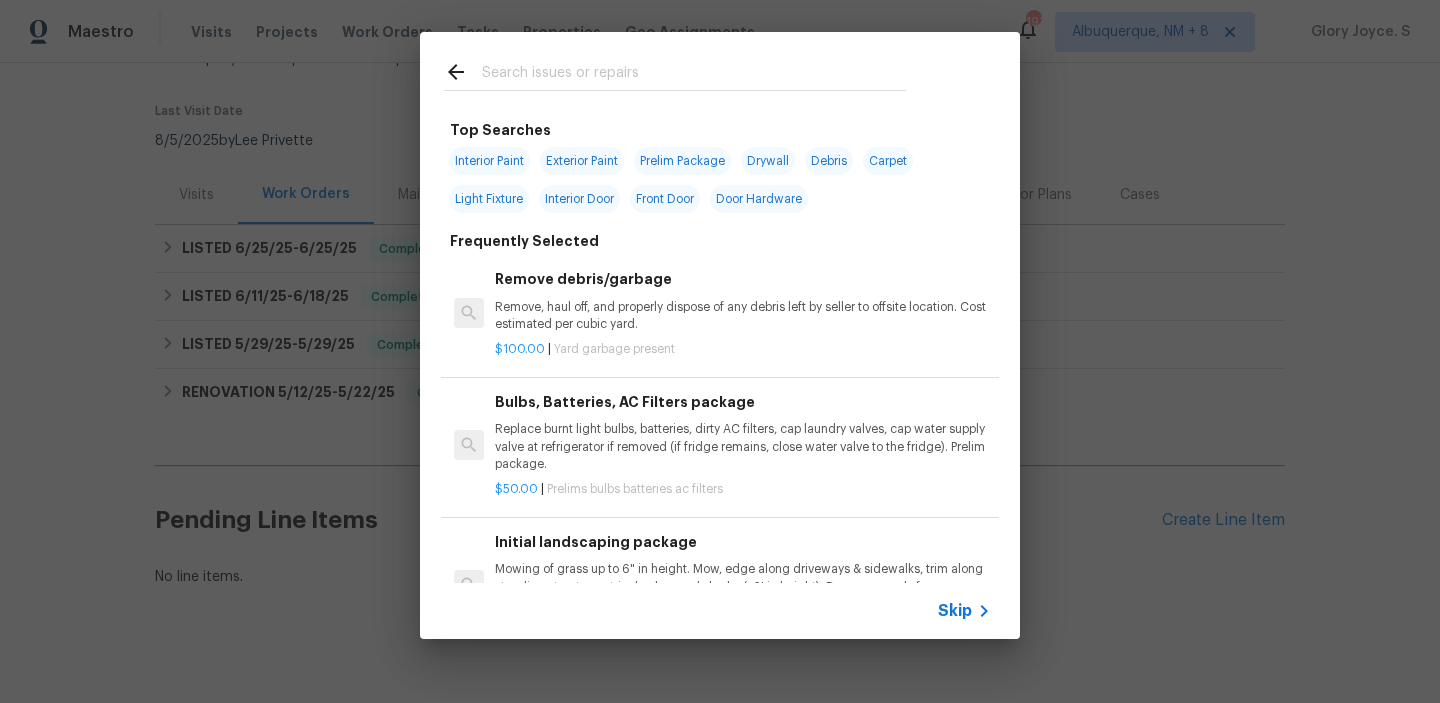 click on "Remove debris/garbage Remove, haul off, and properly dispose of any debris left by seller to offsite location. Cost estimated per cubic yard. $100.00   |   Yard garbage present" at bounding box center (743, 313) 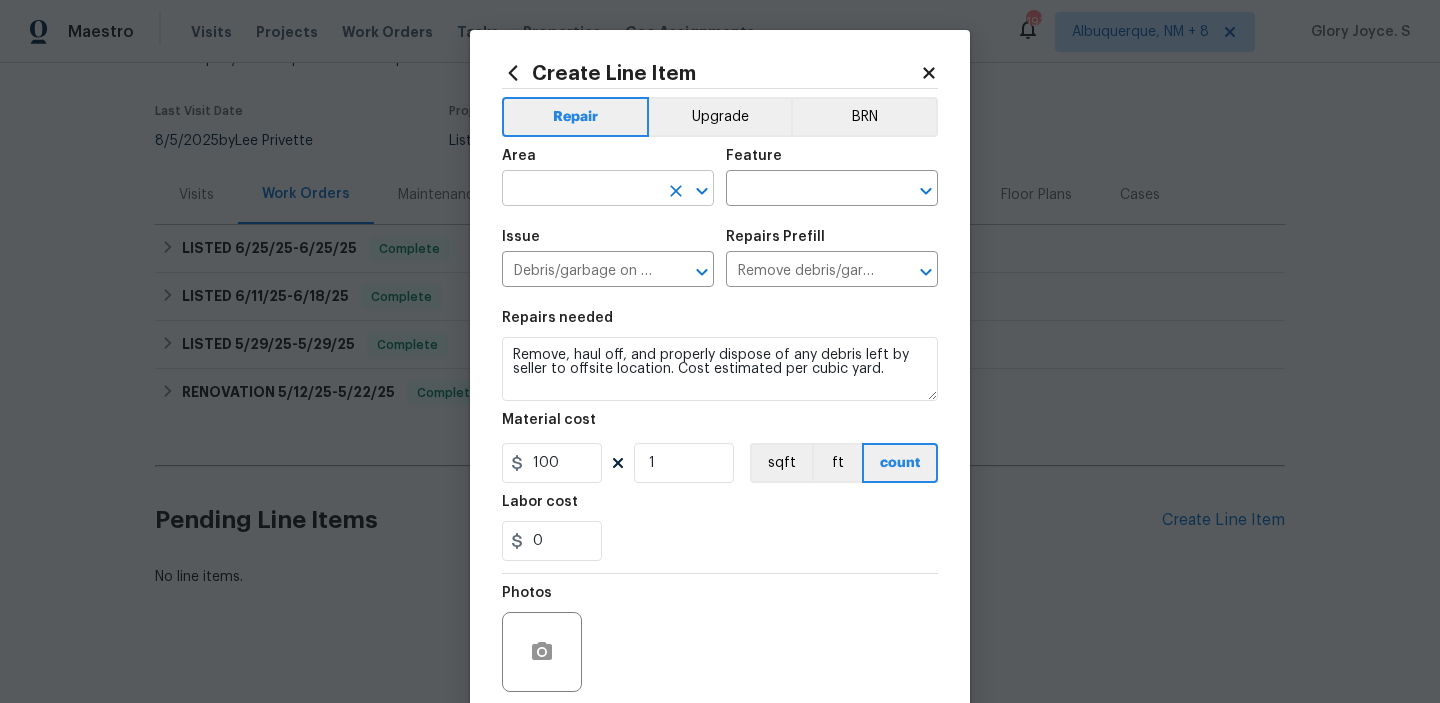 click 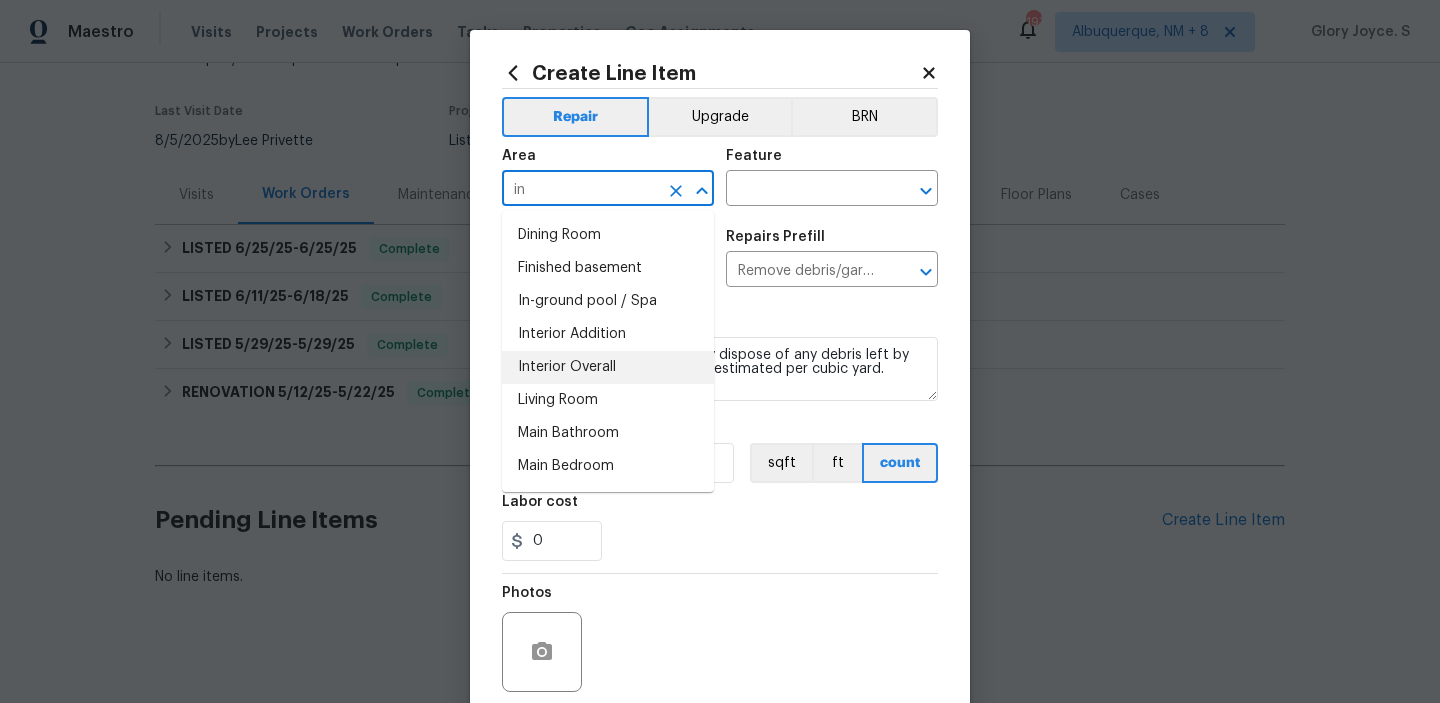 click on "Interior Overall" at bounding box center [608, 367] 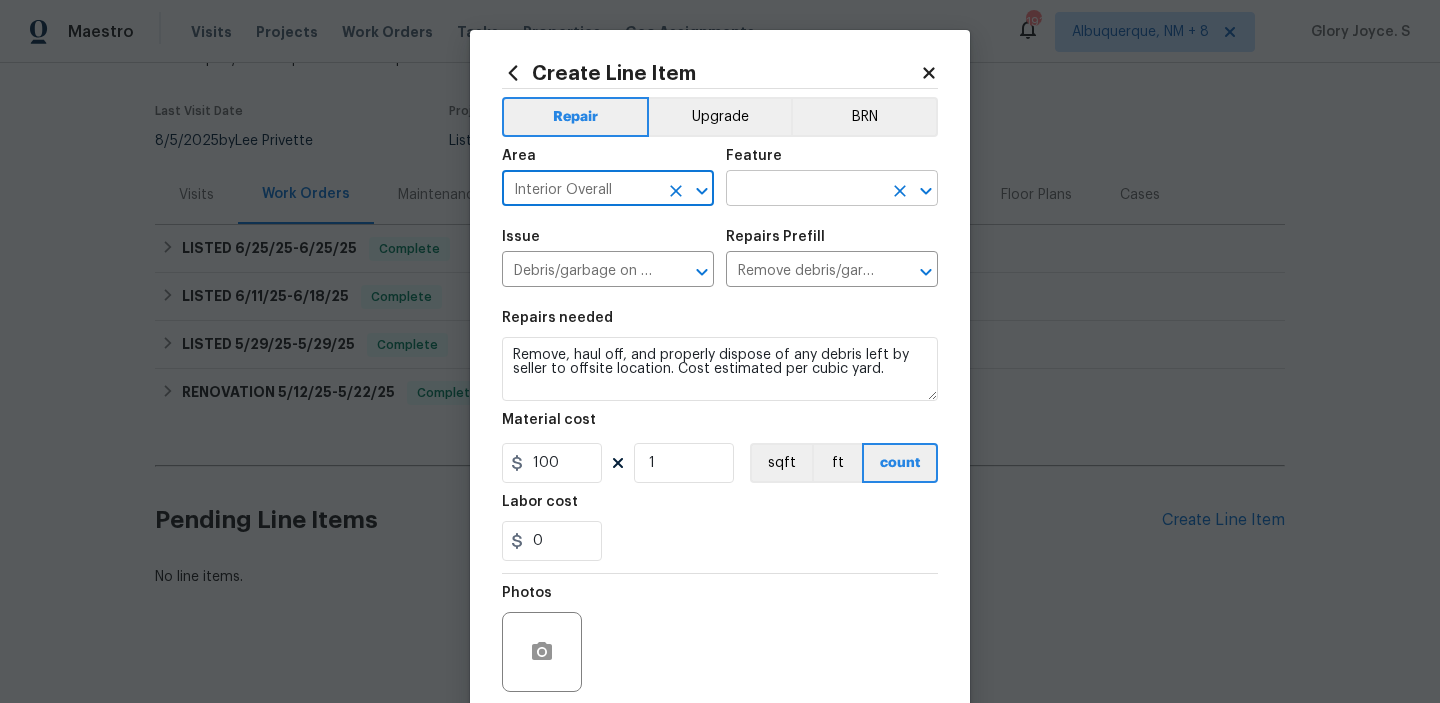 click 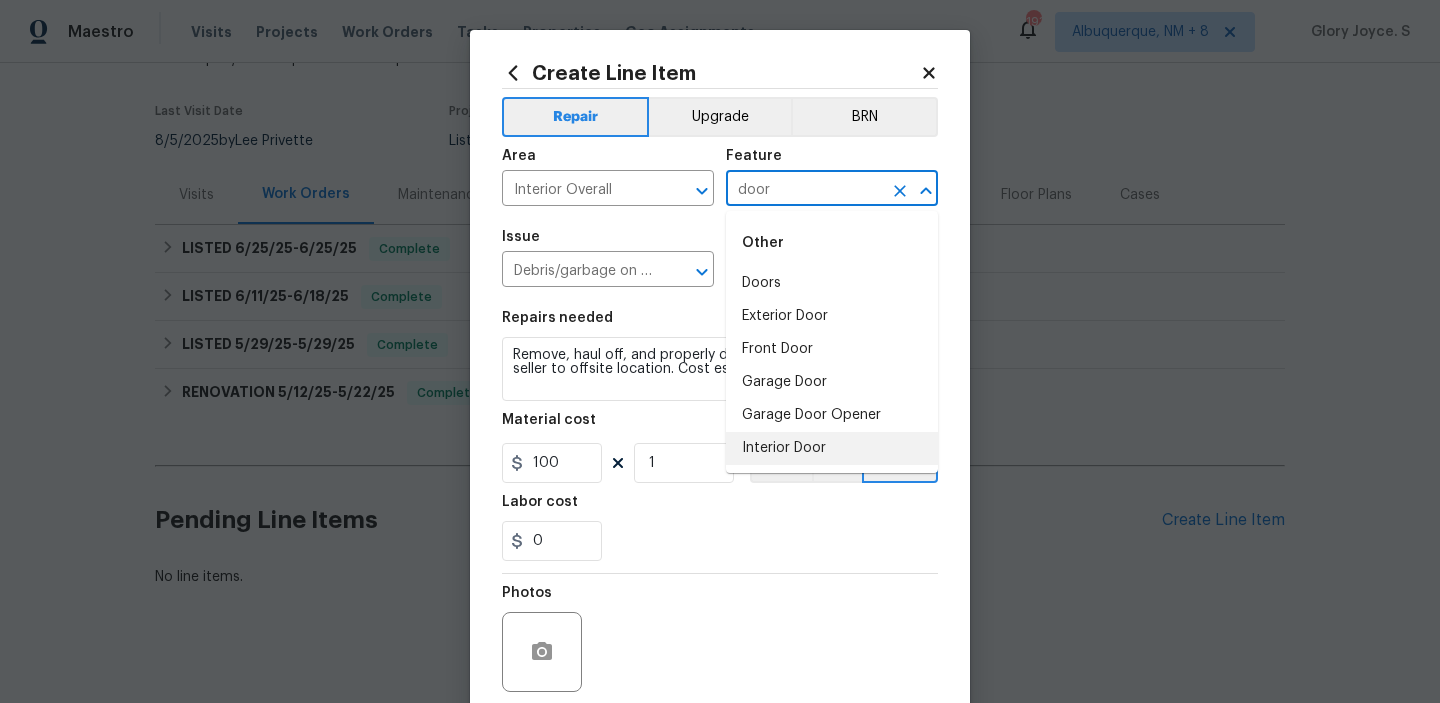 click on "Interior Door" at bounding box center (832, 448) 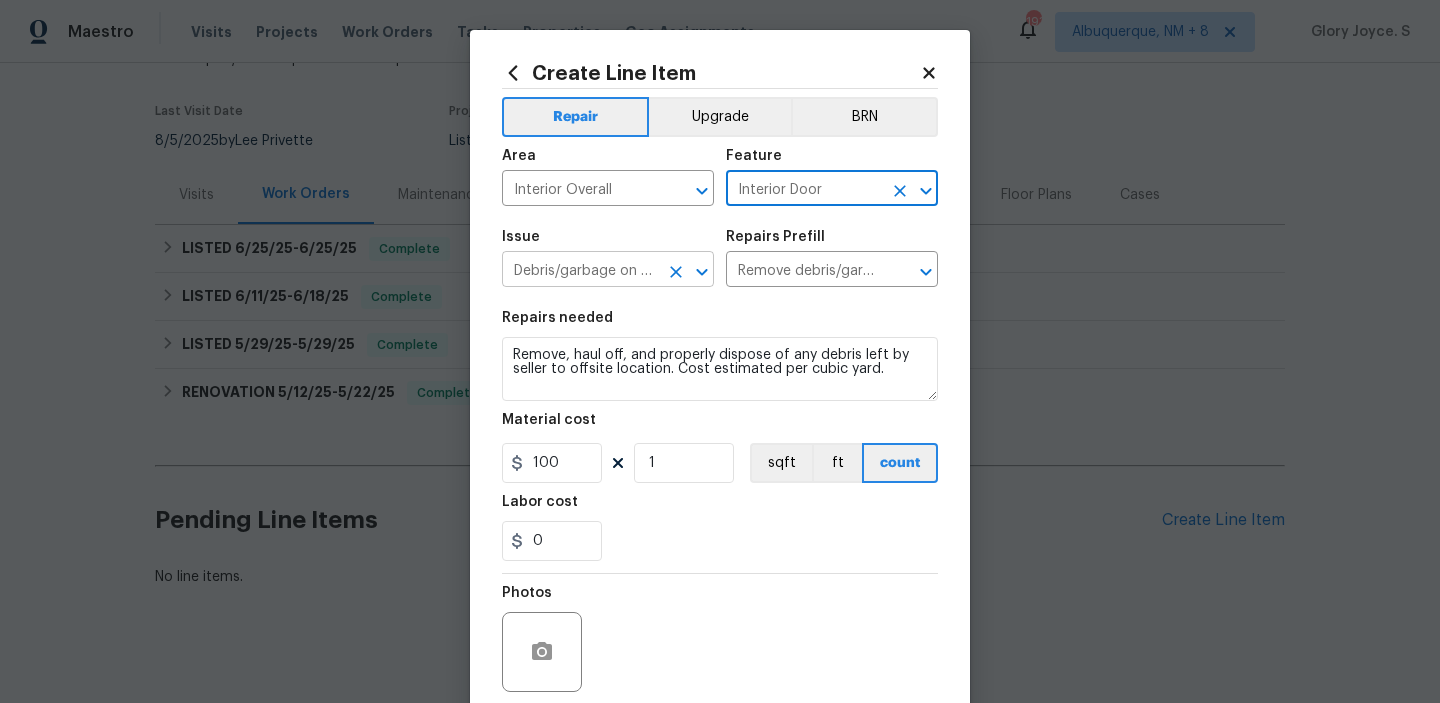 click at bounding box center (702, 272) 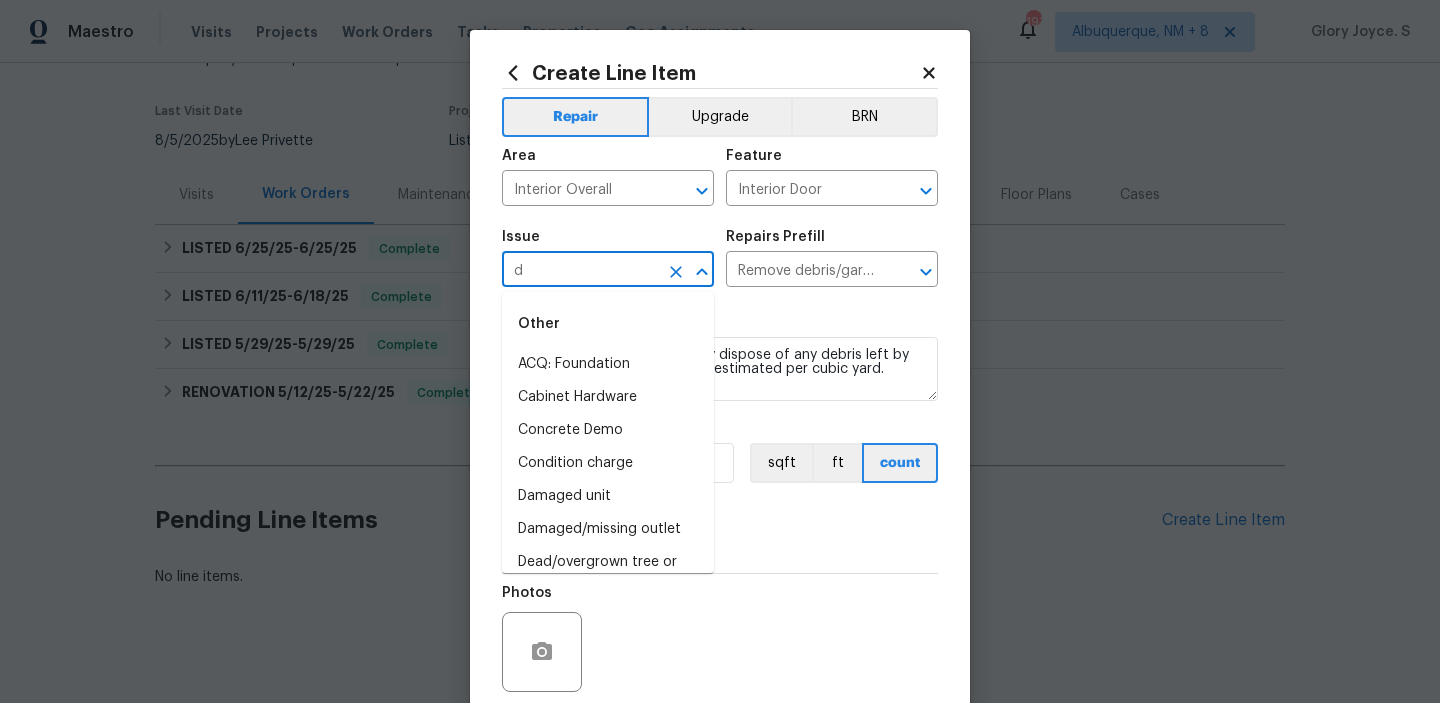 scroll, scrollTop: 0, scrollLeft: 0, axis: both 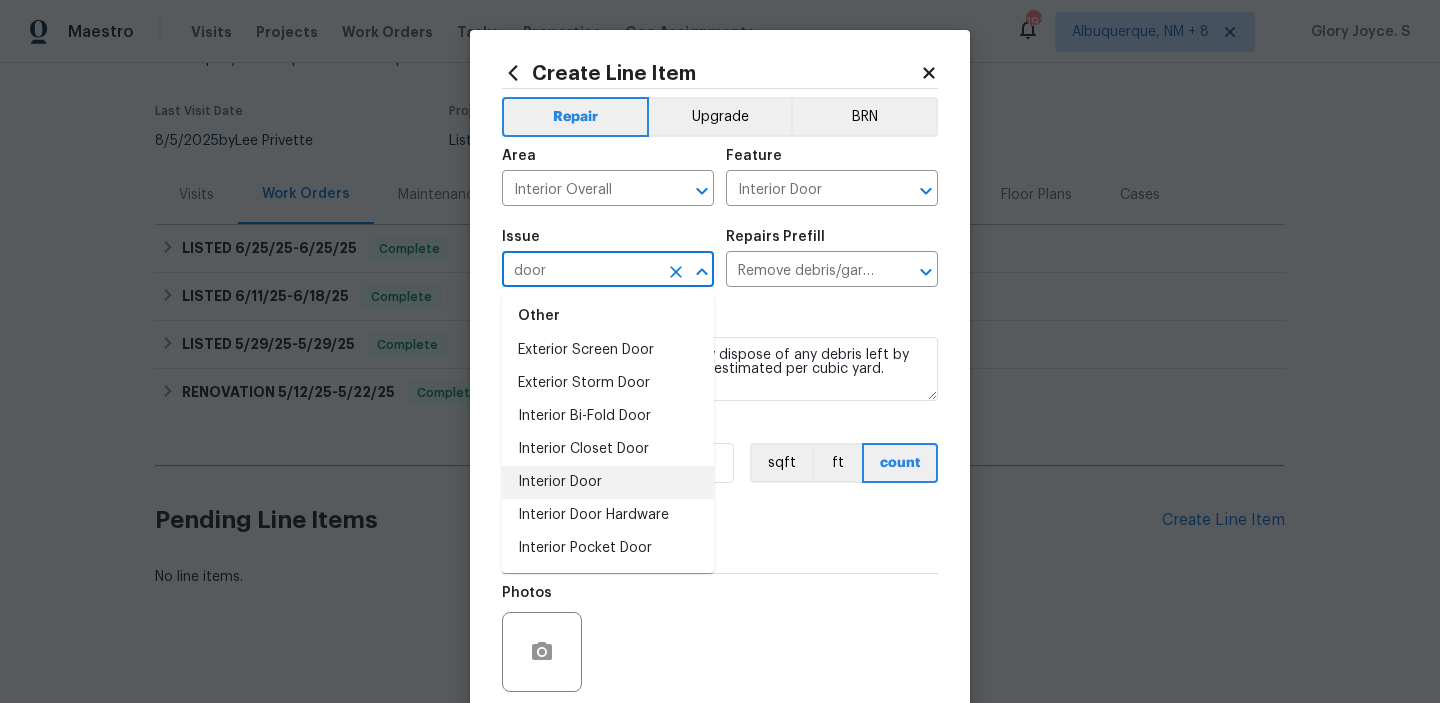 click on "Interior Door" at bounding box center [608, 482] 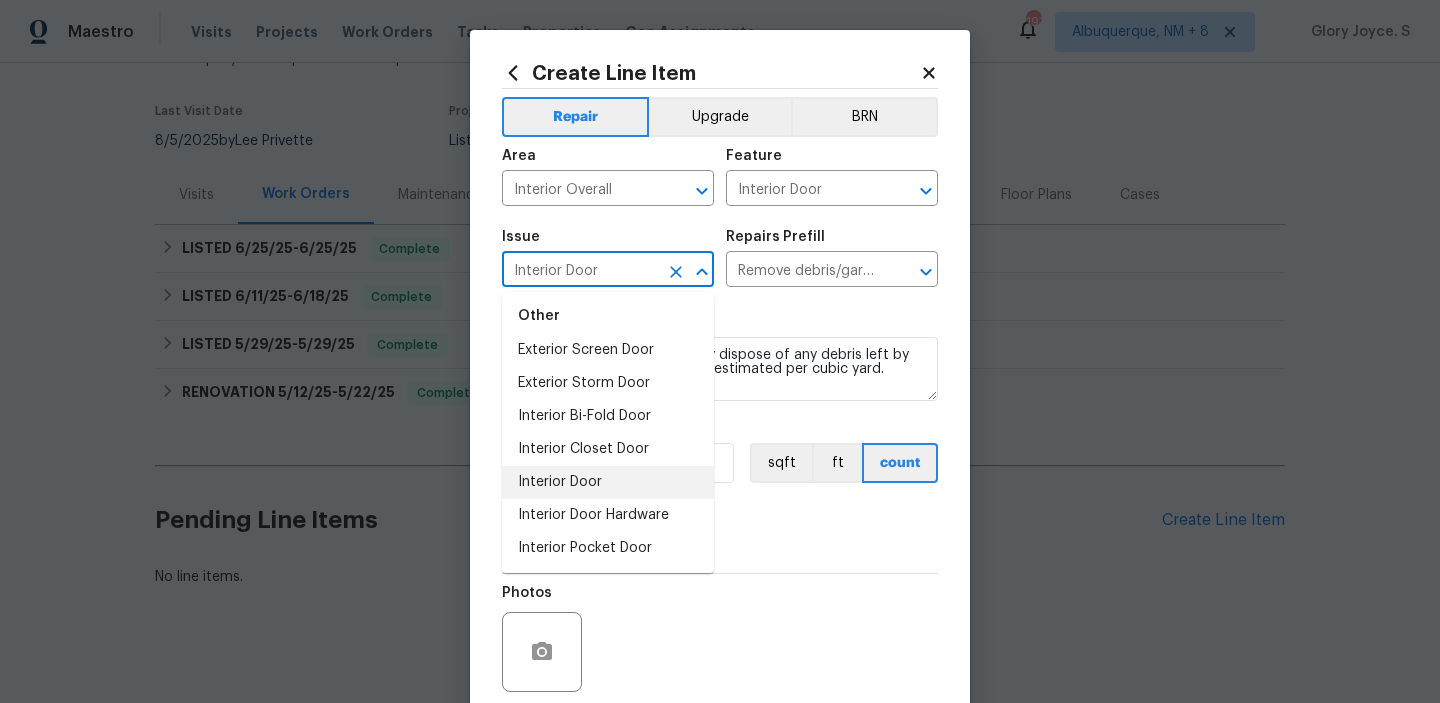 type 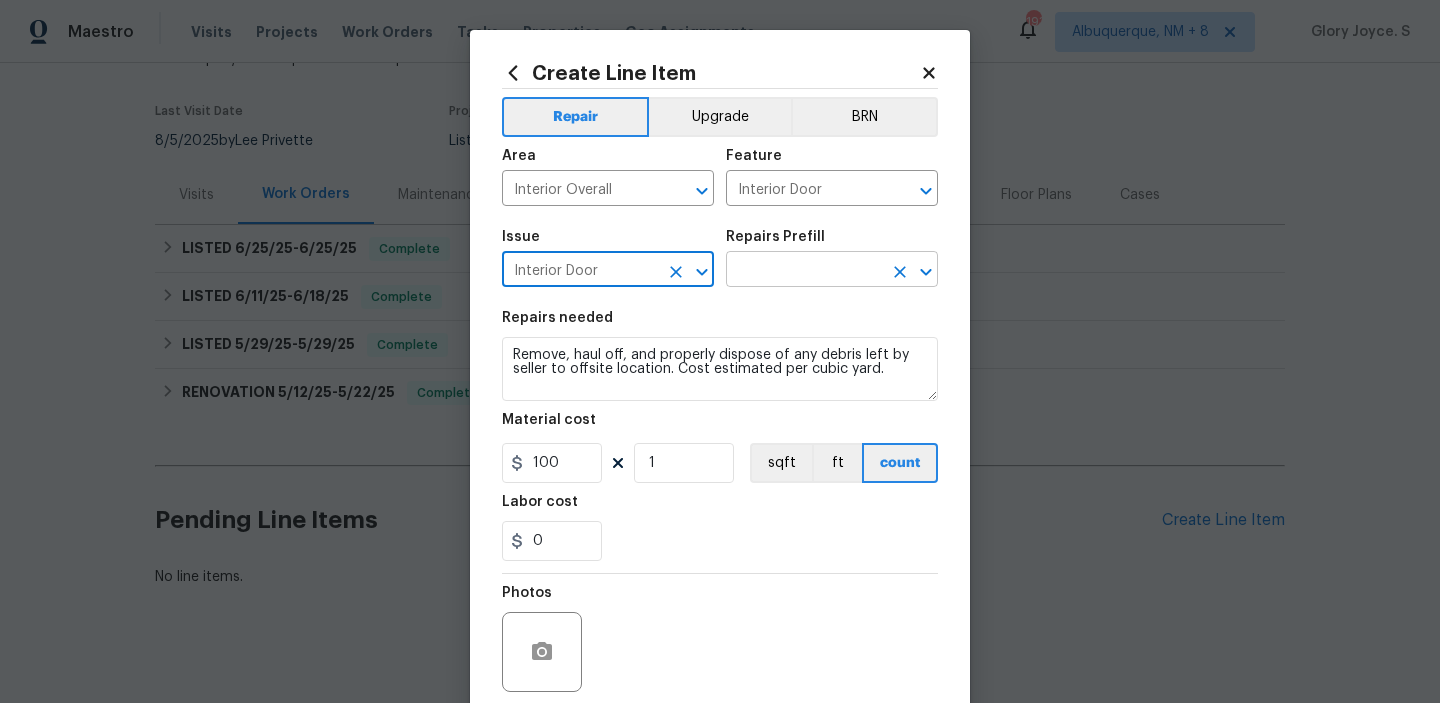 click 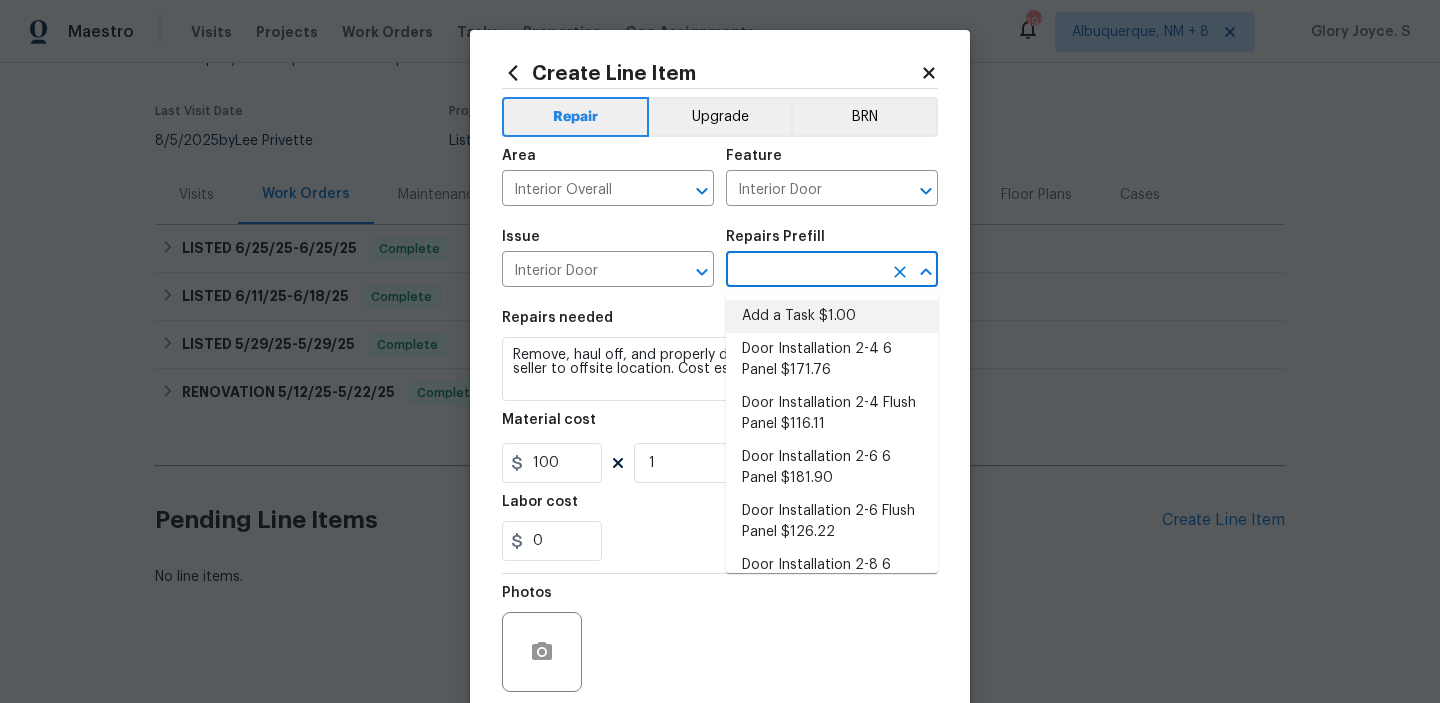 click on "Add a Task $1.00" at bounding box center (832, 316) 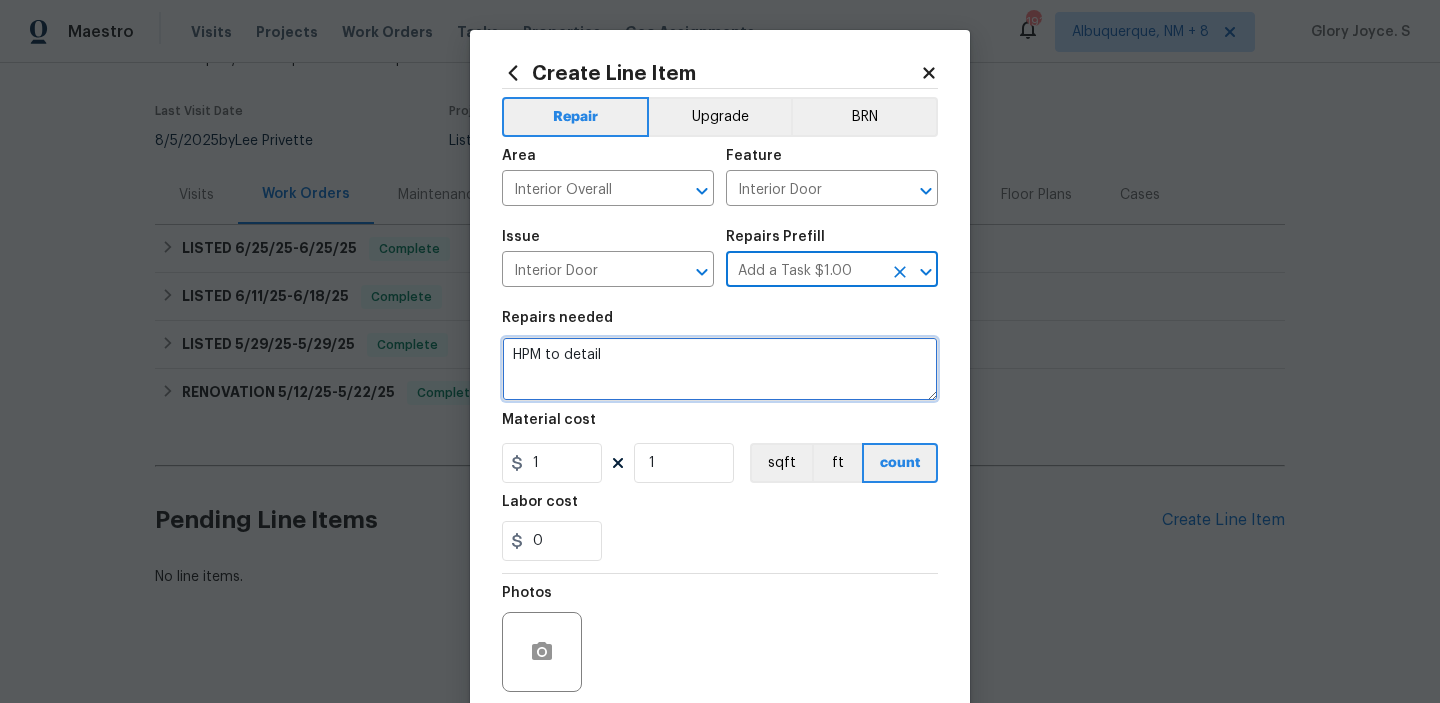 click on "HPM to detail" at bounding box center (720, 369) 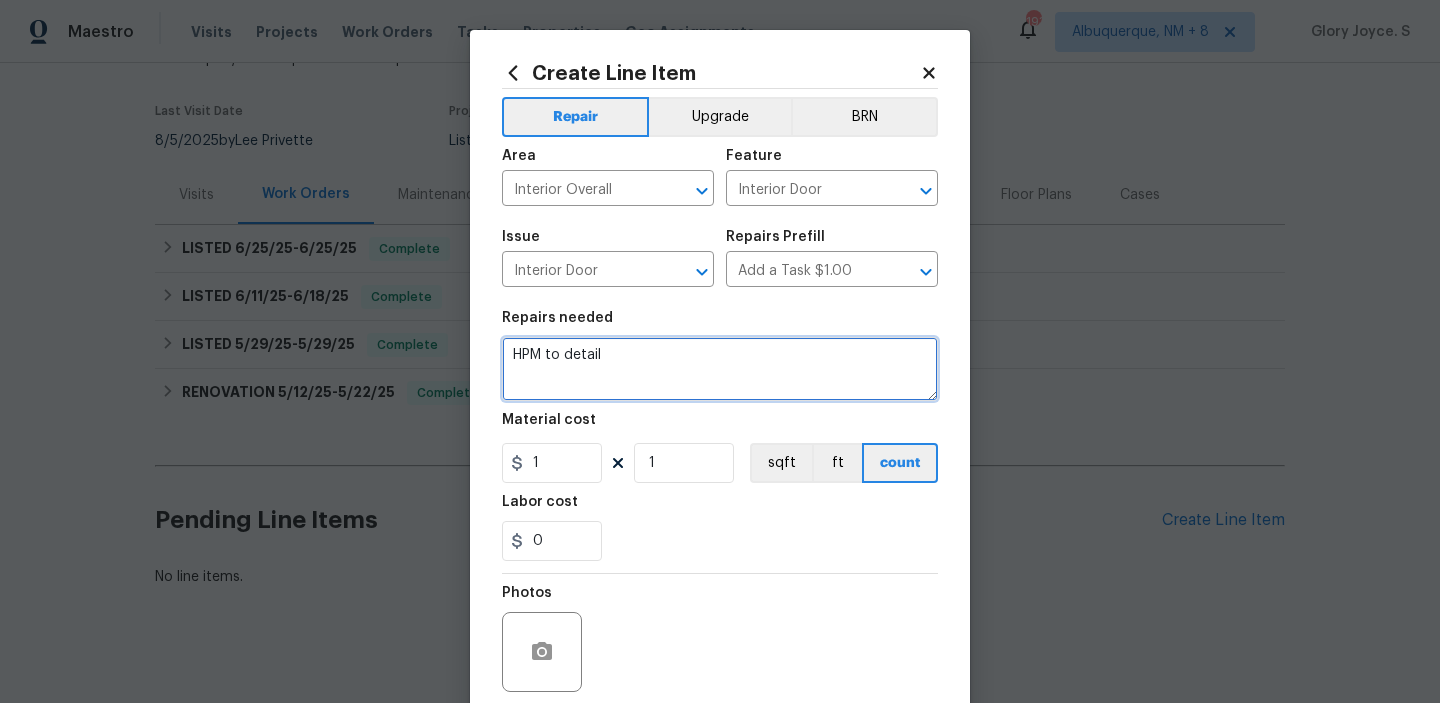 click on "HPM to detail" at bounding box center [720, 369] 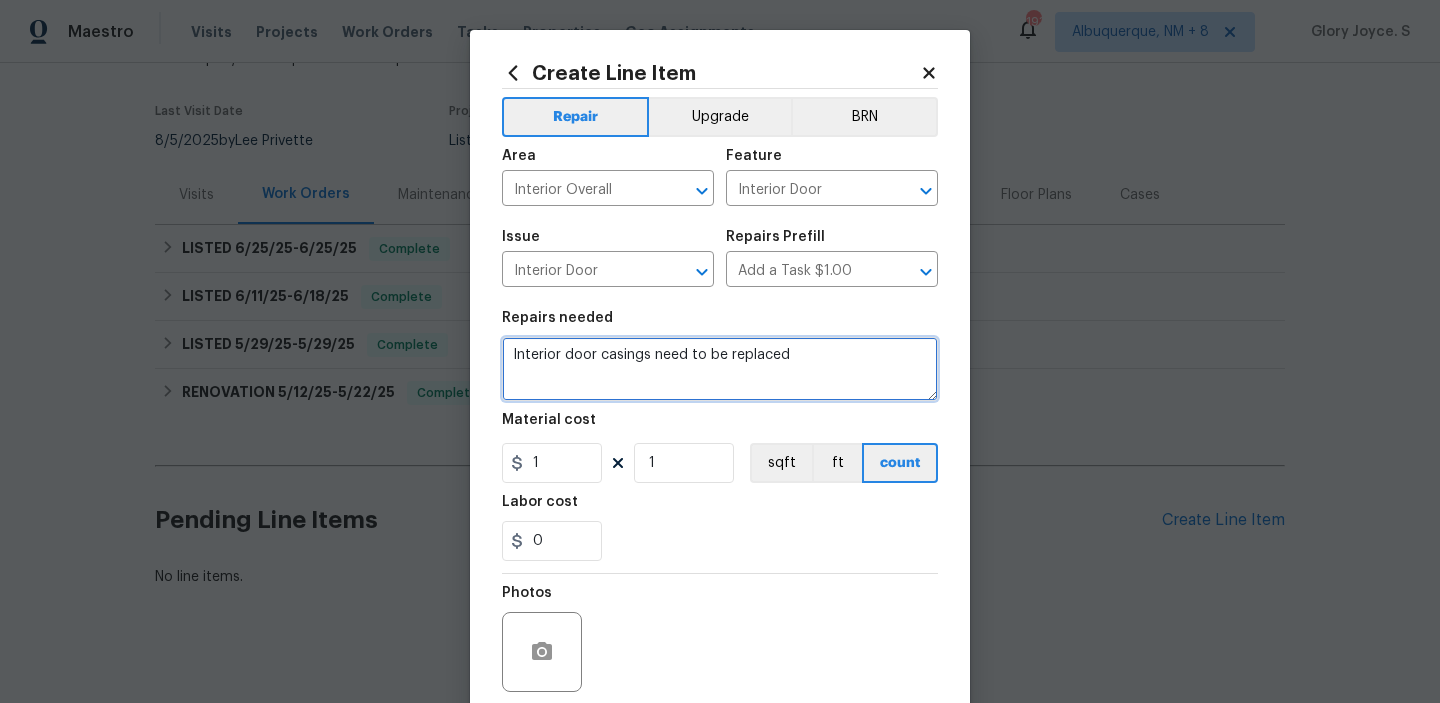 type on "Interior door casings need to be replaced" 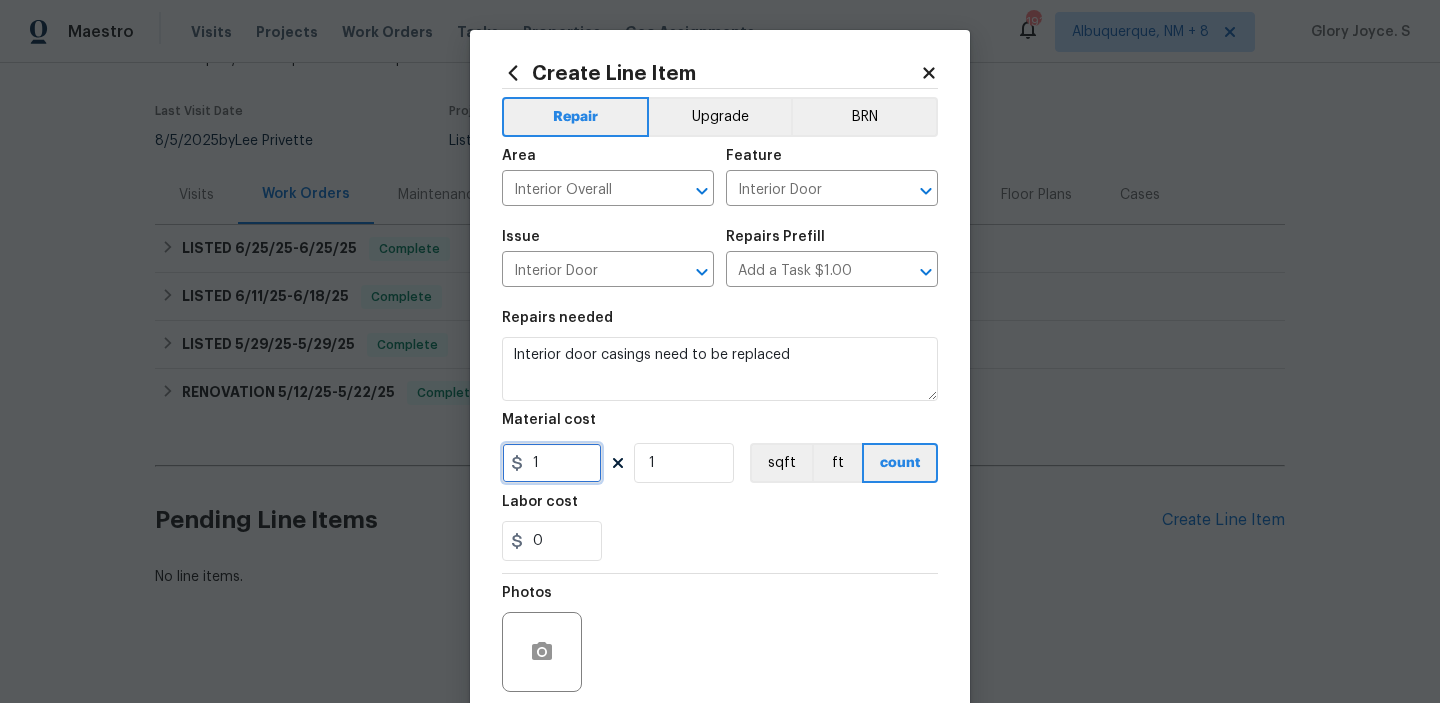 click on "1" at bounding box center [552, 463] 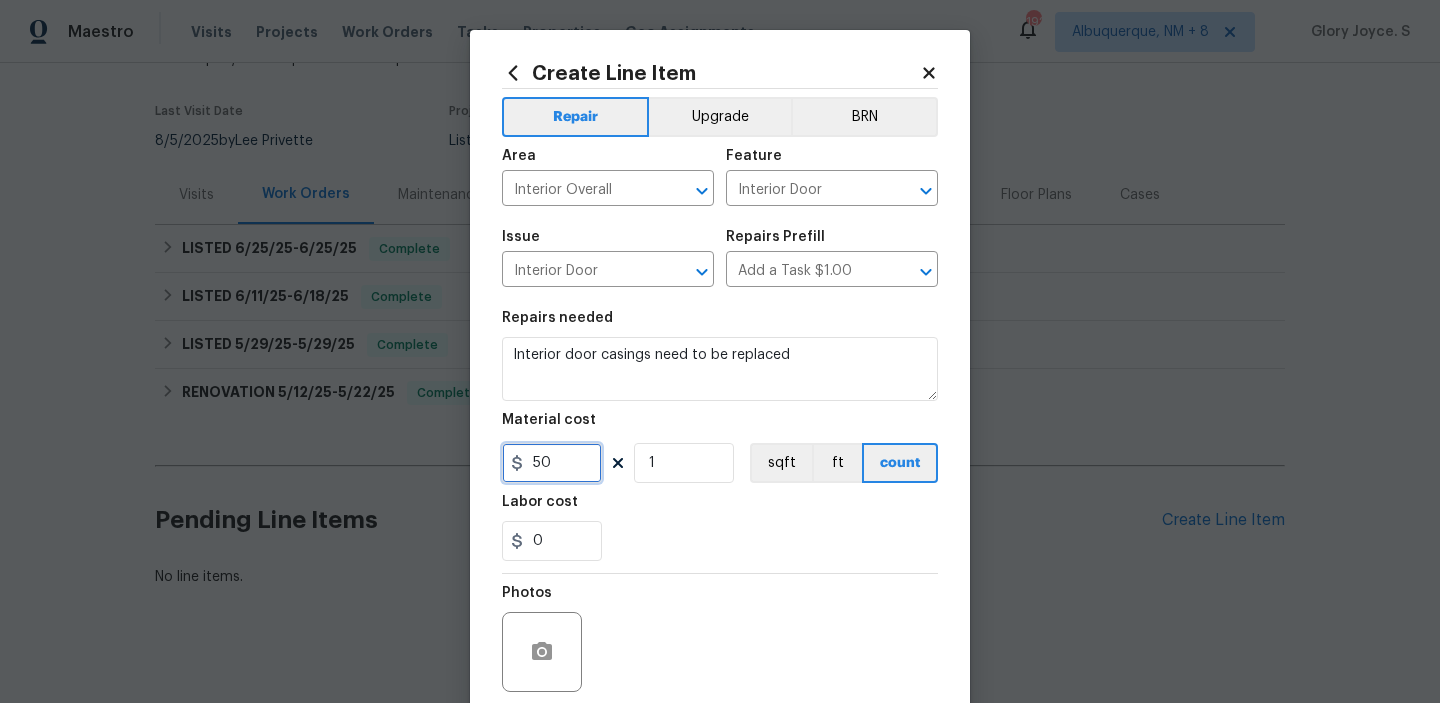 scroll, scrollTop: 159, scrollLeft: 0, axis: vertical 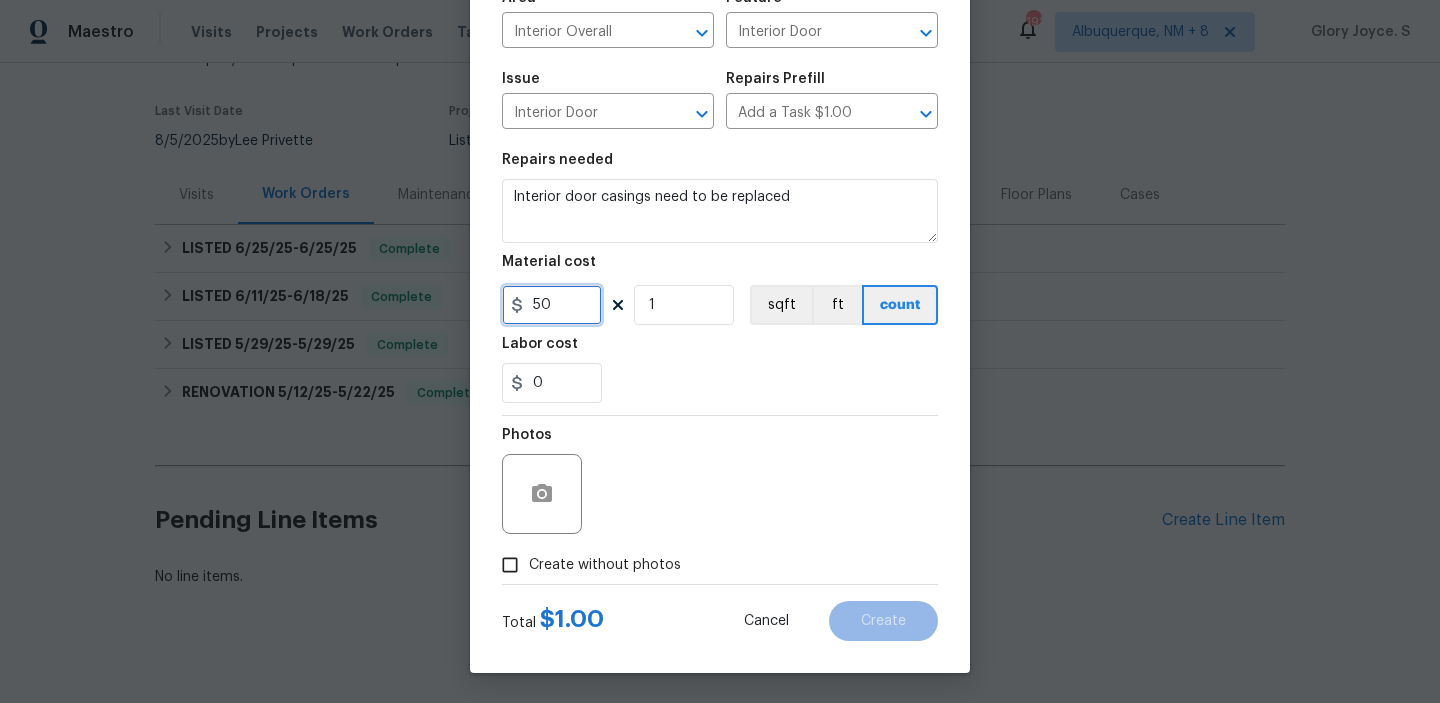 type on "50" 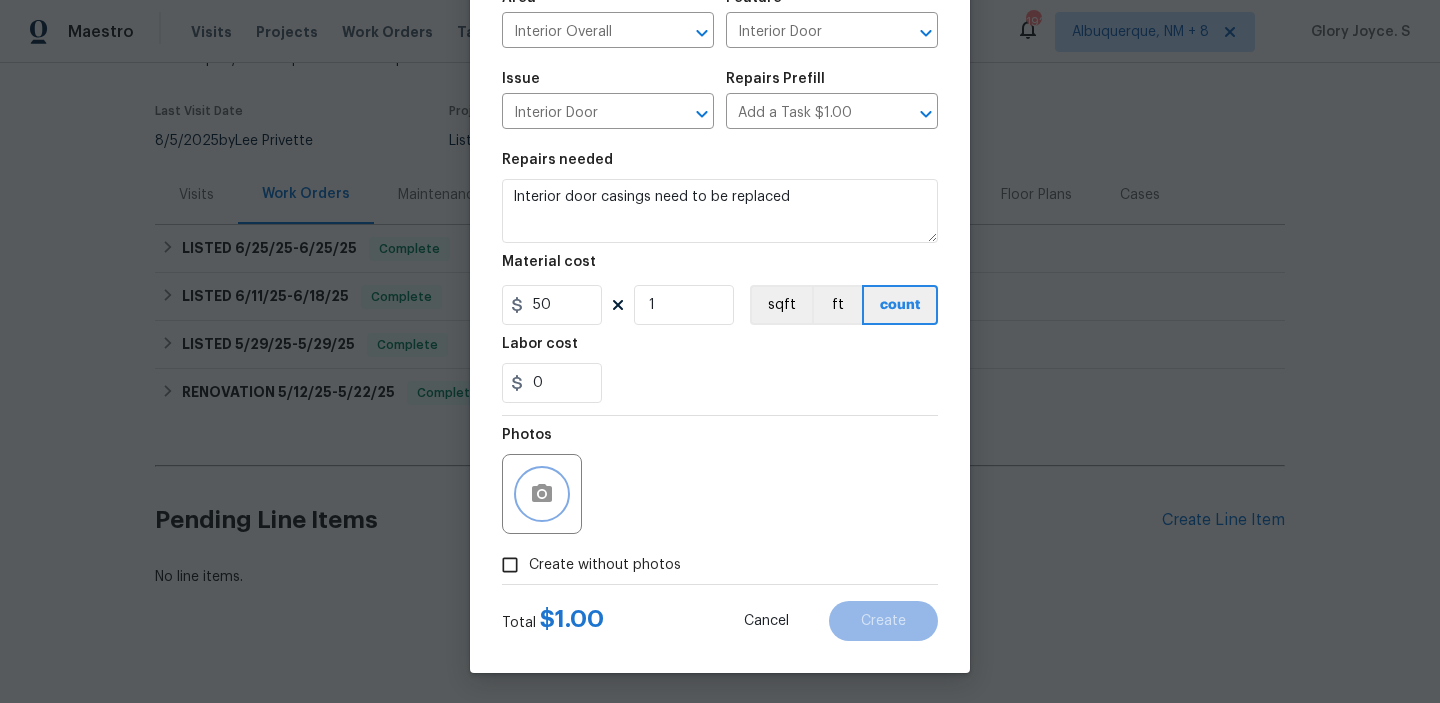 click at bounding box center (542, 494) 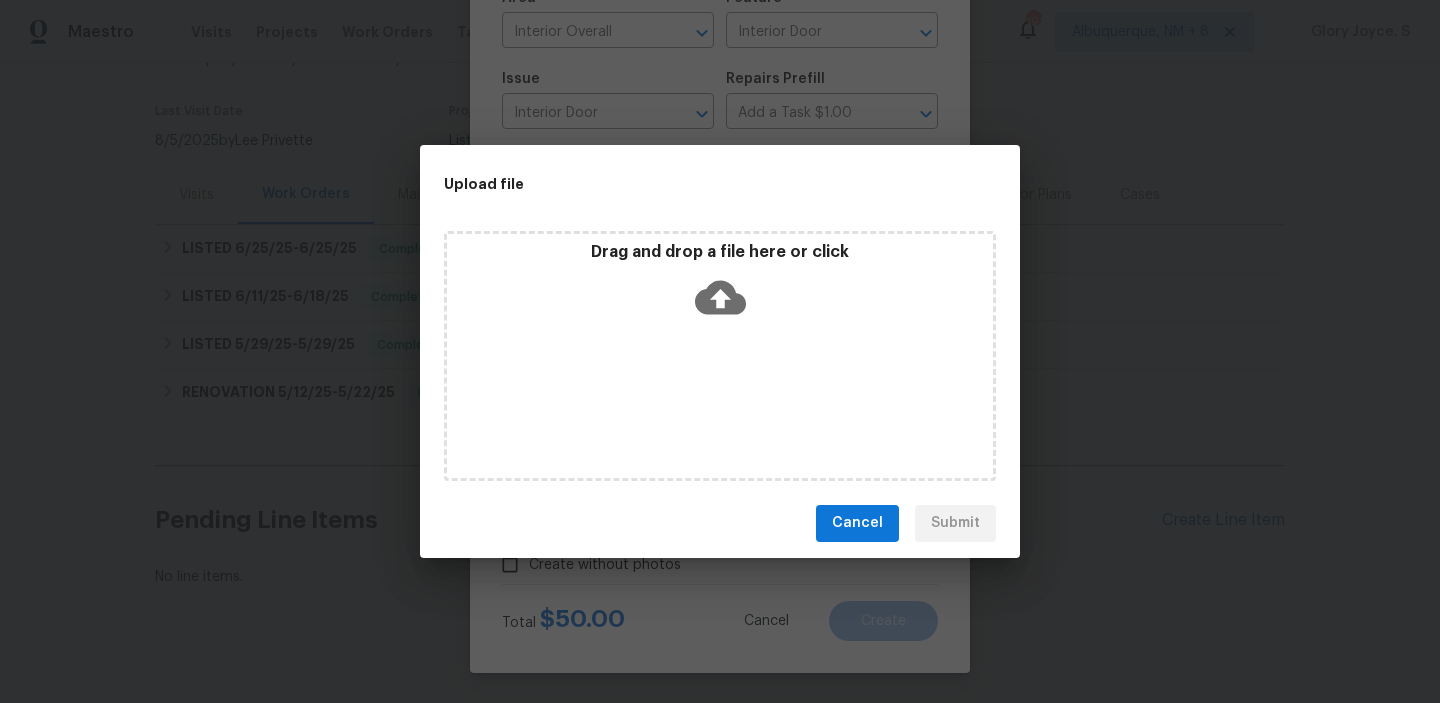 click 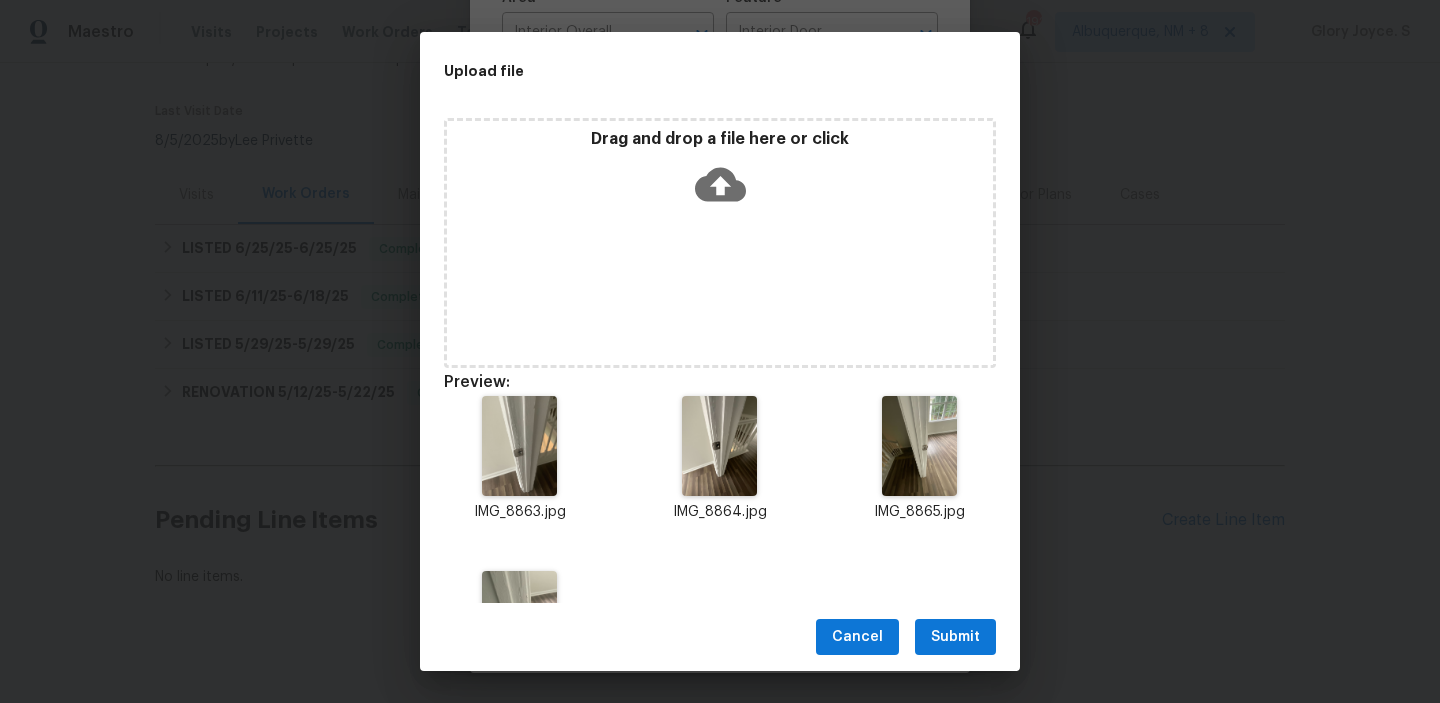 click on "Submit" at bounding box center (955, 637) 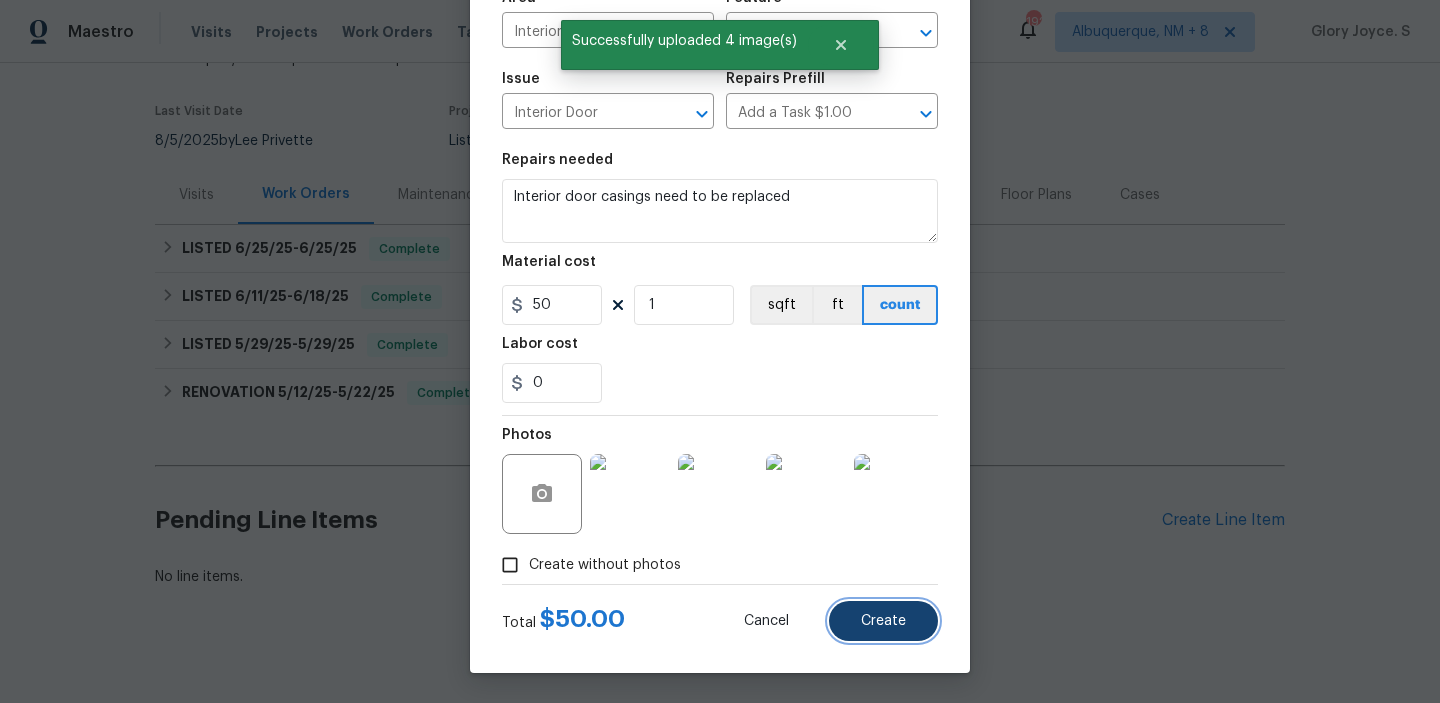 click on "Create" at bounding box center (883, 621) 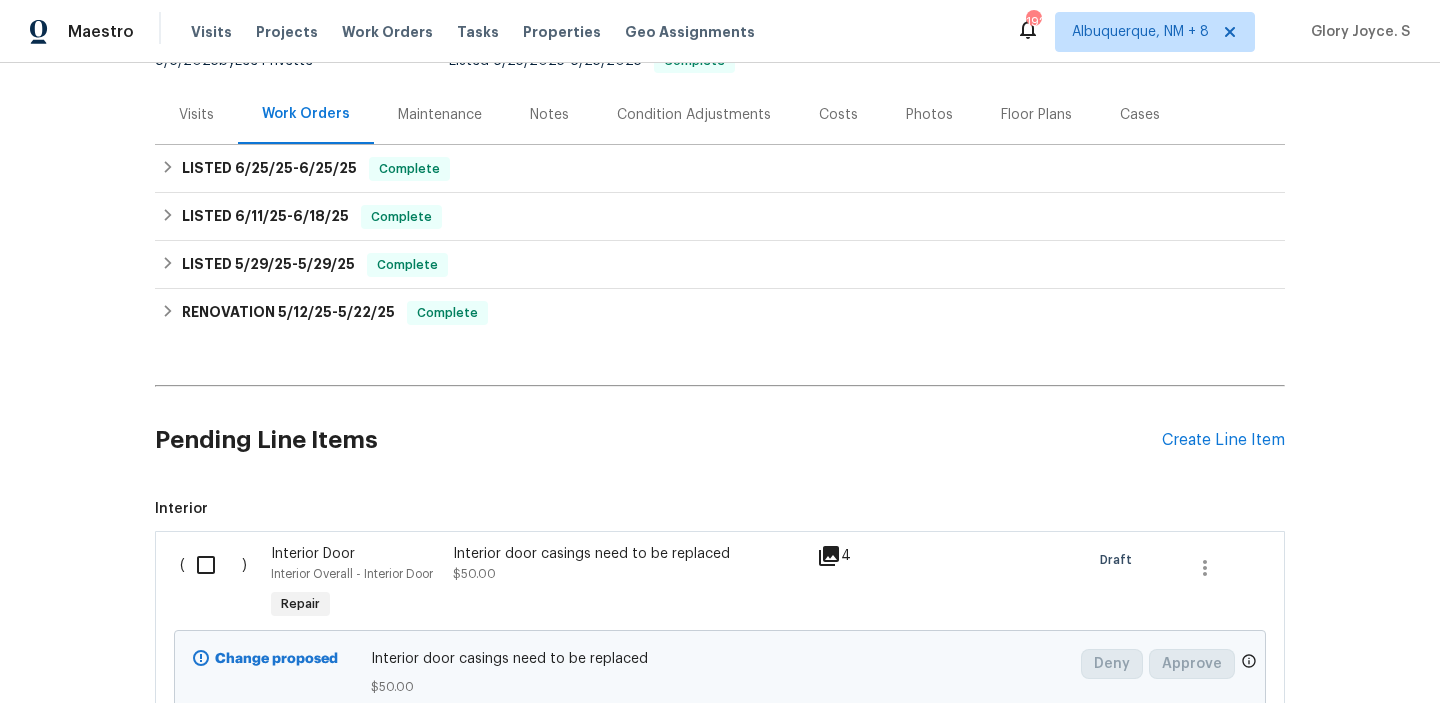 scroll, scrollTop: 386, scrollLeft: 0, axis: vertical 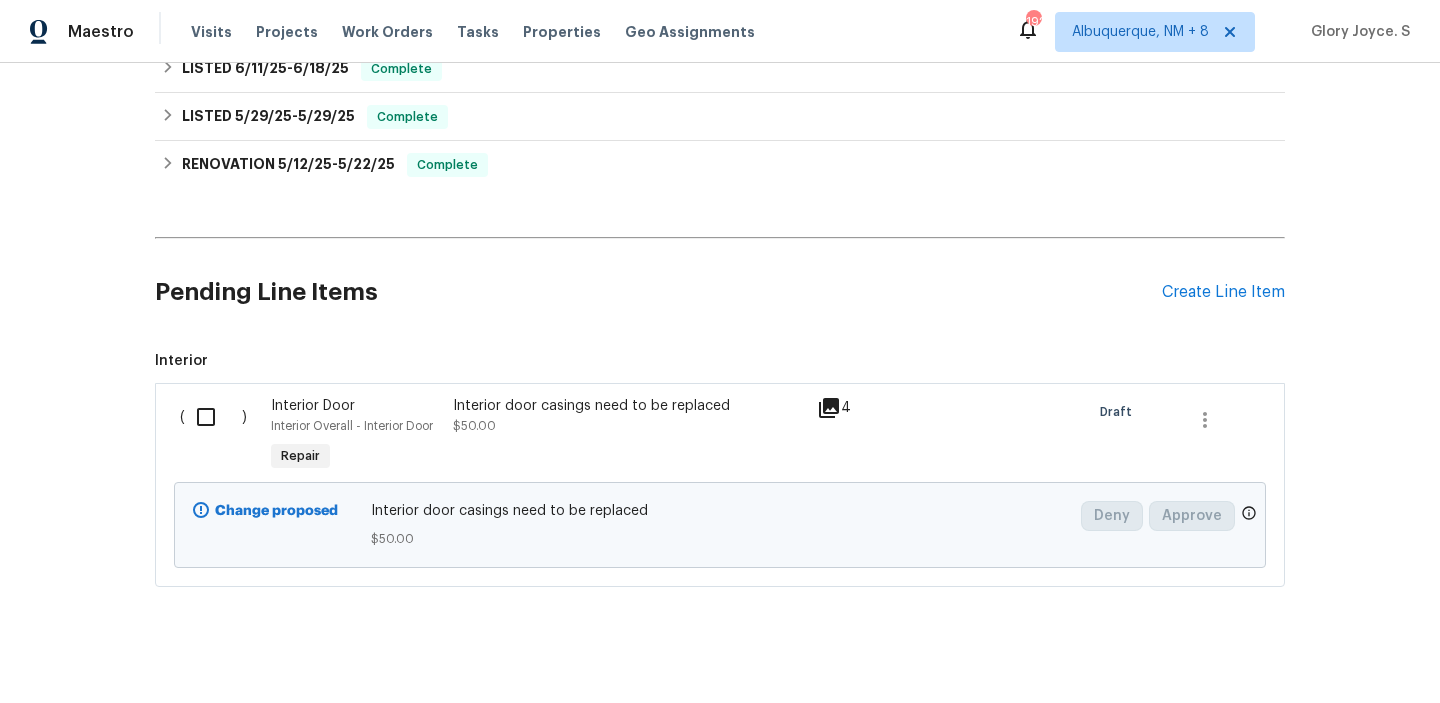 click at bounding box center (213, 417) 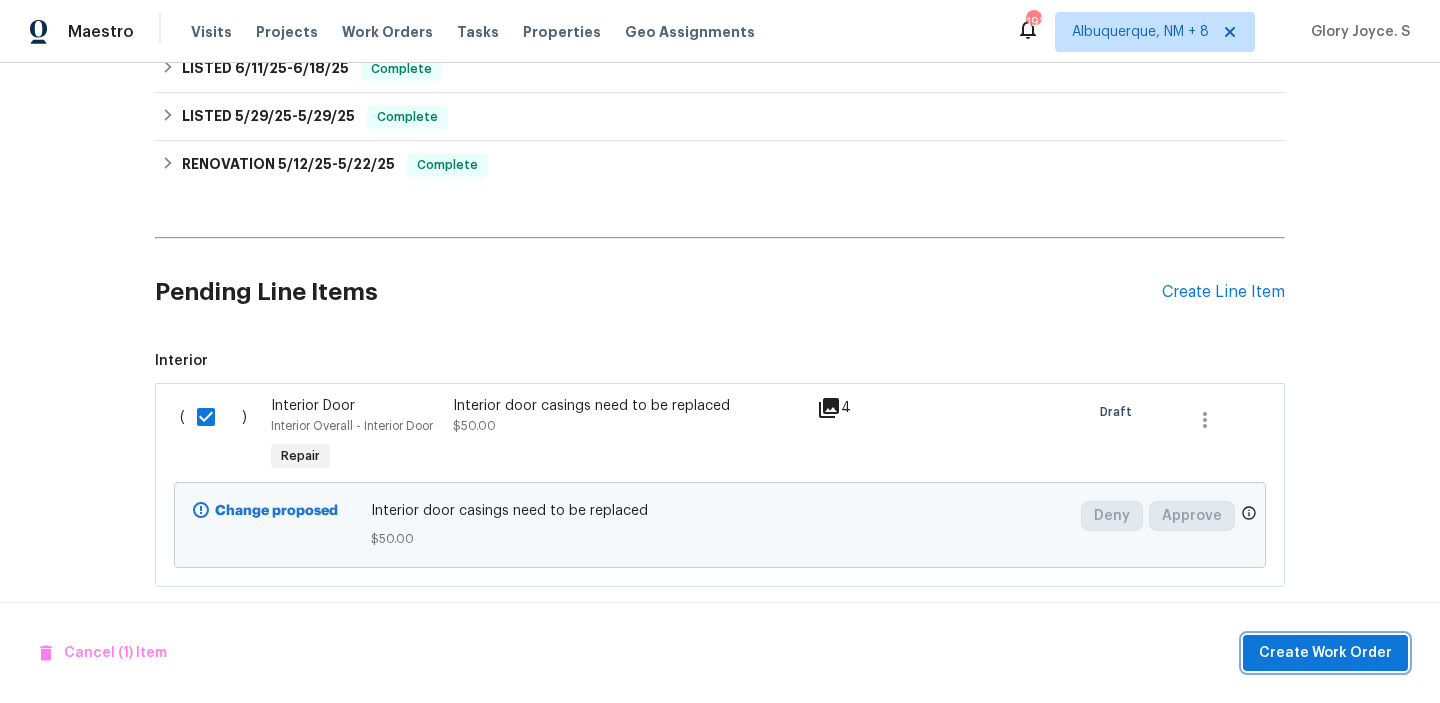 click on "Create Work Order" at bounding box center (1325, 653) 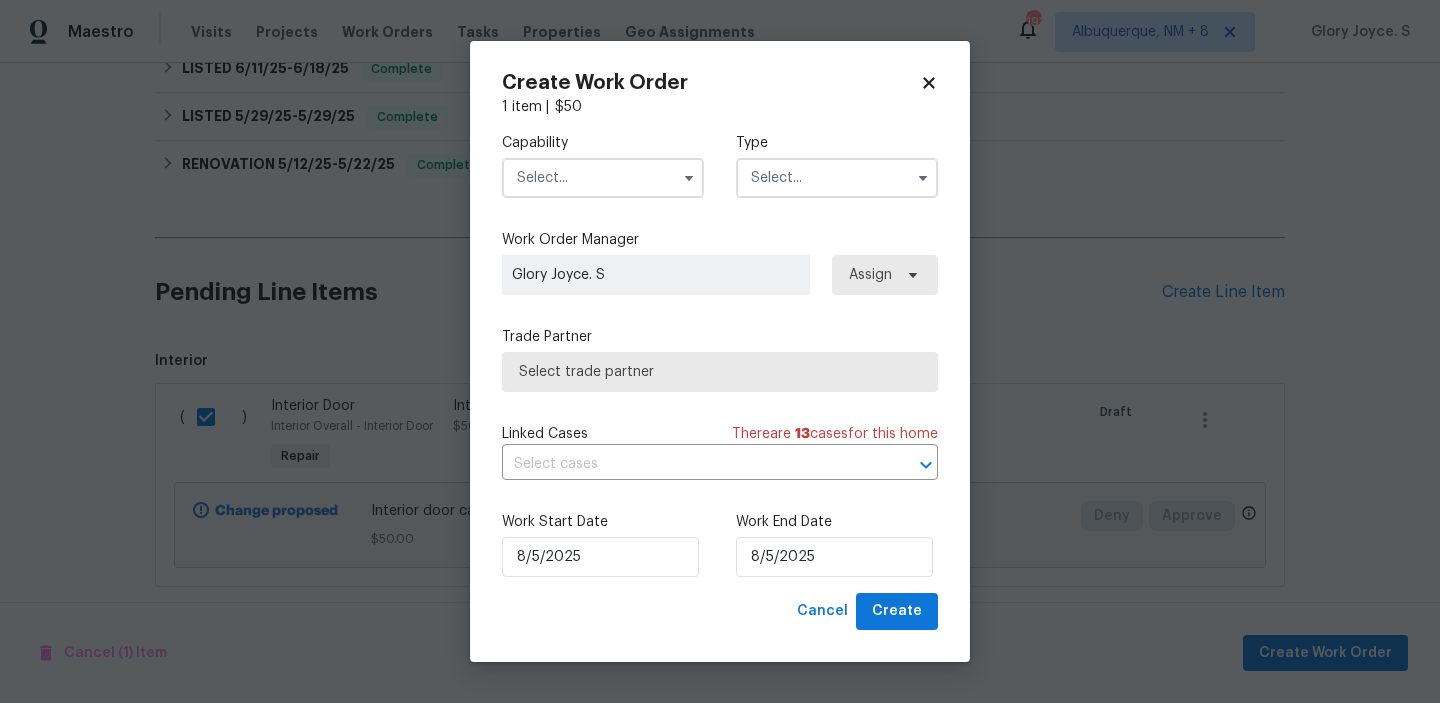 click at bounding box center (603, 178) 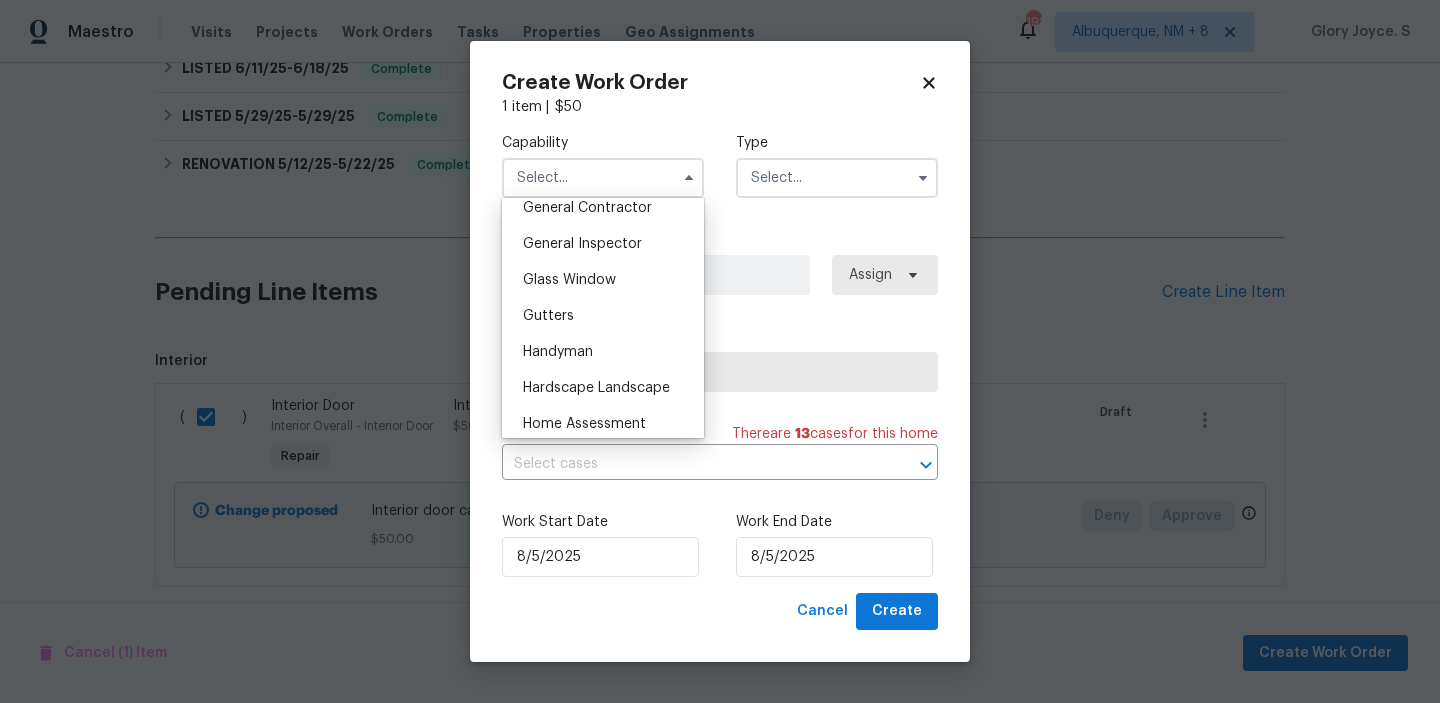 scroll, scrollTop: 927, scrollLeft: 0, axis: vertical 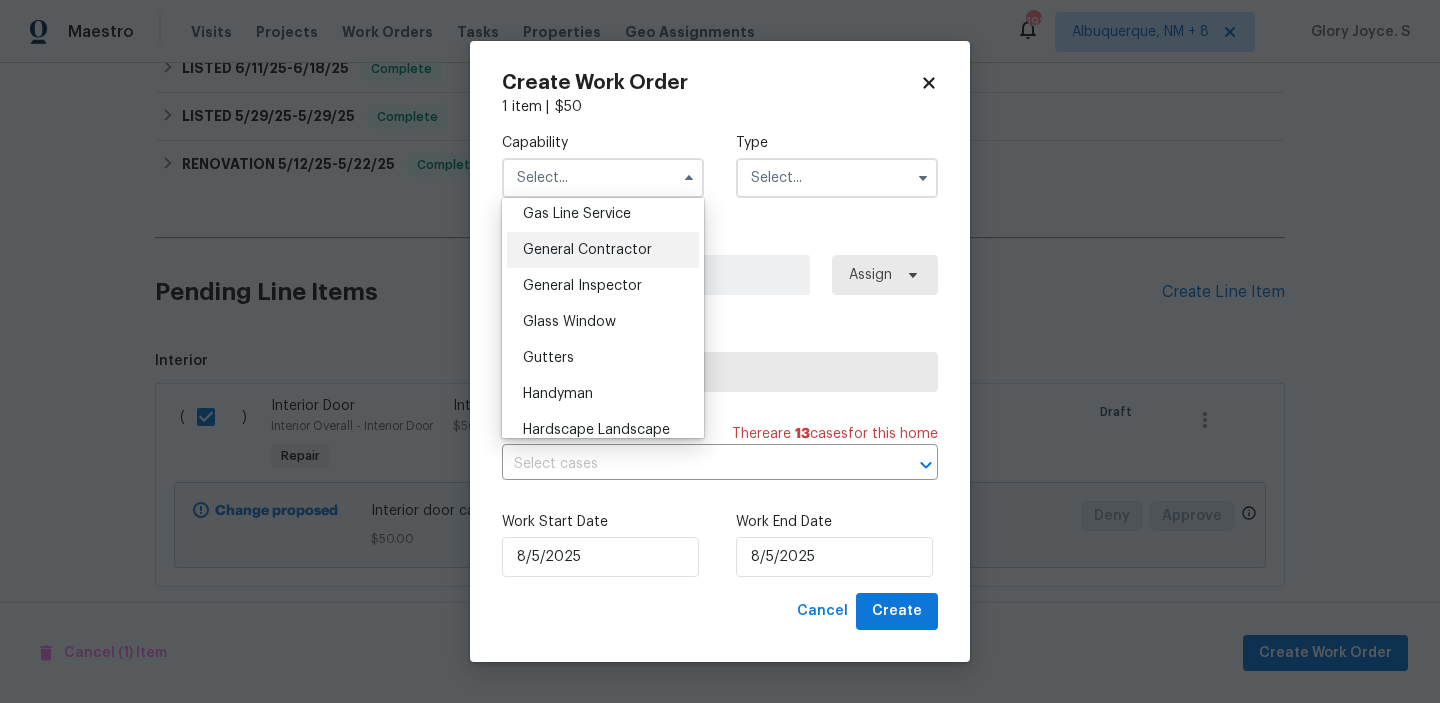 click on "General Contractor" at bounding box center [603, 250] 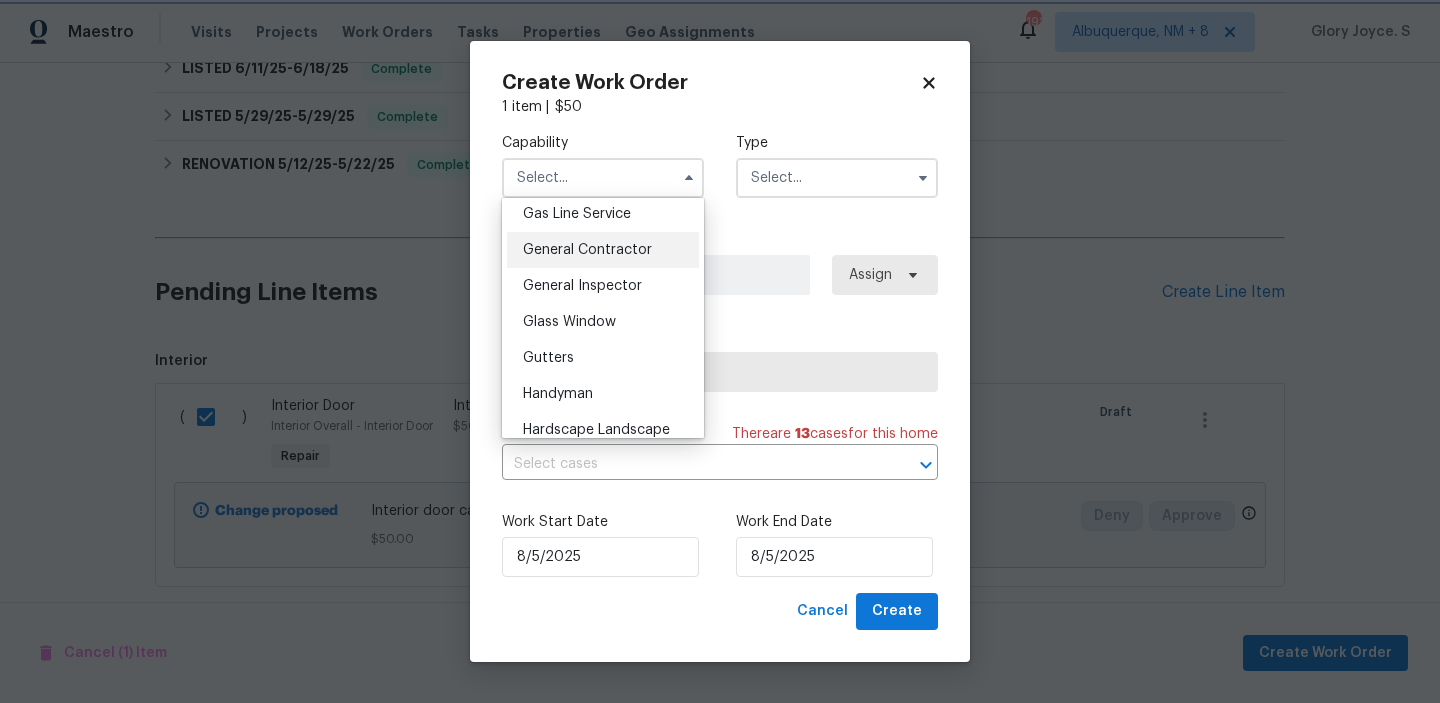 type on "General Contractor" 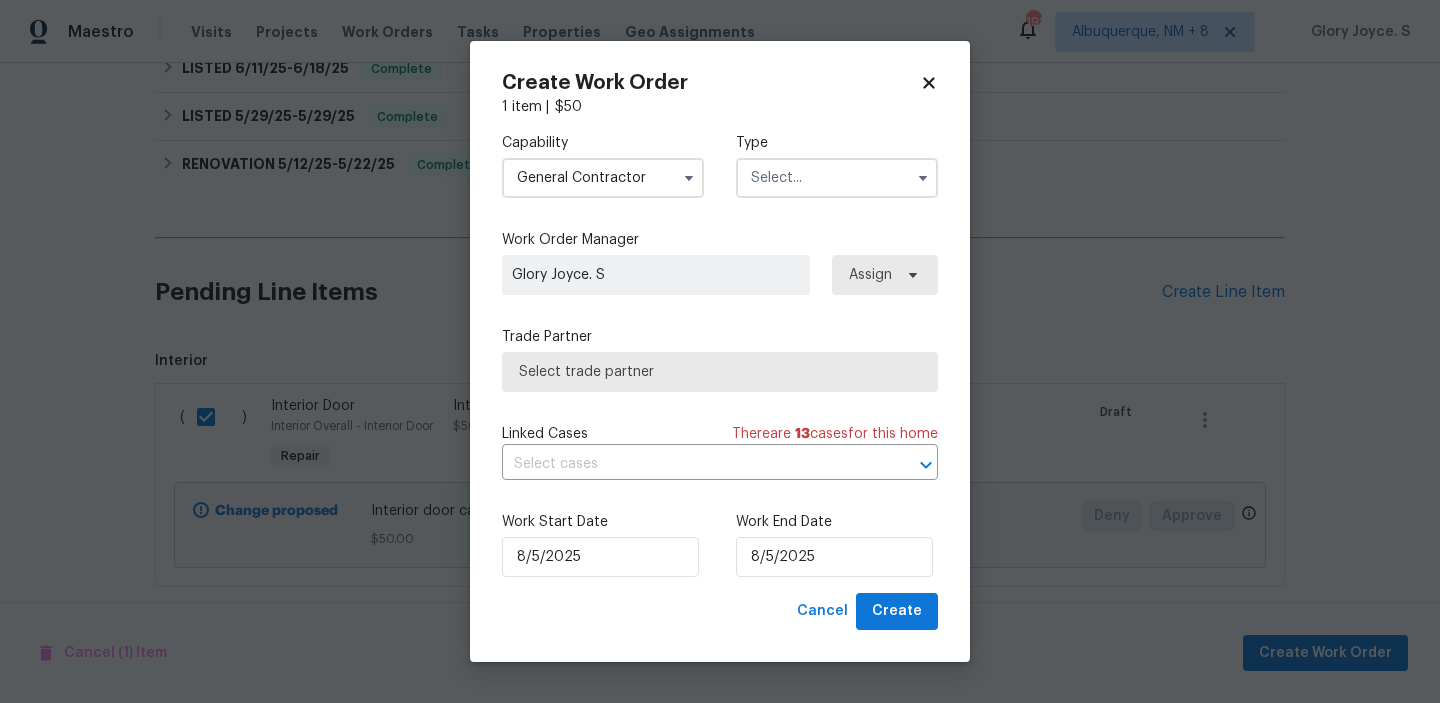 click at bounding box center [837, 178] 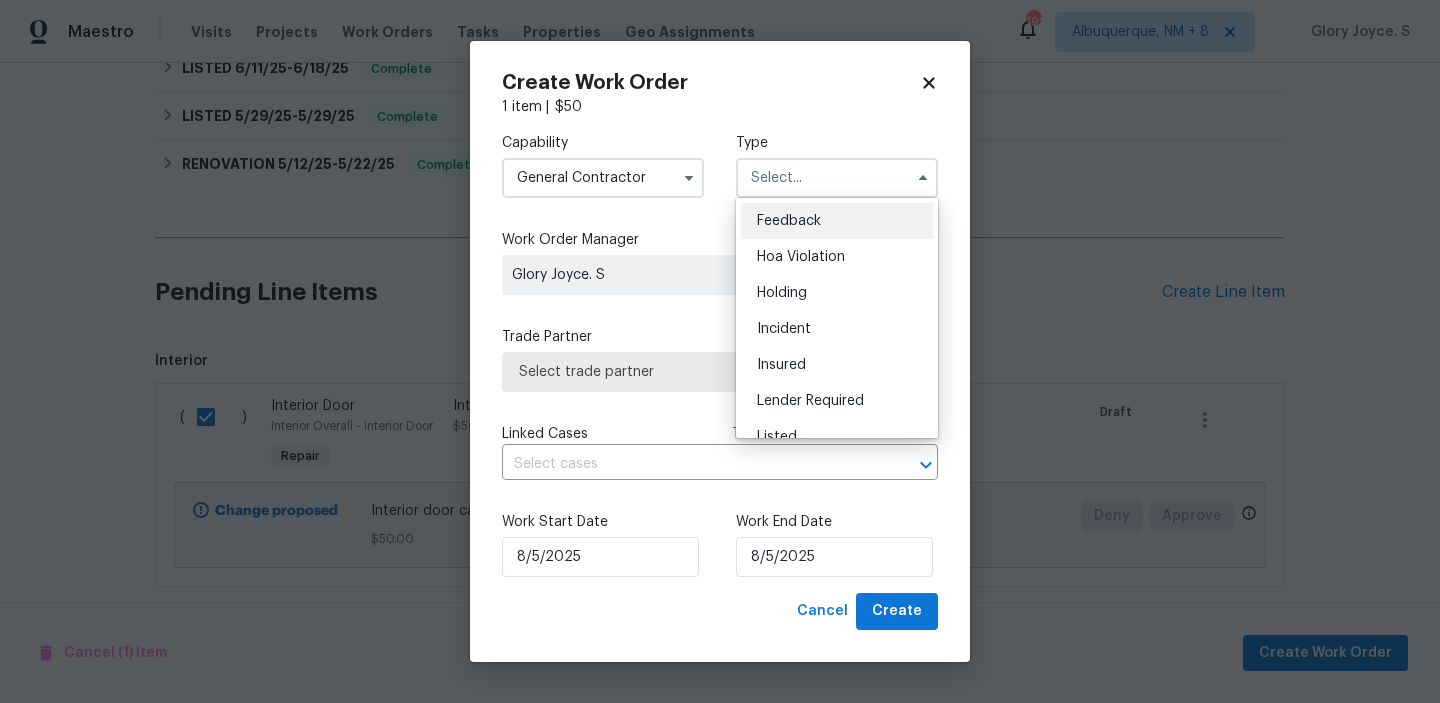 click on "Feedback" at bounding box center (789, 221) 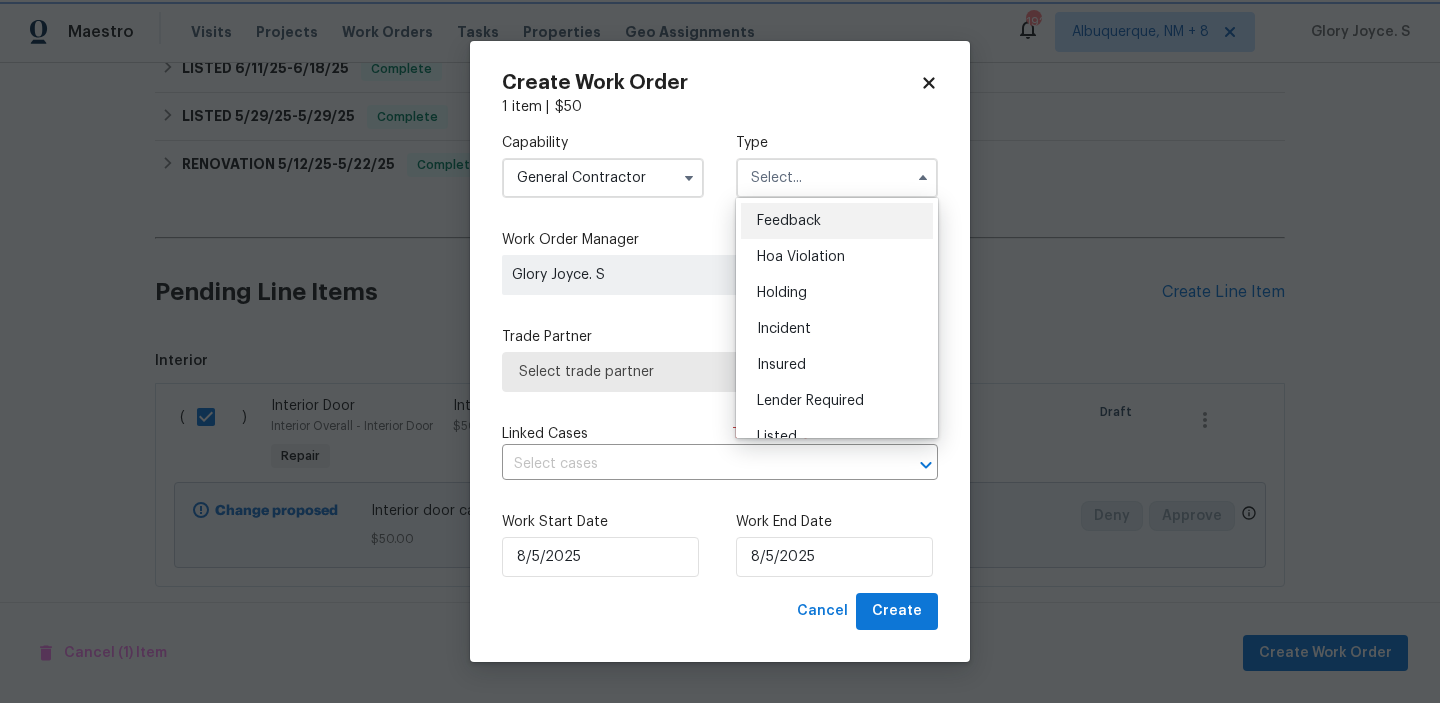 type on "Feedback" 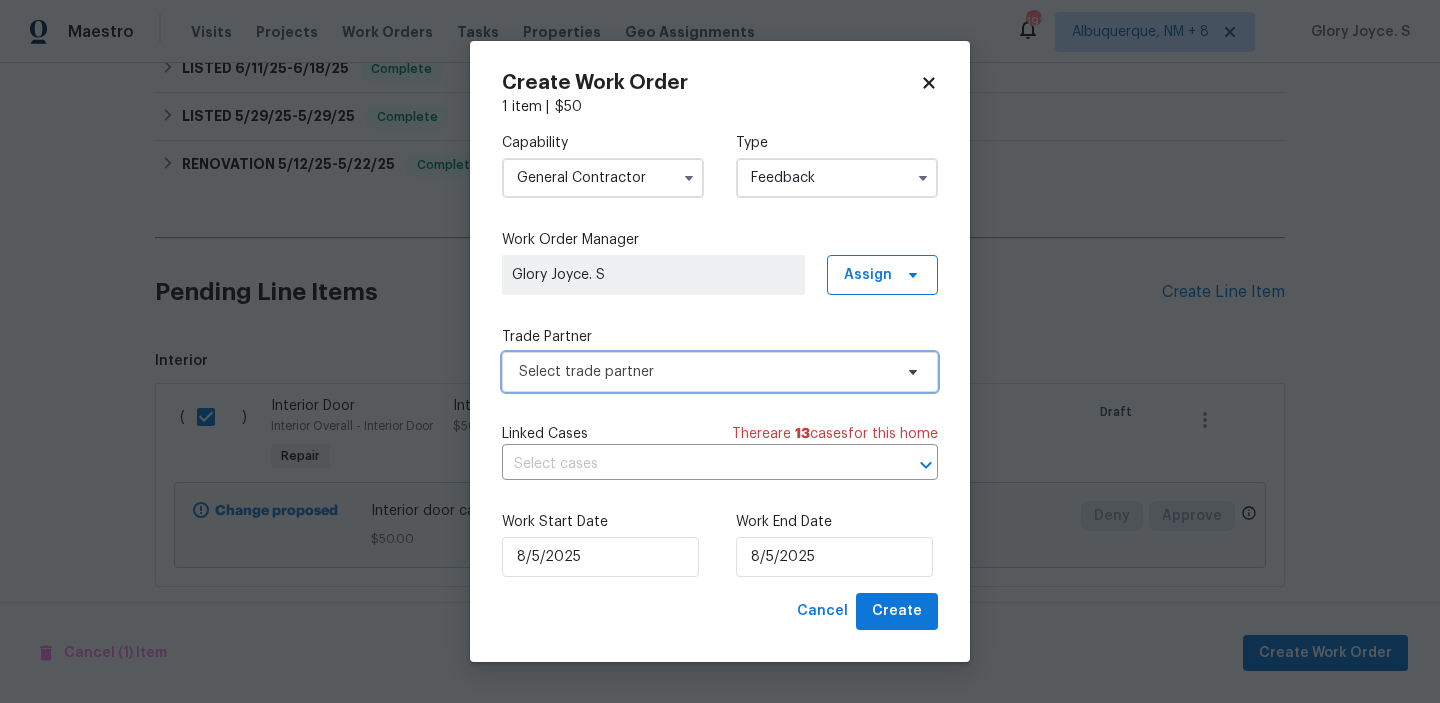 click on "Select trade partner" at bounding box center (705, 372) 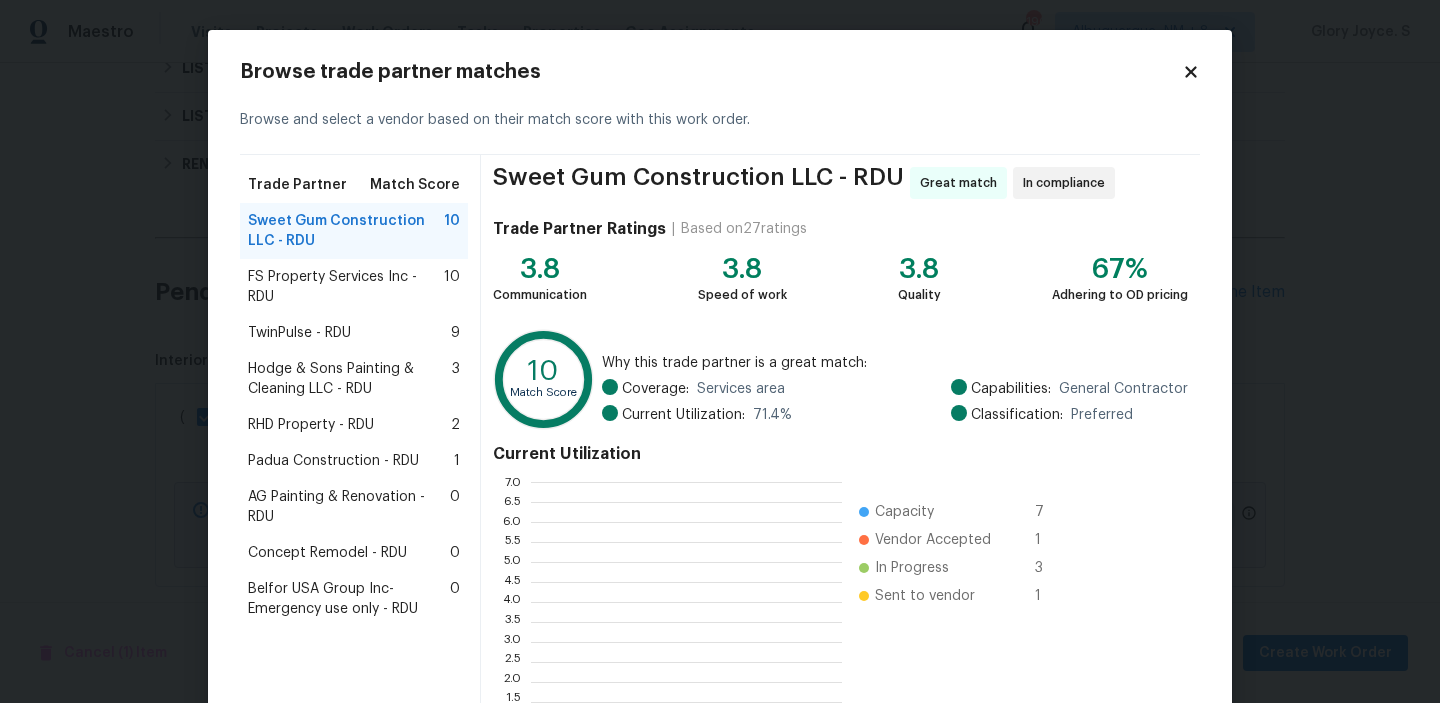 scroll, scrollTop: 2, scrollLeft: 1, axis: both 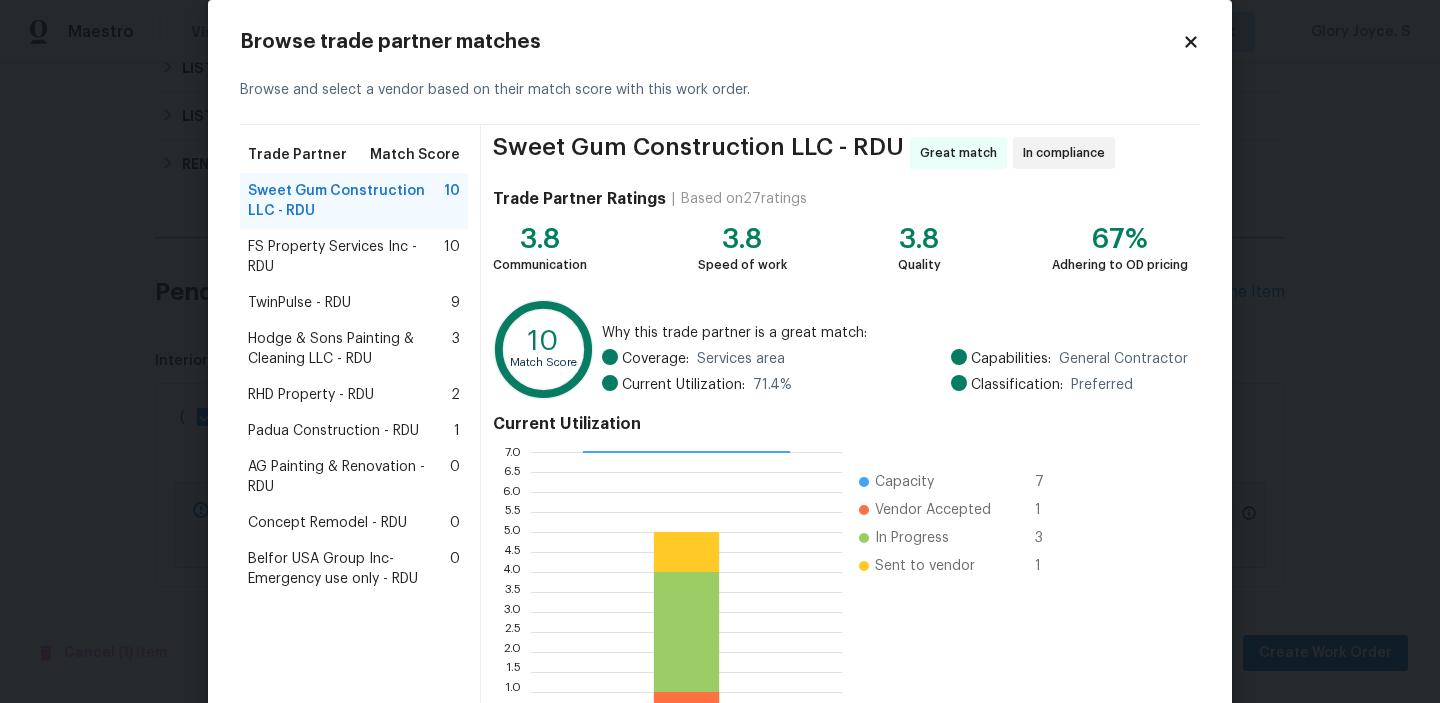 click on "Concept Remodel - RDU 0" at bounding box center (354, 523) 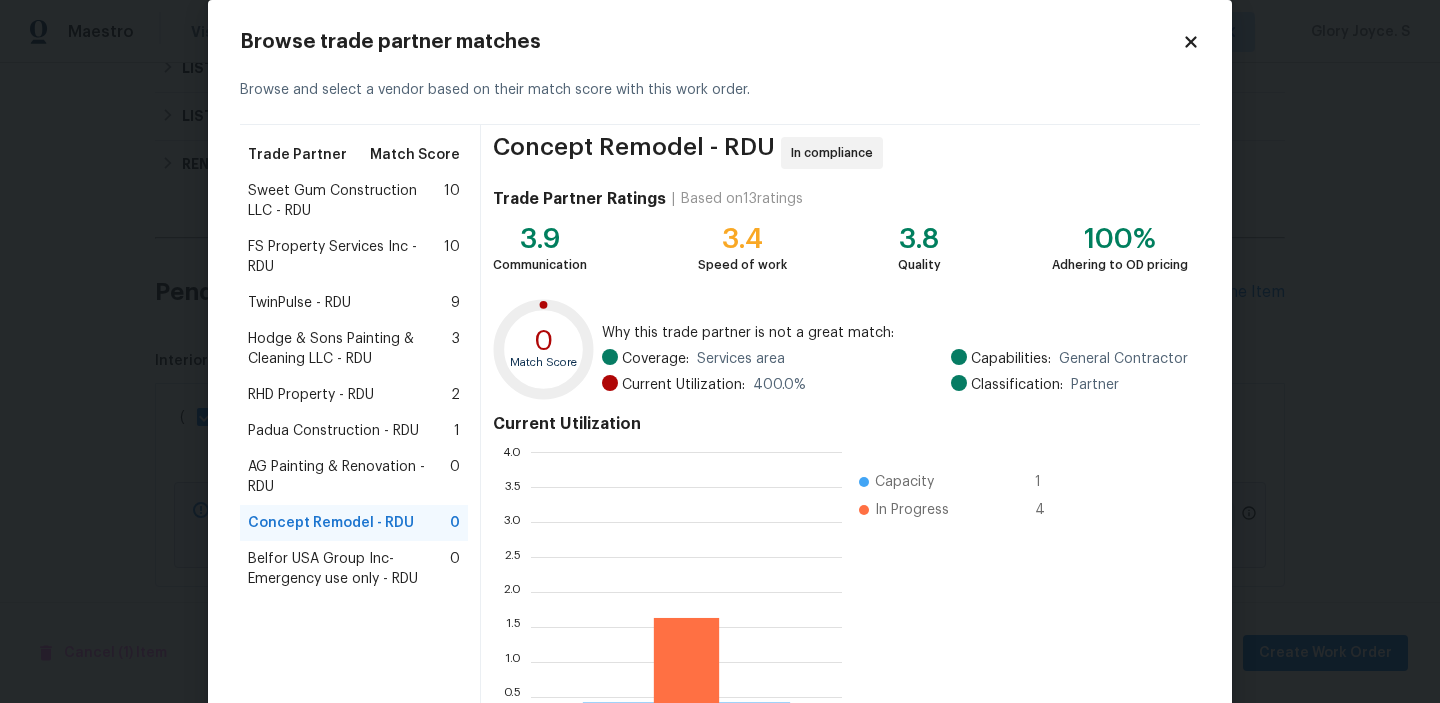 scroll, scrollTop: 2, scrollLeft: 1, axis: both 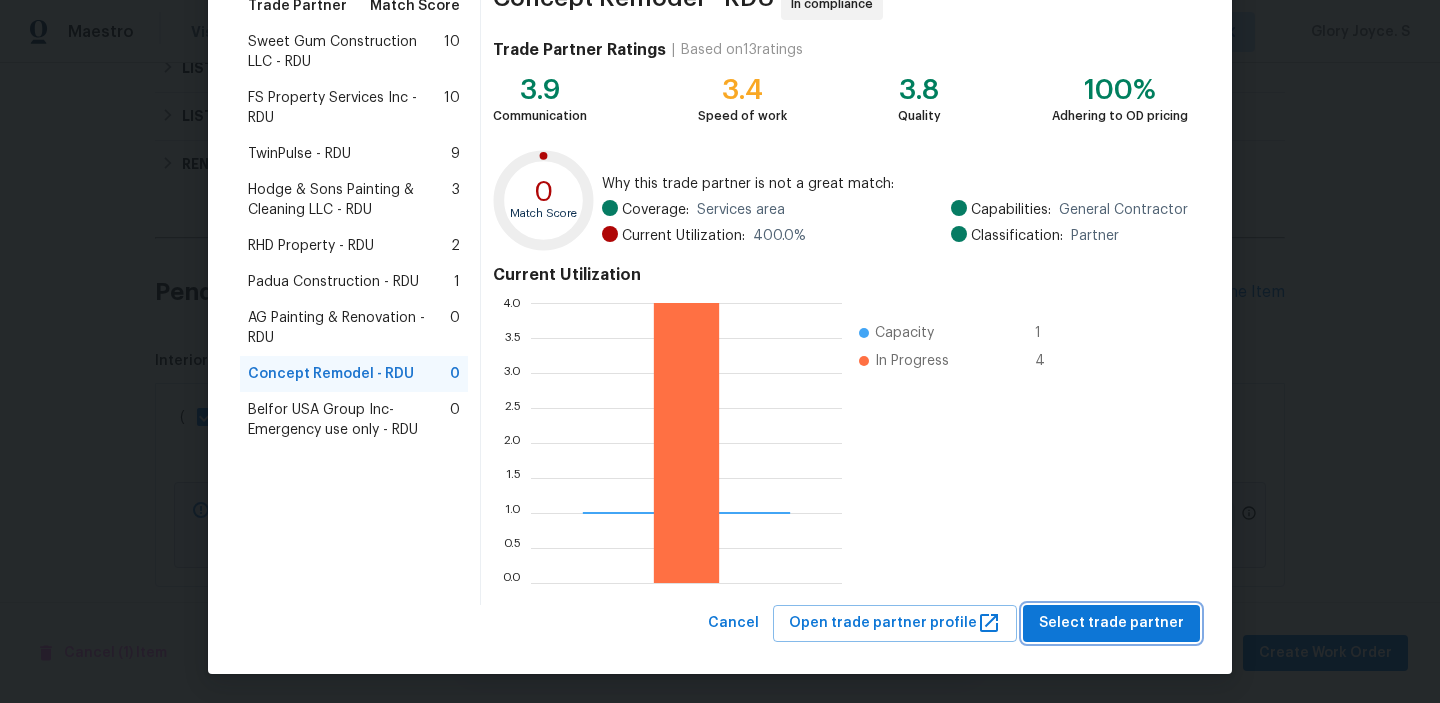 click on "Select trade partner" at bounding box center [1111, 623] 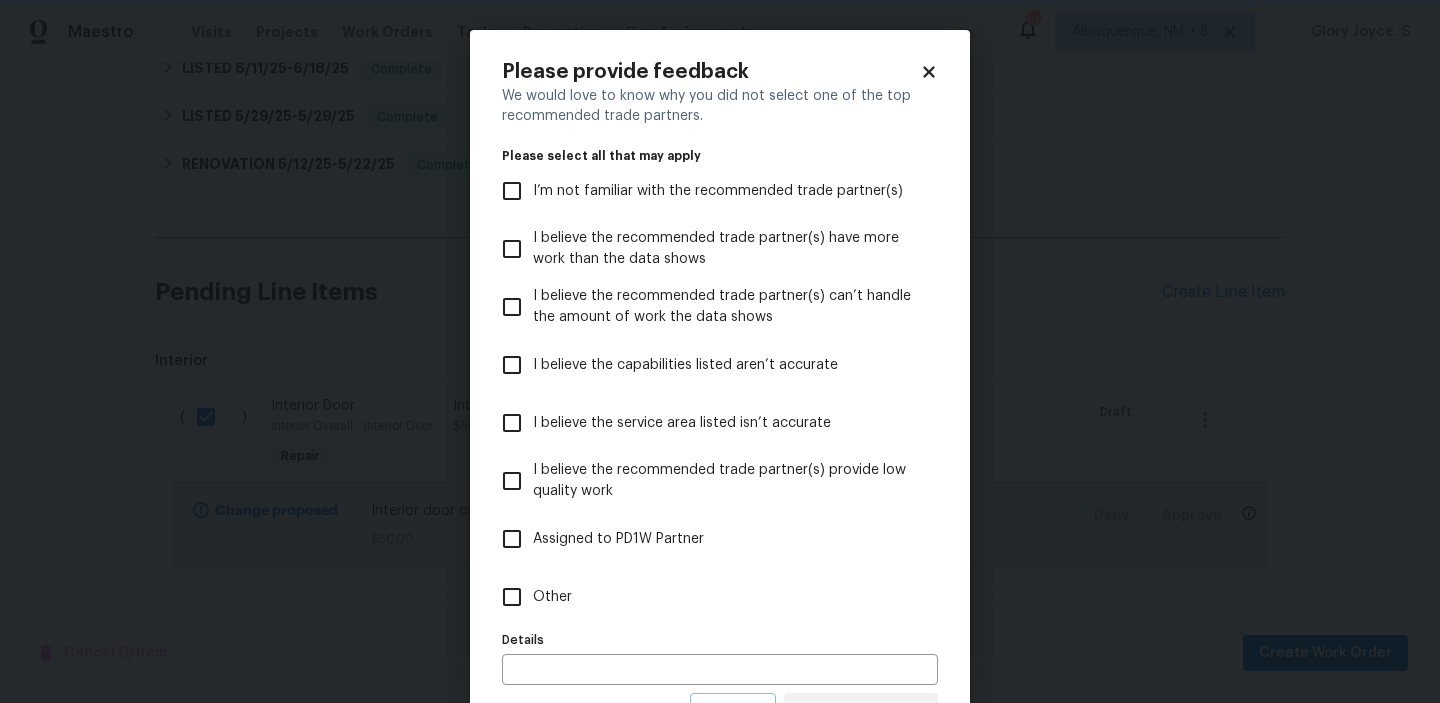 scroll, scrollTop: 0, scrollLeft: 0, axis: both 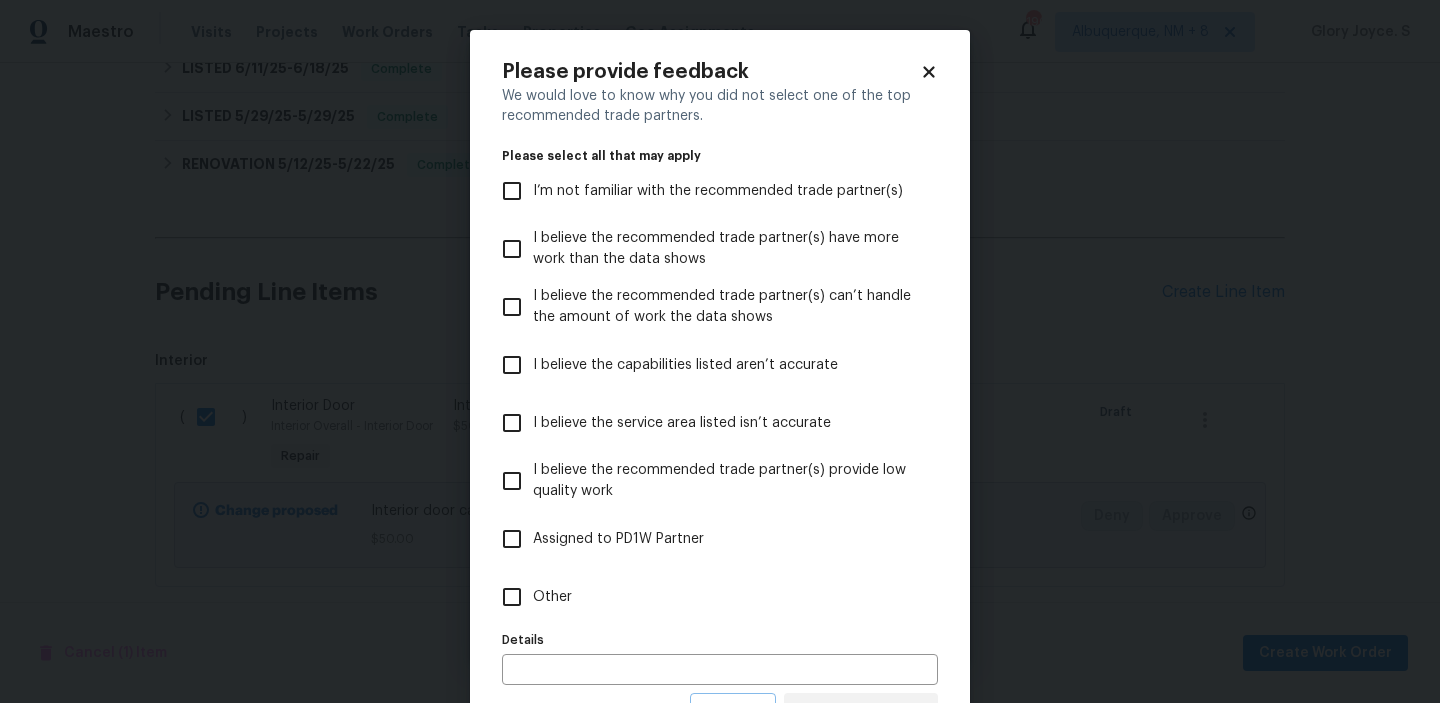click on "Other" at bounding box center [706, 597] 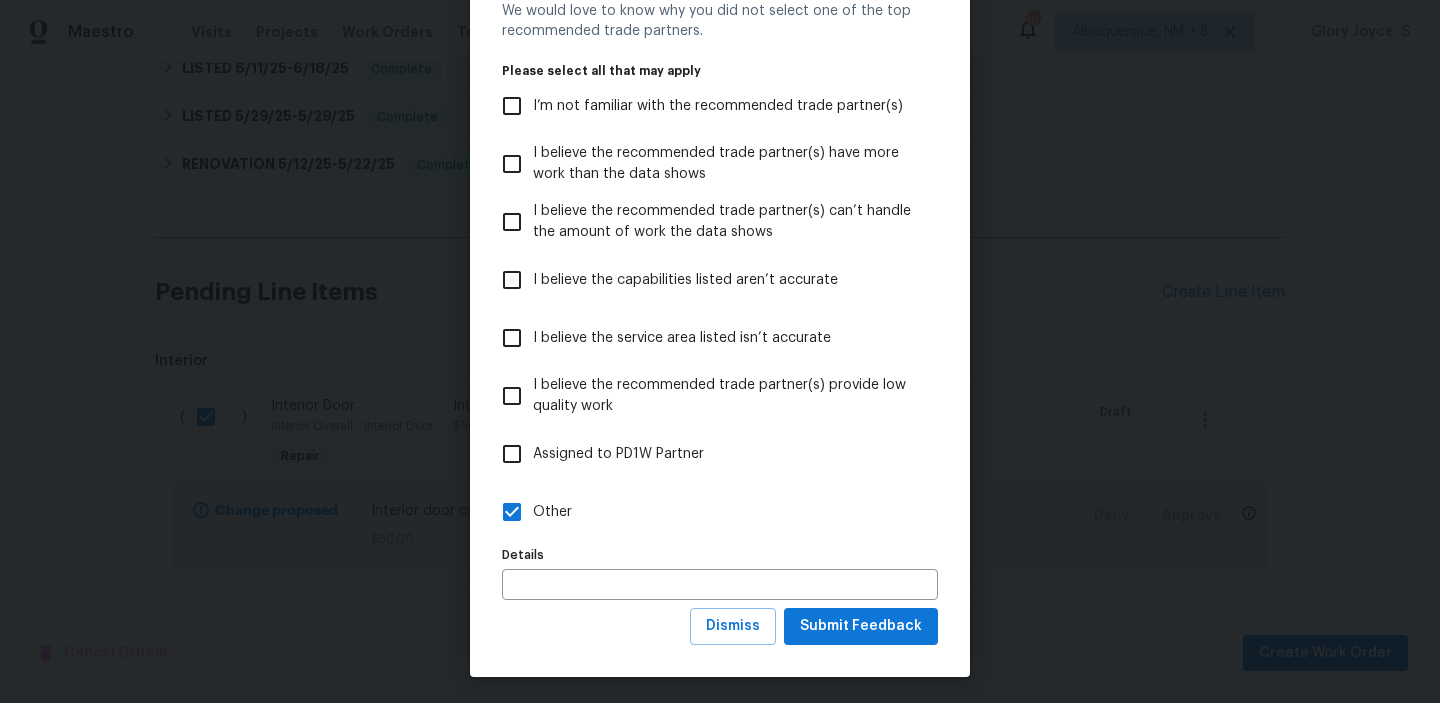 scroll, scrollTop: 89, scrollLeft: 0, axis: vertical 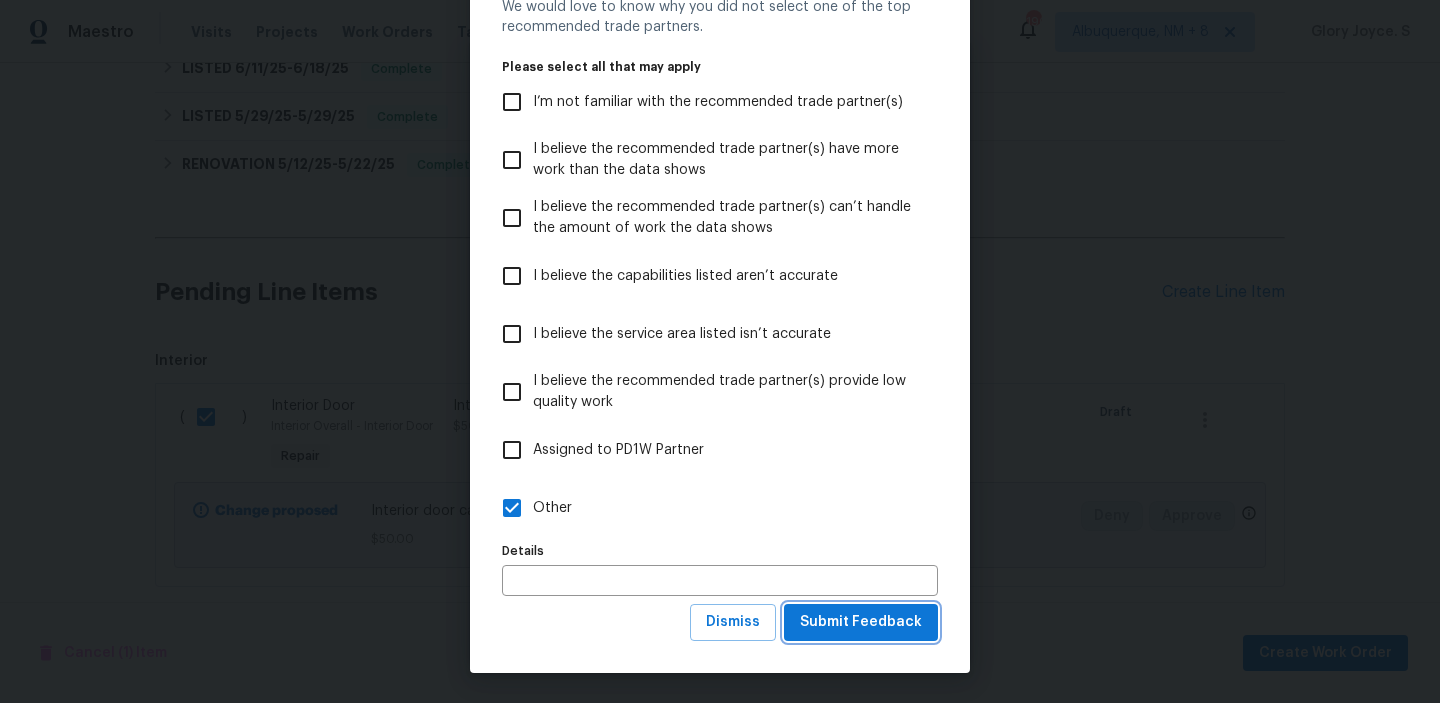 click on "Submit Feedback" at bounding box center [861, 622] 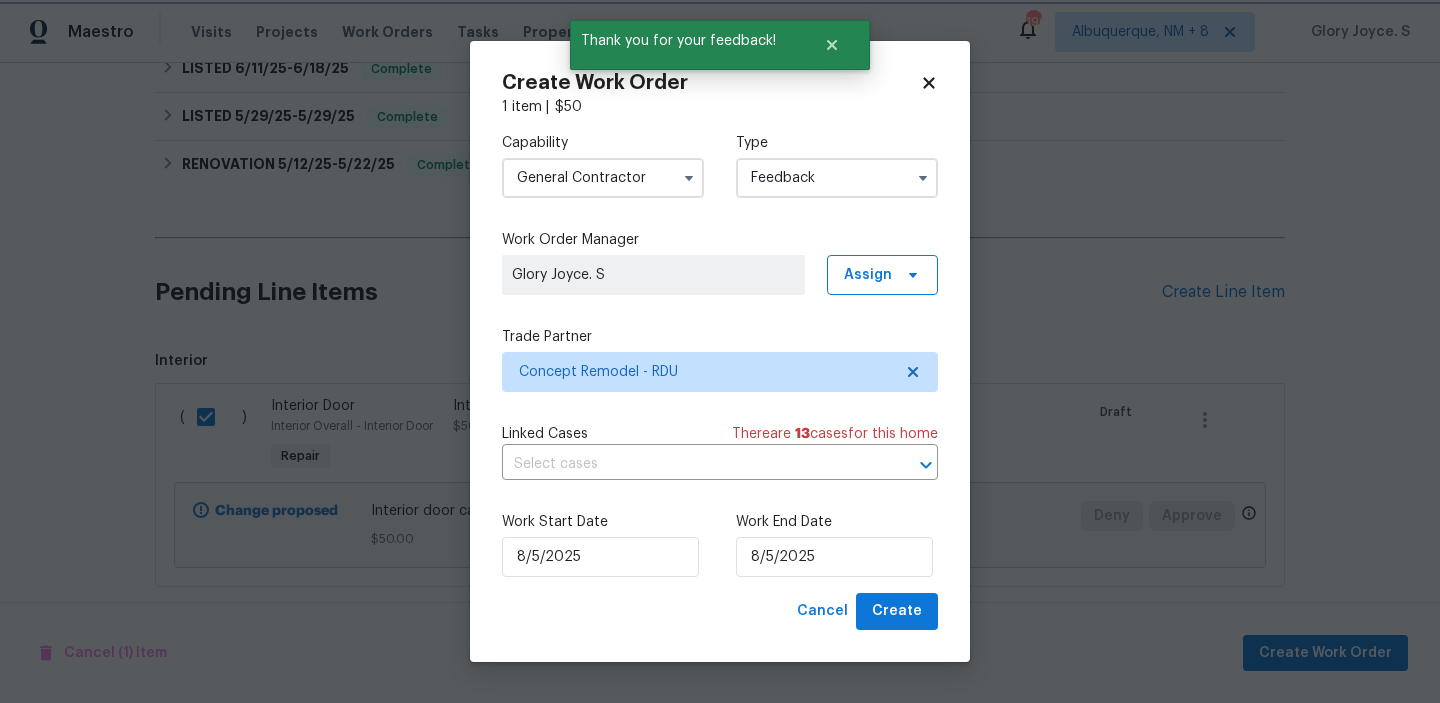 scroll, scrollTop: 0, scrollLeft: 0, axis: both 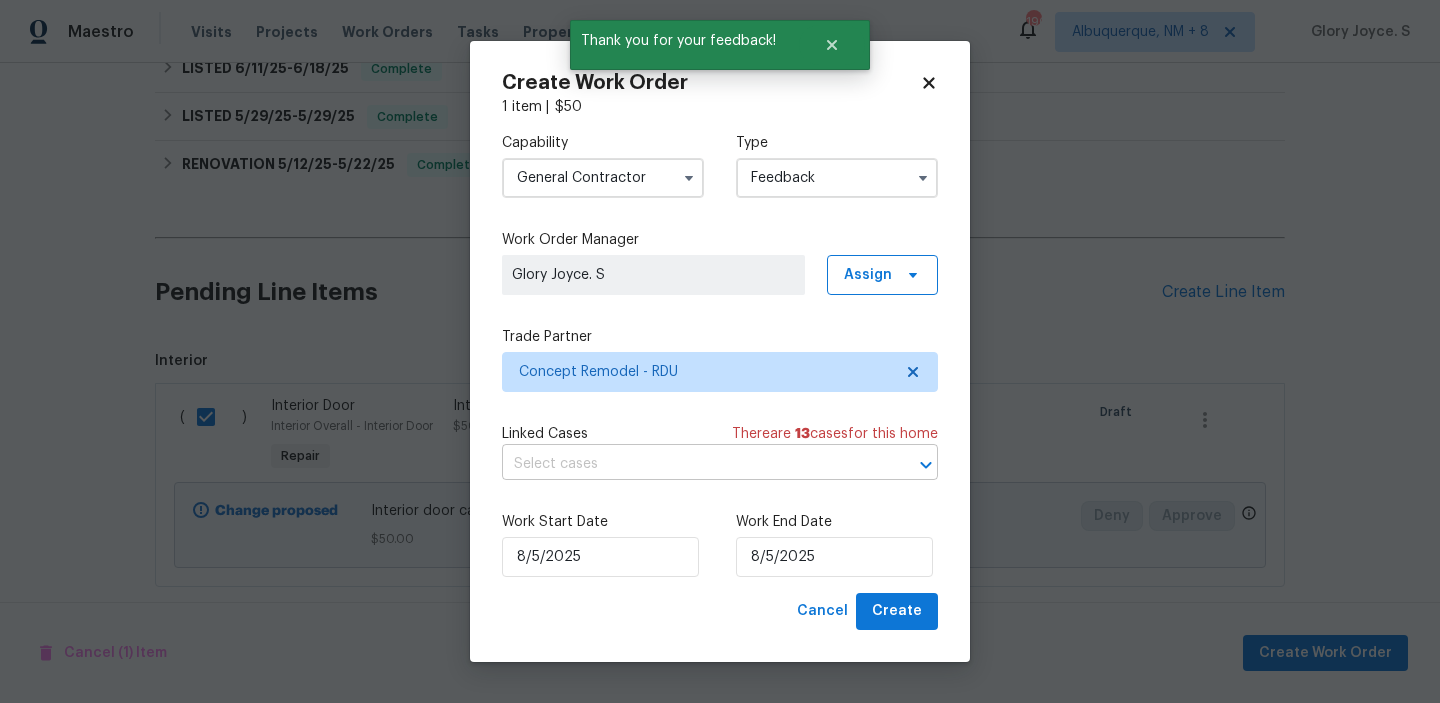 click at bounding box center [692, 464] 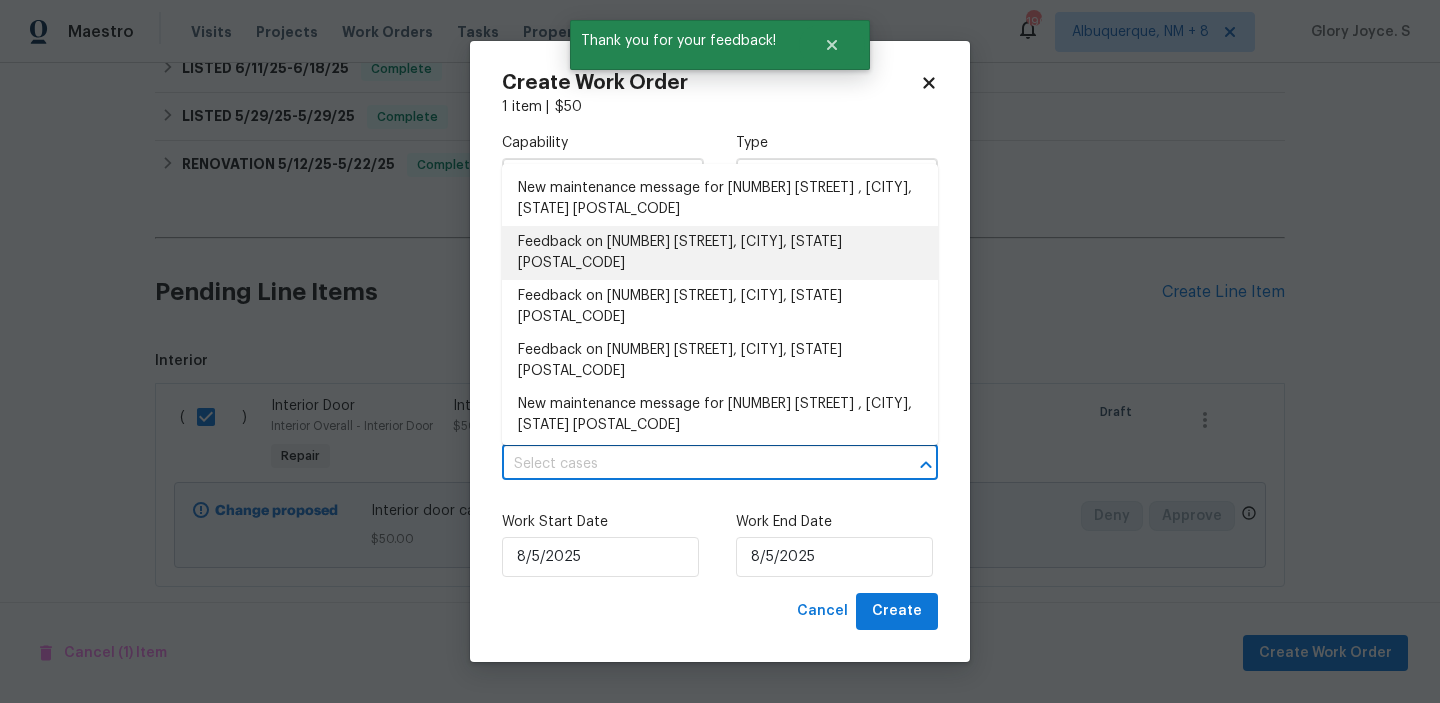 click on "Feedback on [NUMBER] [STREET], [CITY], [STATE] [POSTAL_CODE]" at bounding box center [720, 253] 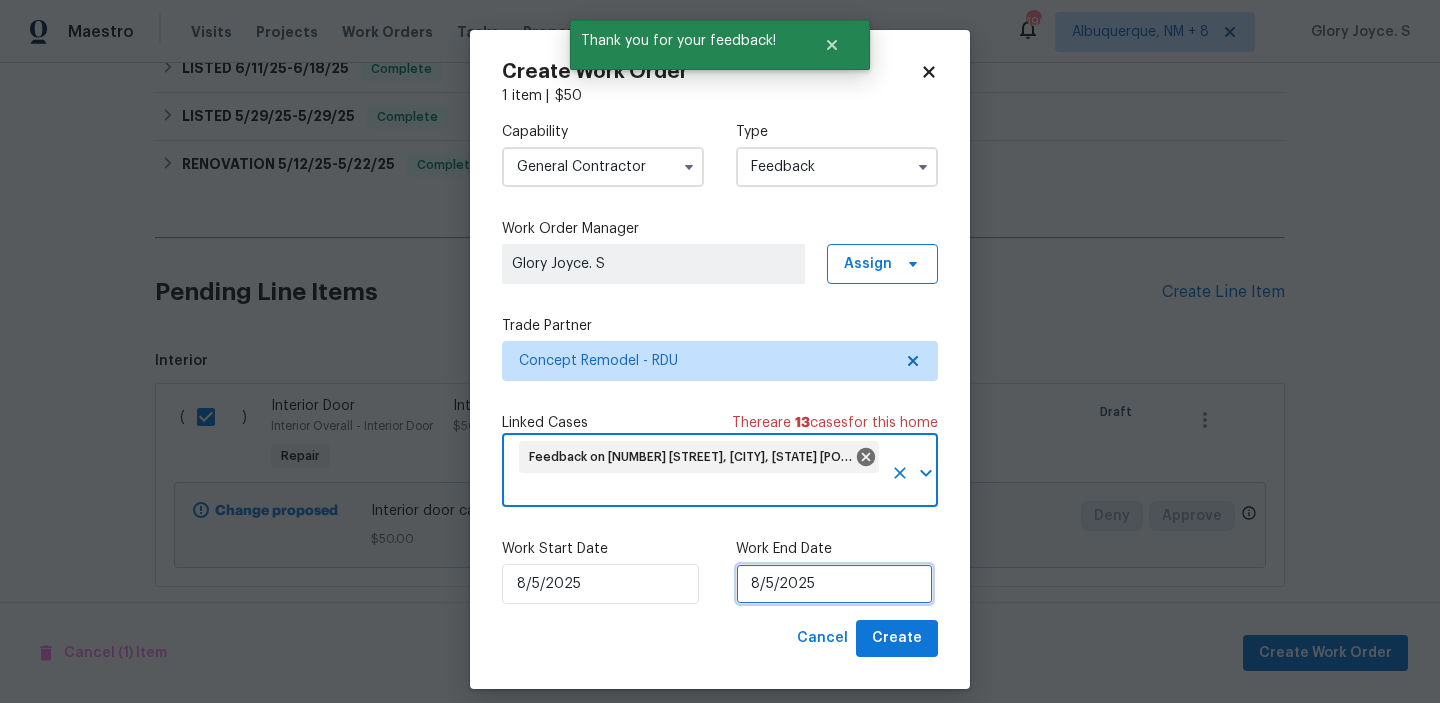 click on "8/5/2025" at bounding box center (834, 584) 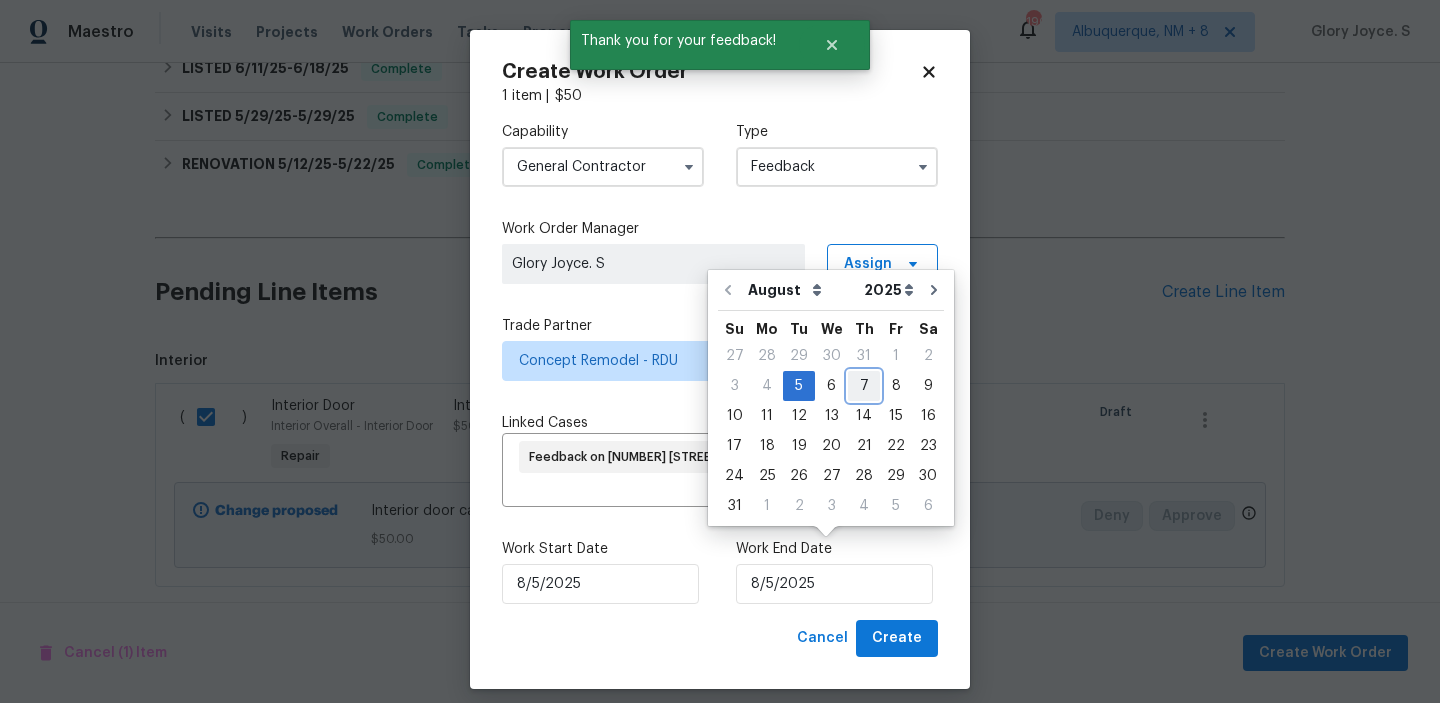 click on "7" at bounding box center [864, 386] 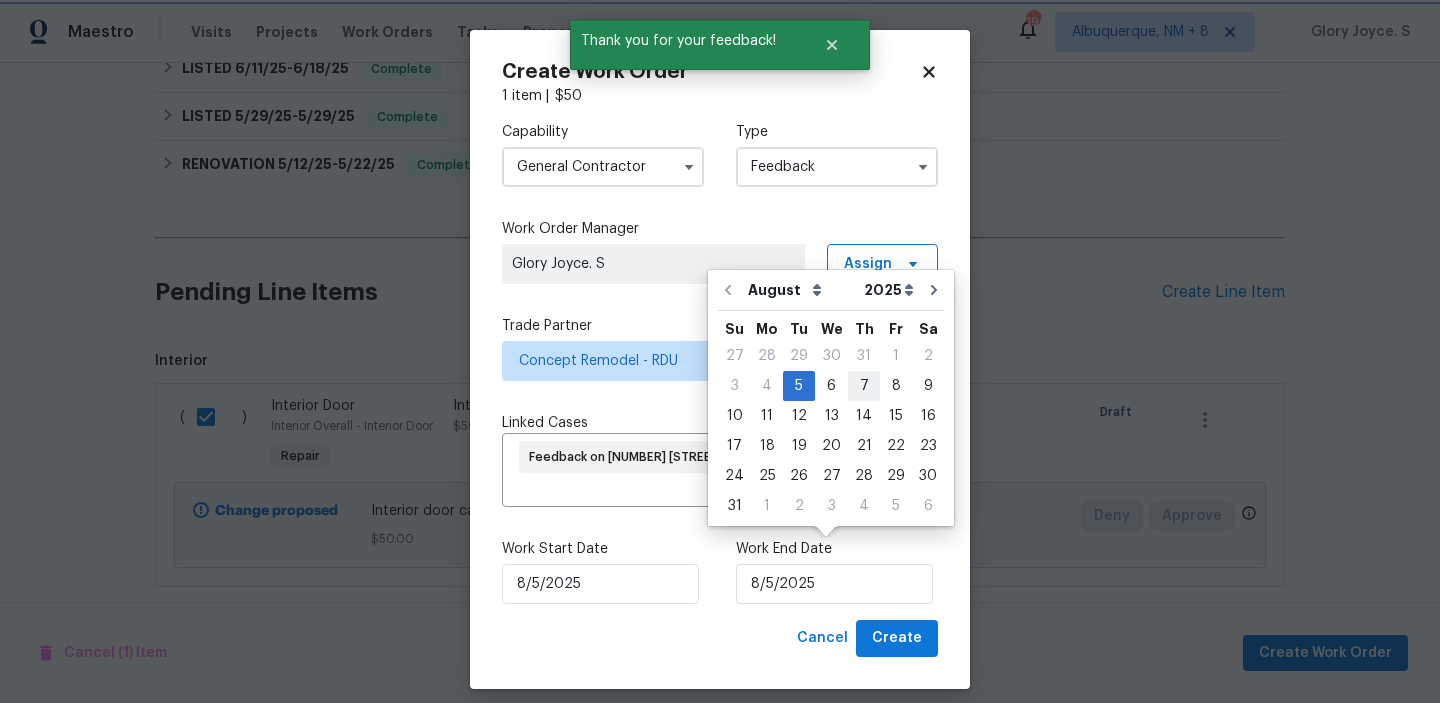 type on "8/7/2025" 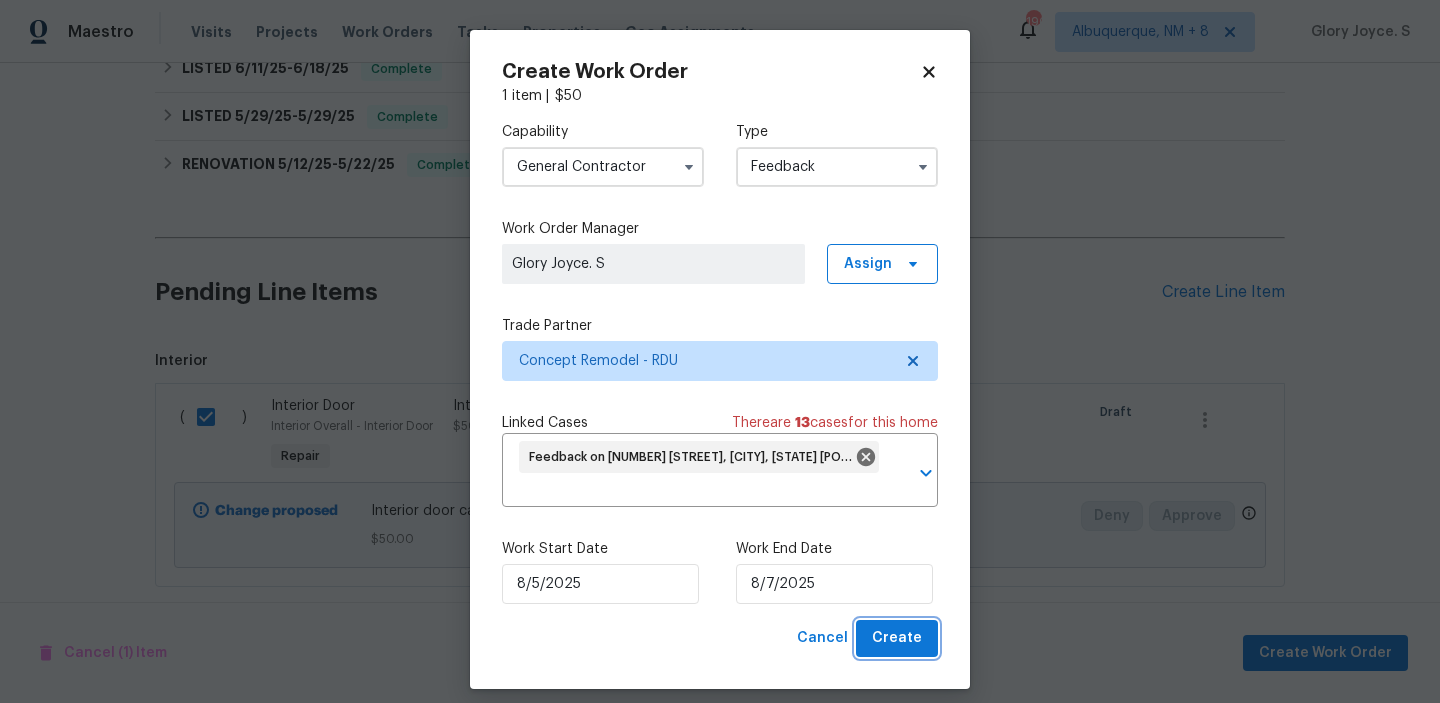click on "Create" at bounding box center (897, 638) 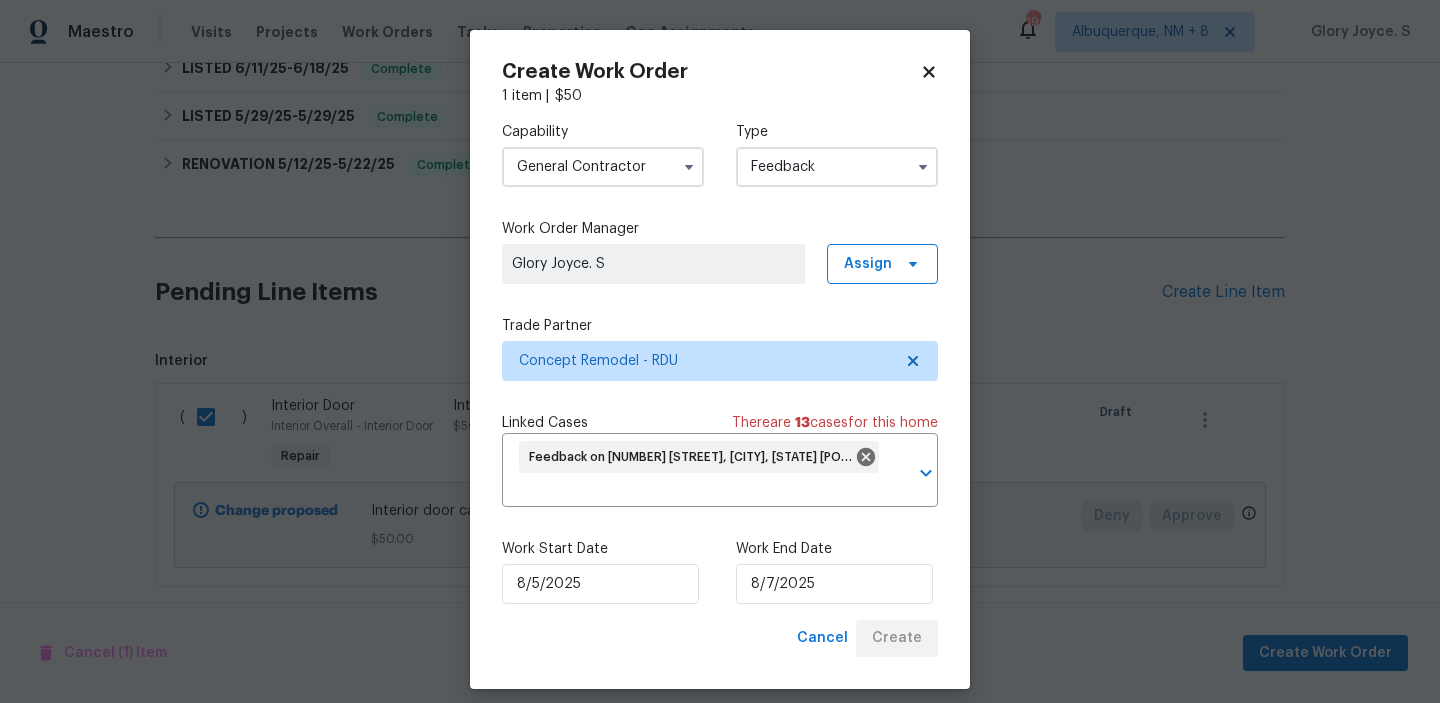 checkbox on "false" 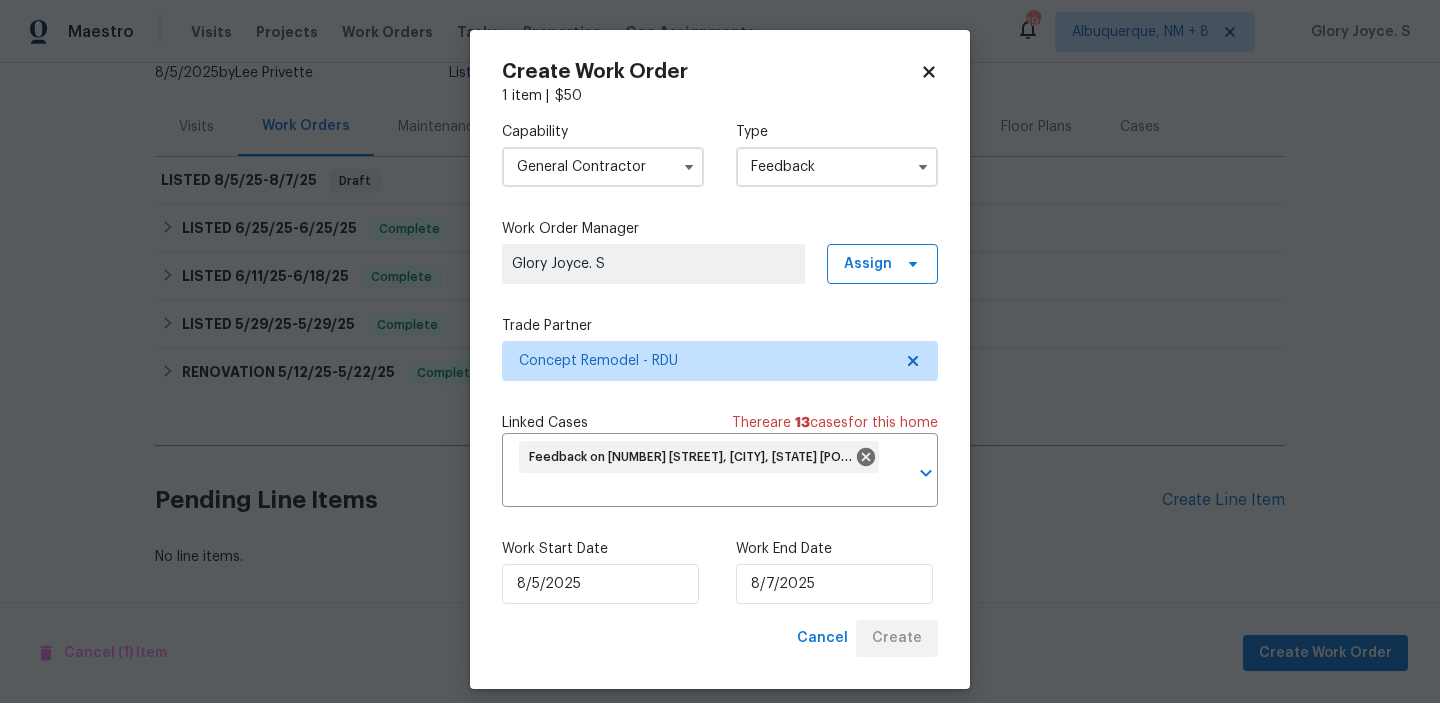 scroll, scrollTop: 206, scrollLeft: 0, axis: vertical 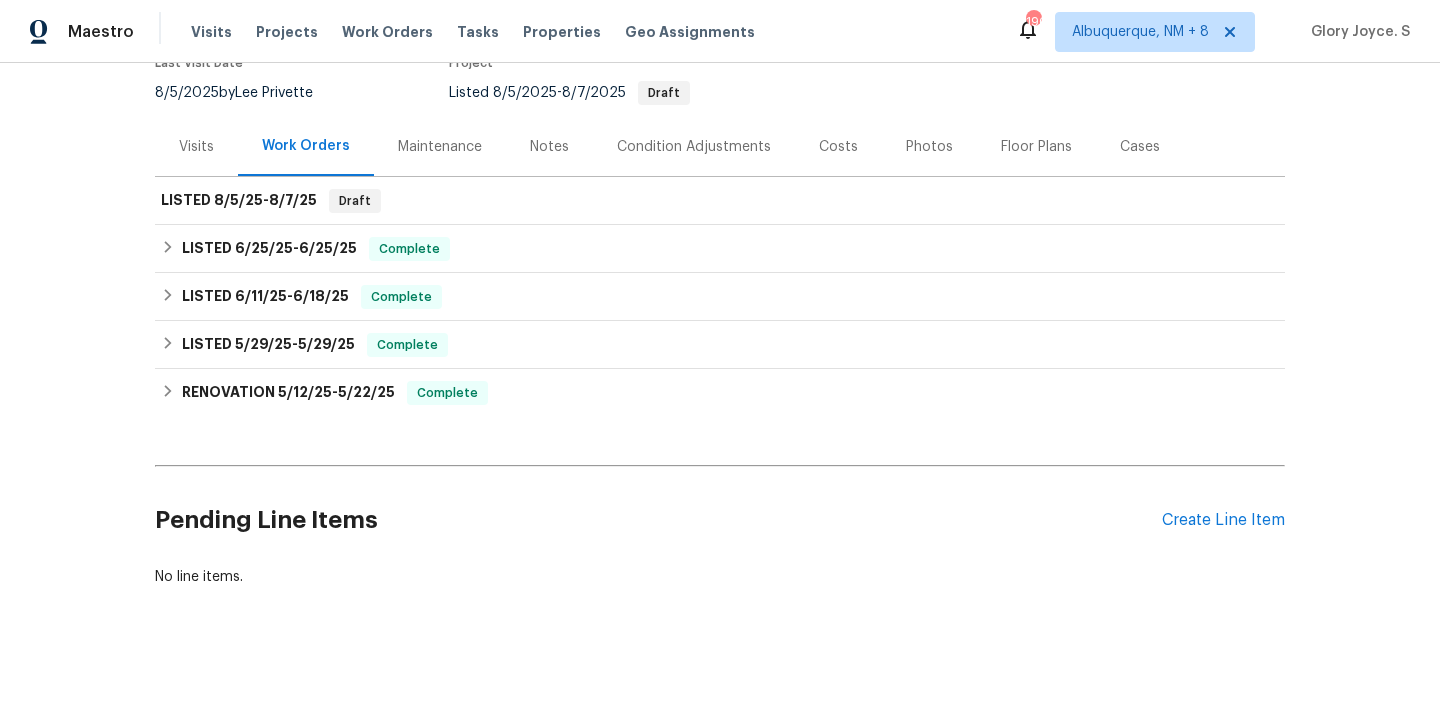 click on "Pending Line Items" at bounding box center (658, 520) 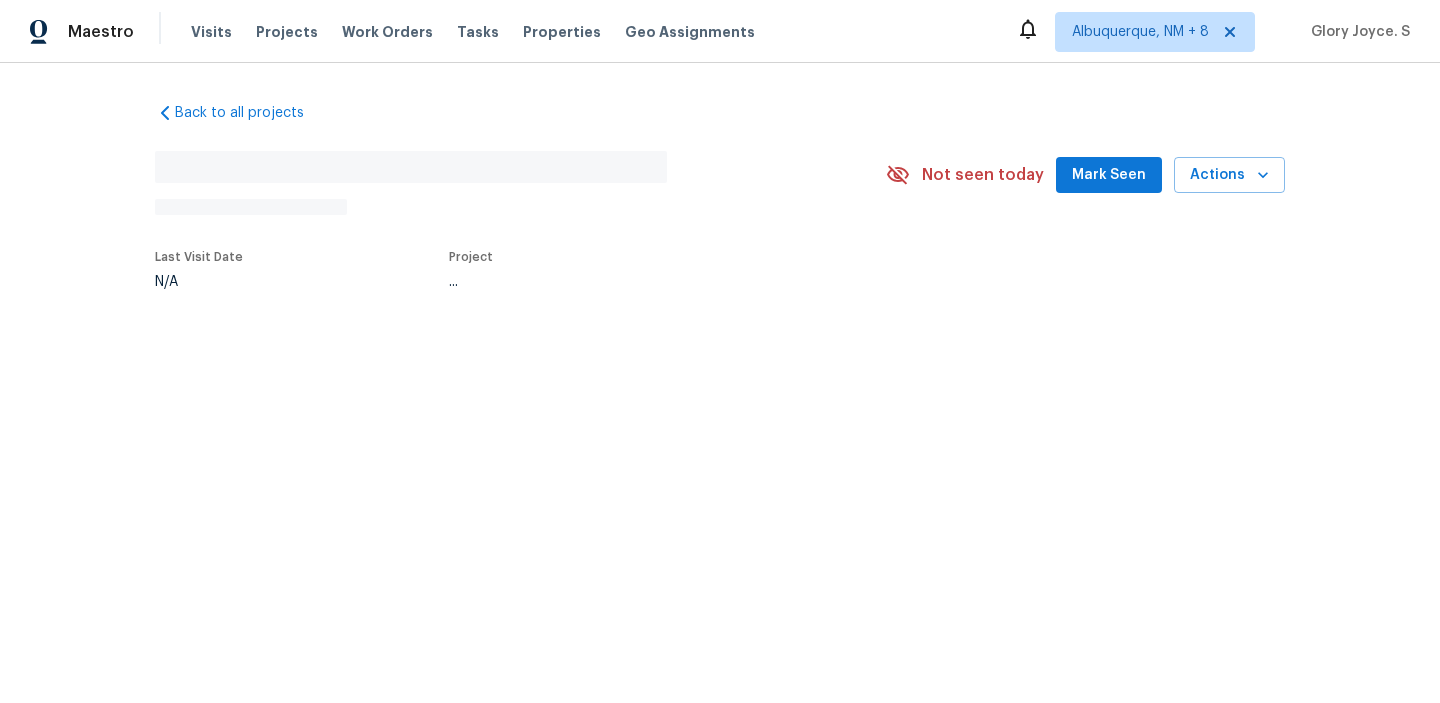 scroll, scrollTop: 0, scrollLeft: 0, axis: both 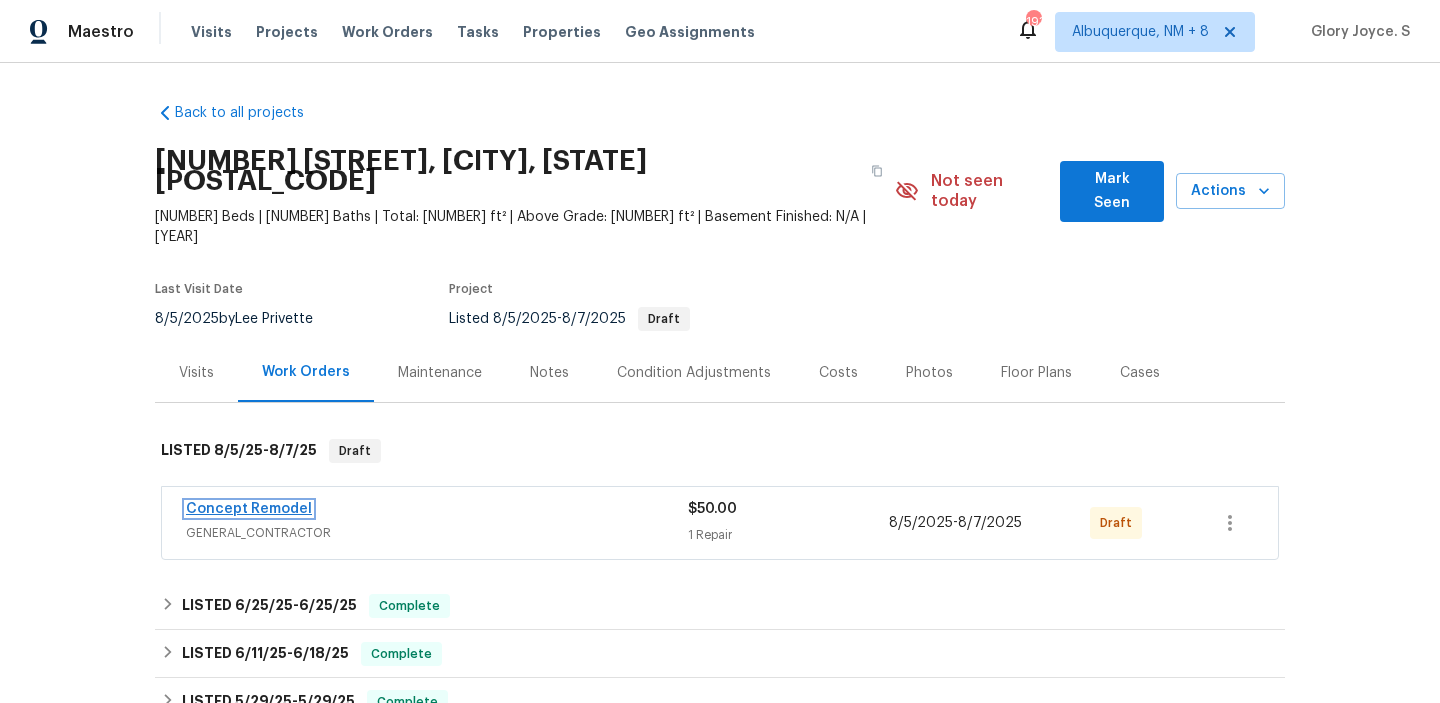 click on "Concept Remodel" at bounding box center (249, 509) 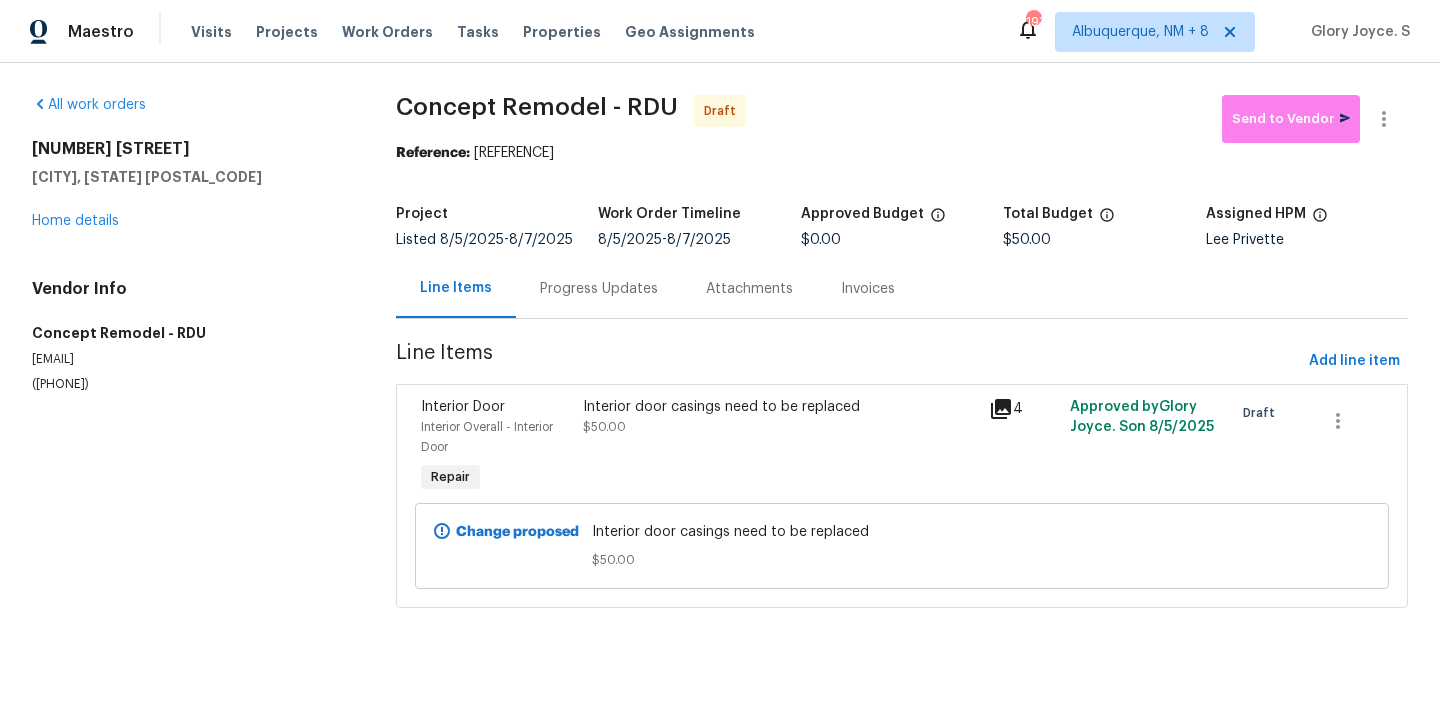 click on "Progress Updates" at bounding box center [599, 289] 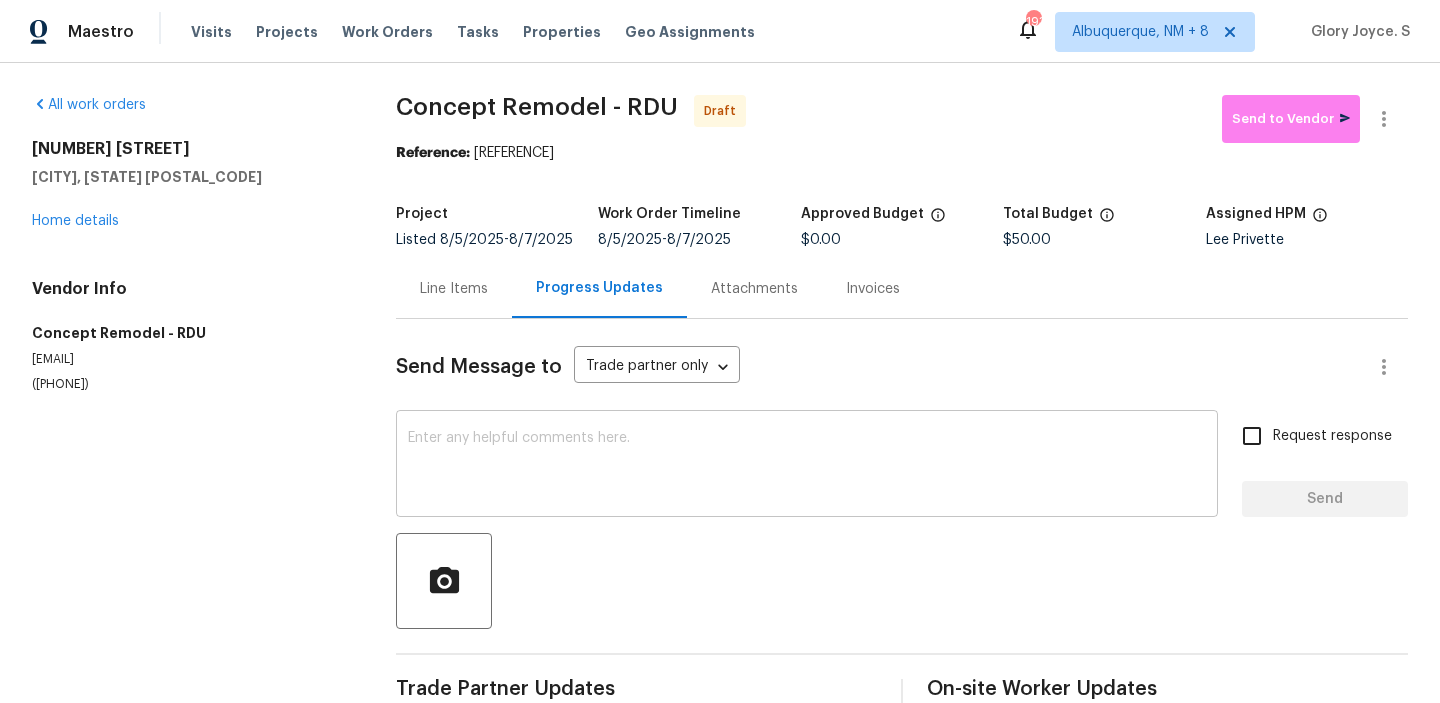 click on "x ​" at bounding box center (807, 466) 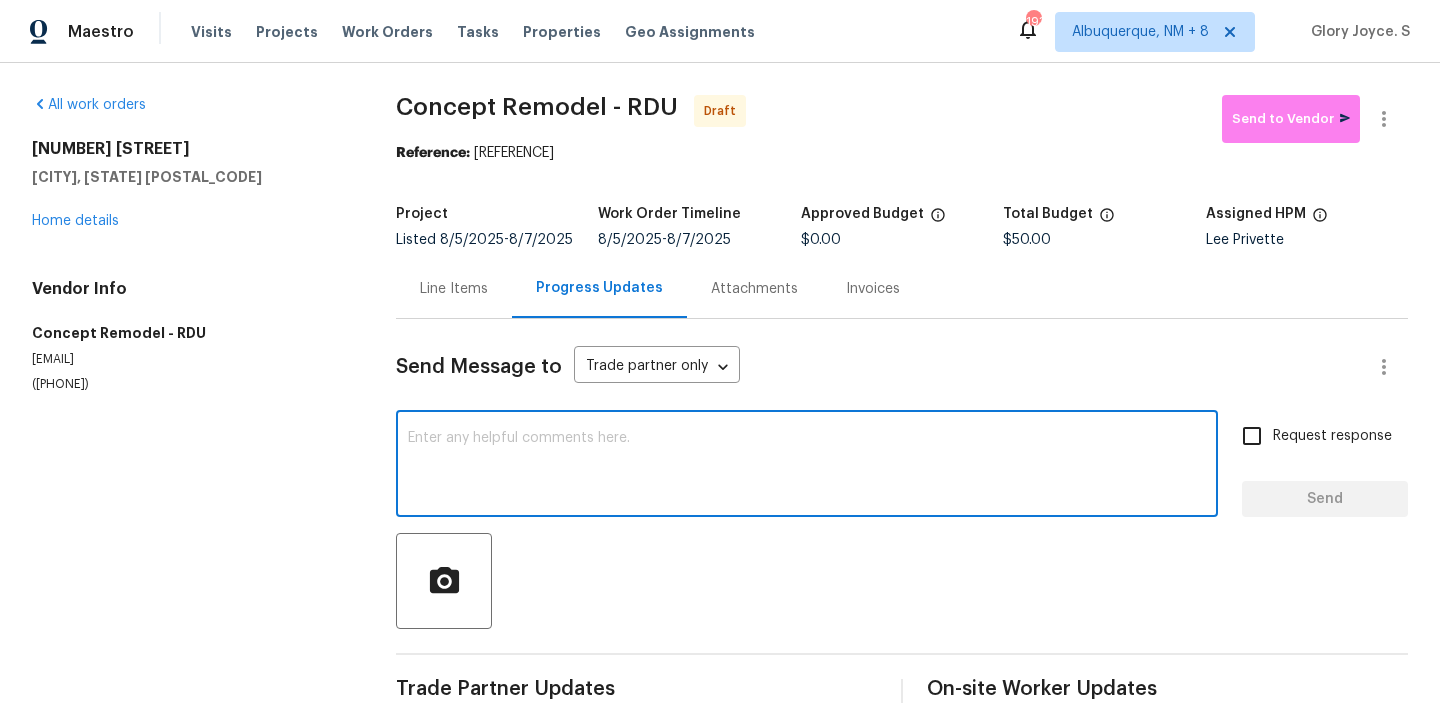 paste on "Hi, this is [FIRST] with Opendoor. I’m confirming you received the WO for the property at (Address). Please review and accept the WO within 24 hours and provide a schedule date. Please disregard the contact information for the HPM included in the WO. Our Centralised LWO Team is responsible for Listed WOs. The team can be reached through the portal or by phone at ([PHONE])." 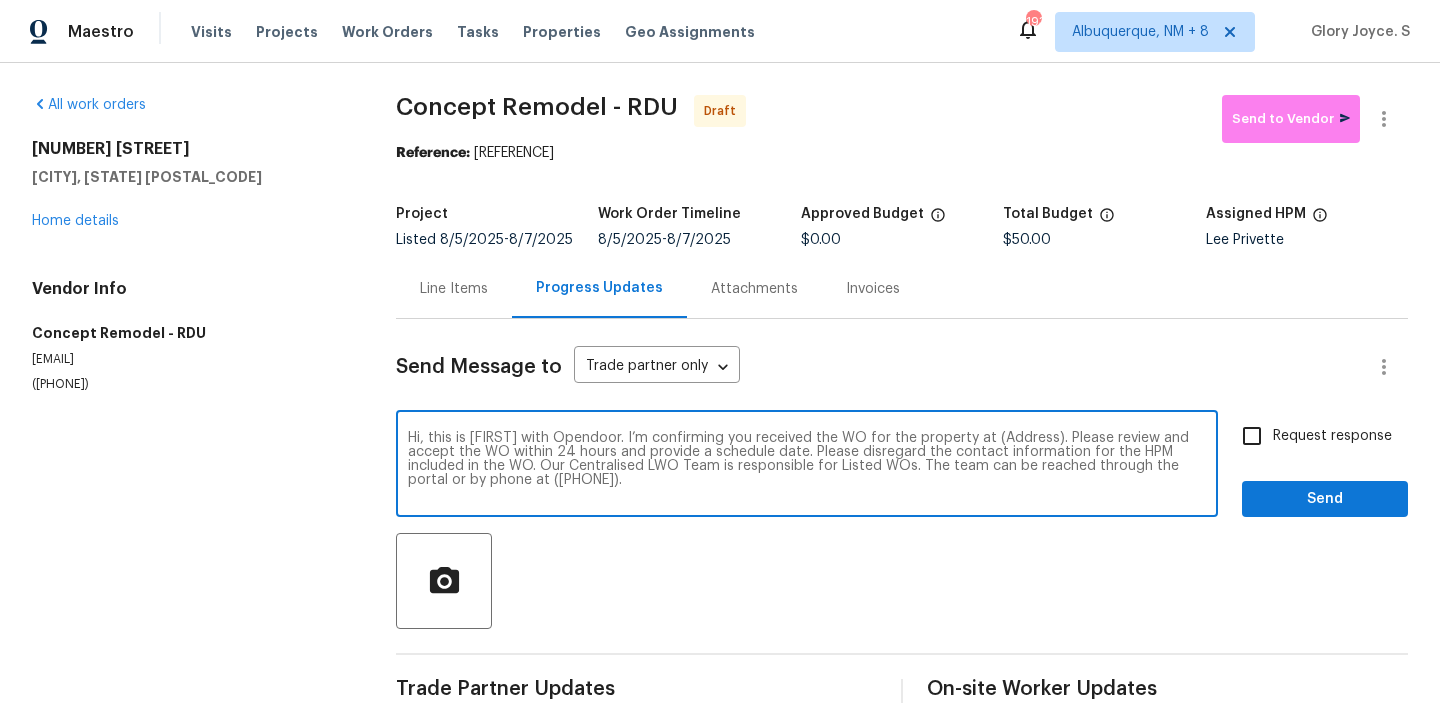 click on "Hi, this is [FIRST] with Opendoor. I’m confirming you received the WO for the property at (Address). Please review and accept the WO within 24 hours and provide a schedule date. Please disregard the contact information for the HPM included in the WO. Our Centralised LWO Team is responsible for Listed WOs. The team can be reached through the portal or by phone at ([PHONE])." at bounding box center [807, 466] 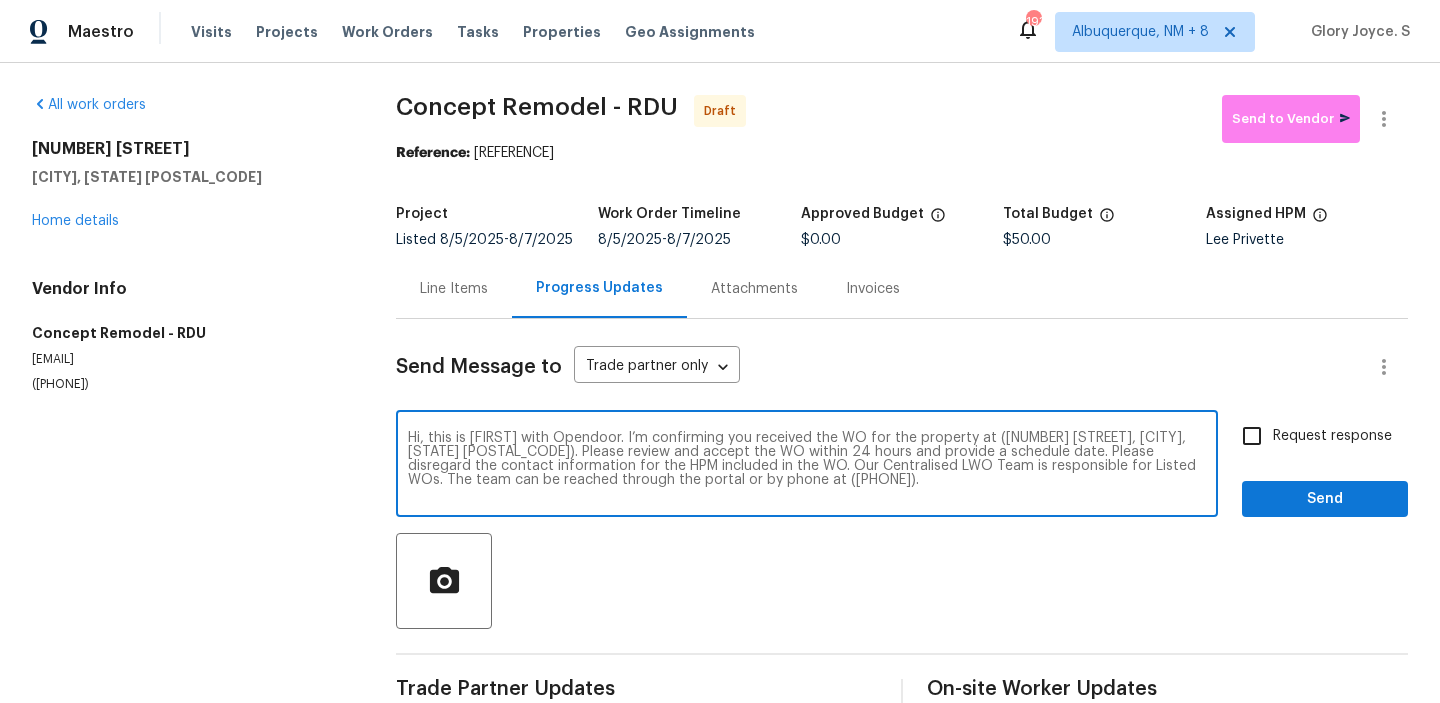 type on "Hi, this is [FIRST] with Opendoor. I’m confirming you received the WO for the property at ([NUMBER] [STREET], [CITY], [STATE] [POSTAL_CODE]). Please review and accept the WO within 24 hours and provide a schedule date. Please disregard the contact information for the HPM included in the WO. Our Centralised LWO Team is responsible for Listed WOs. The team can be reached through the portal or by phone at ([PHONE])." 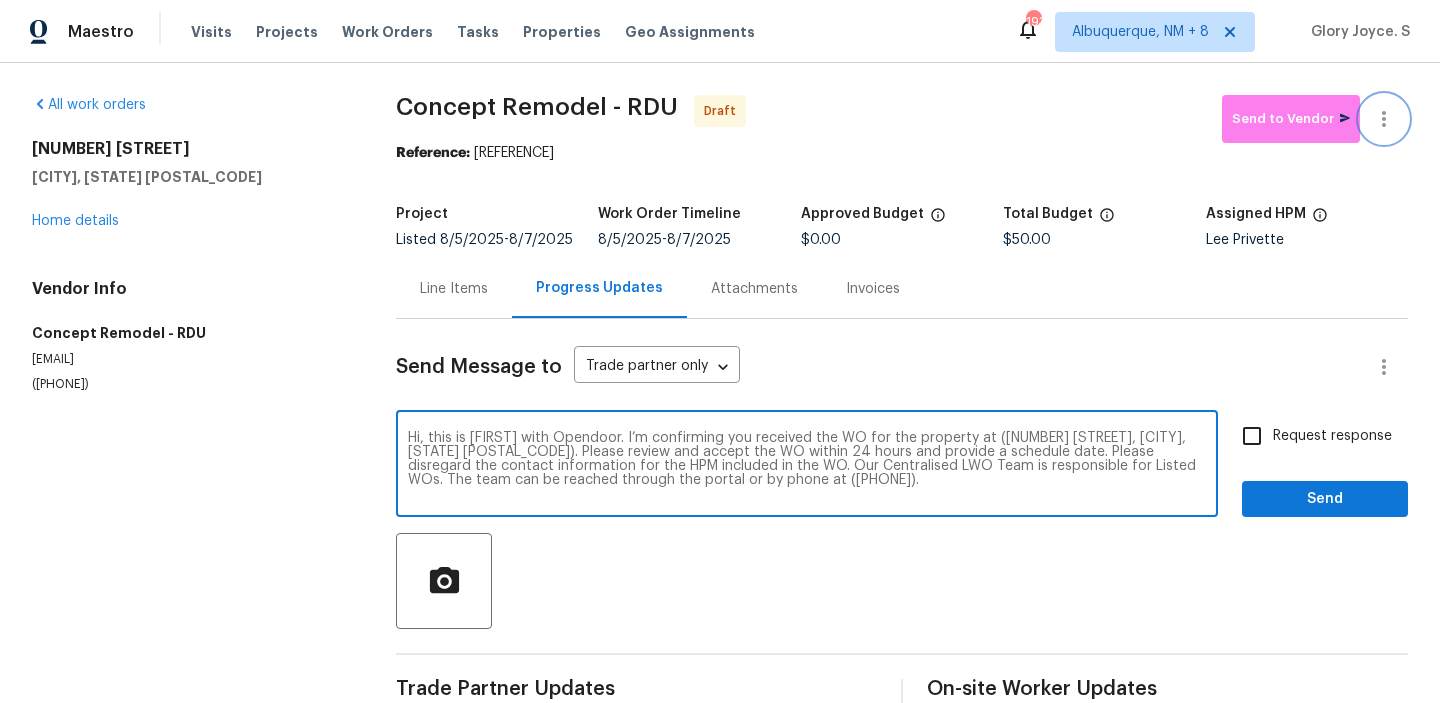click at bounding box center (1384, 119) 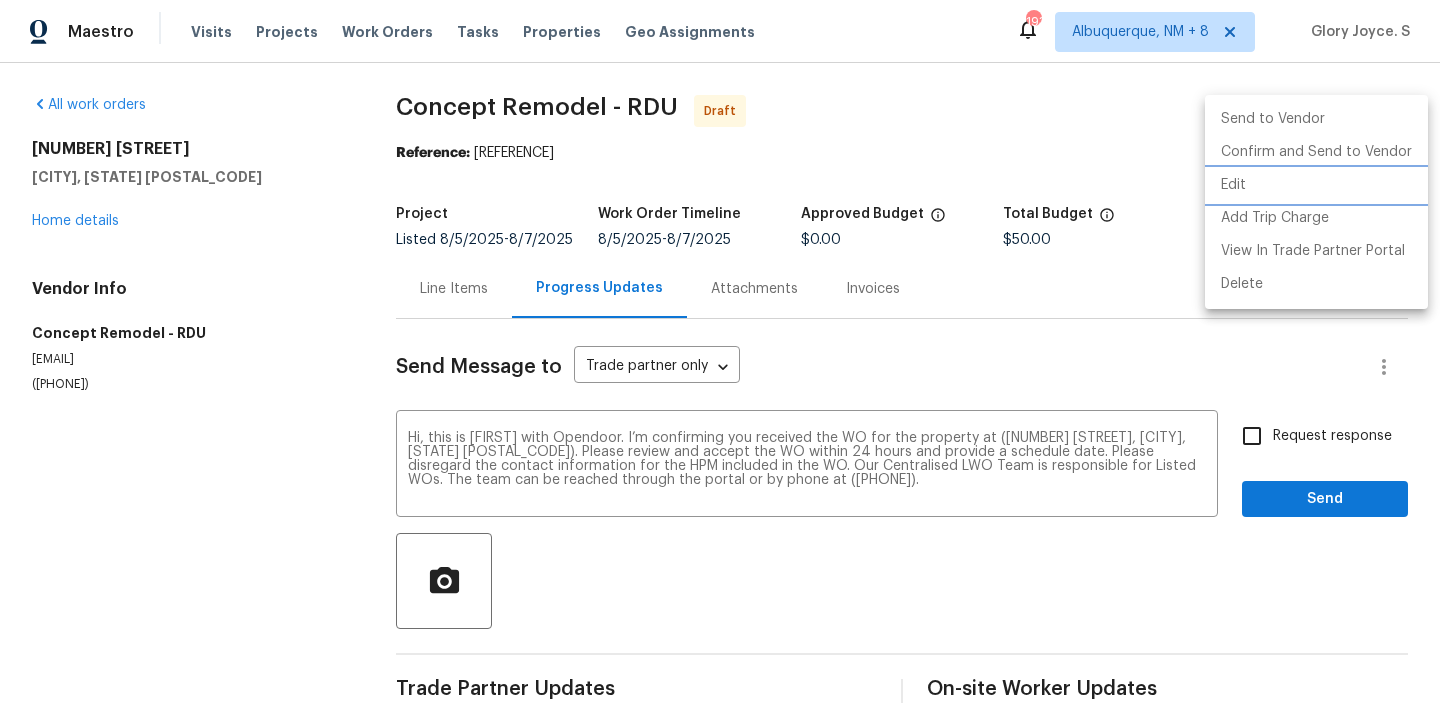 click on "Edit" at bounding box center [1316, 185] 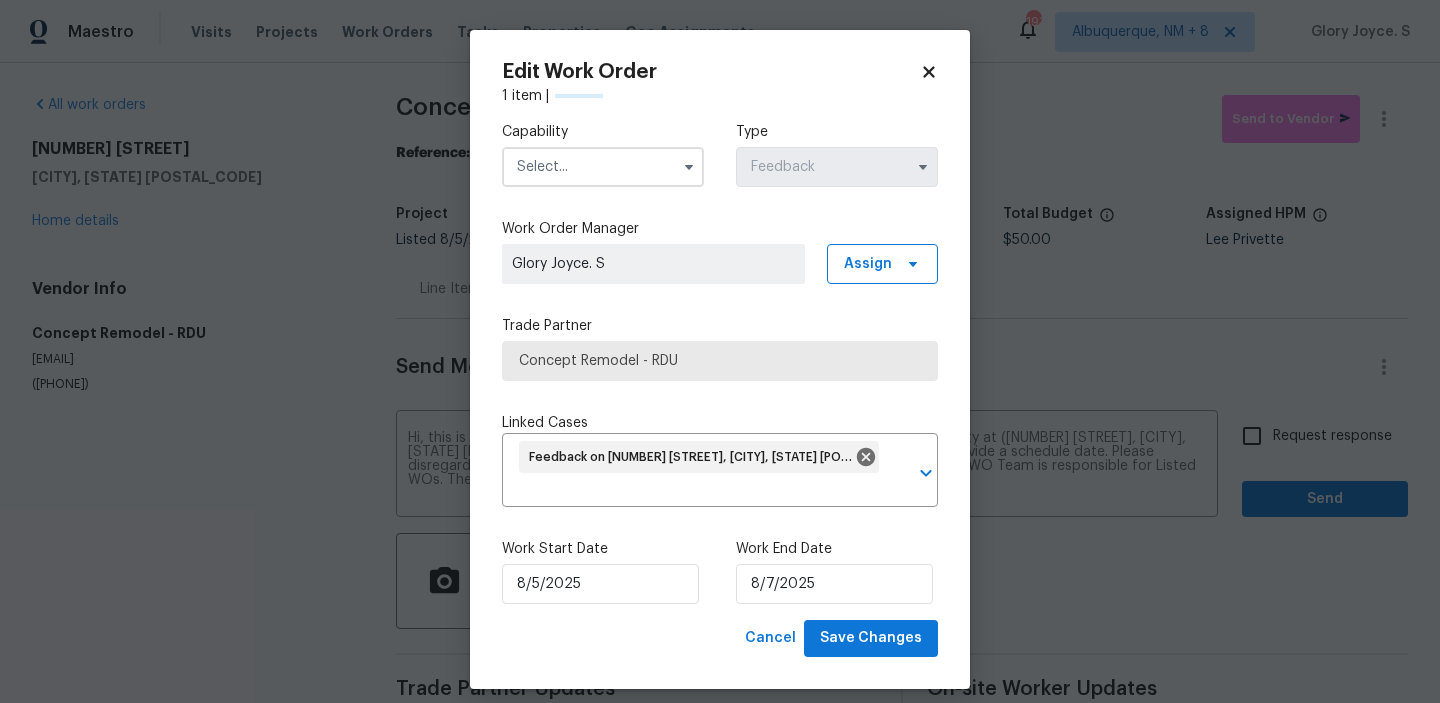 click at bounding box center (603, 167) 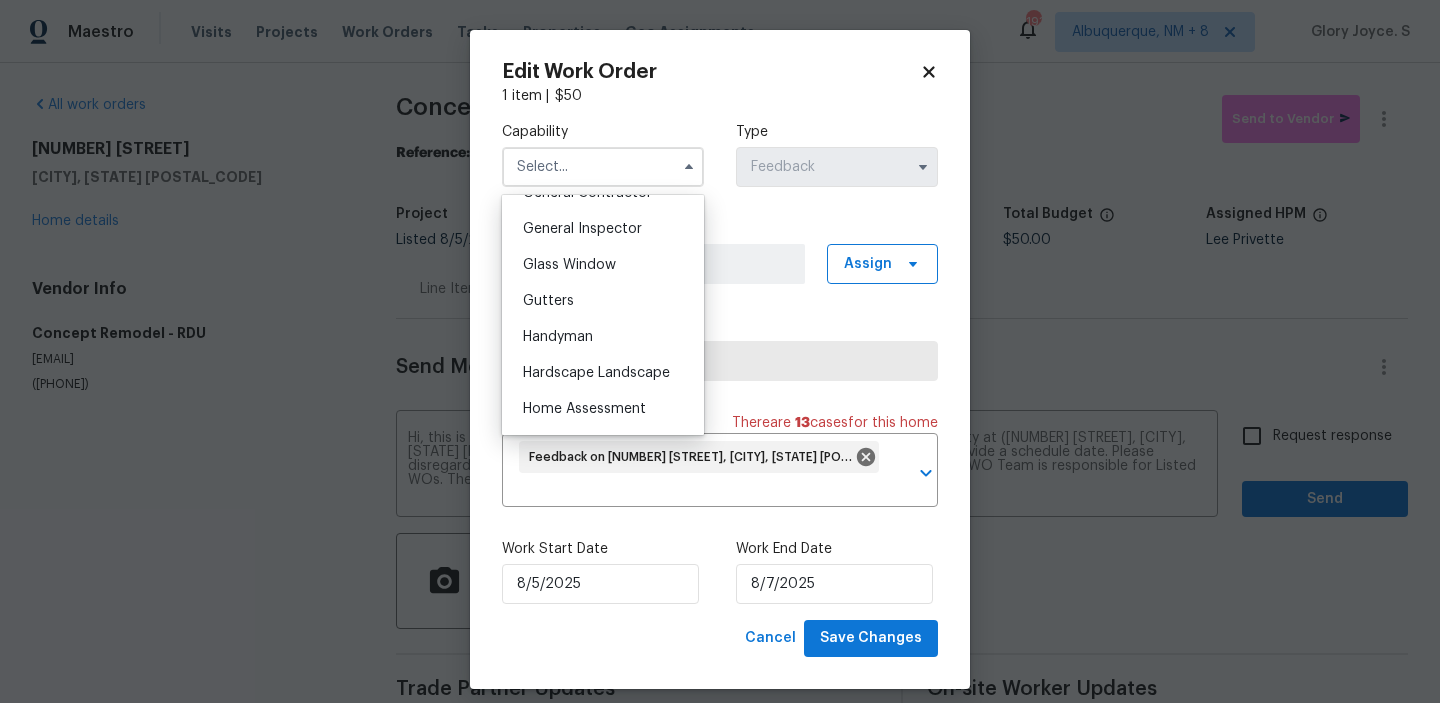 scroll, scrollTop: 985, scrollLeft: 0, axis: vertical 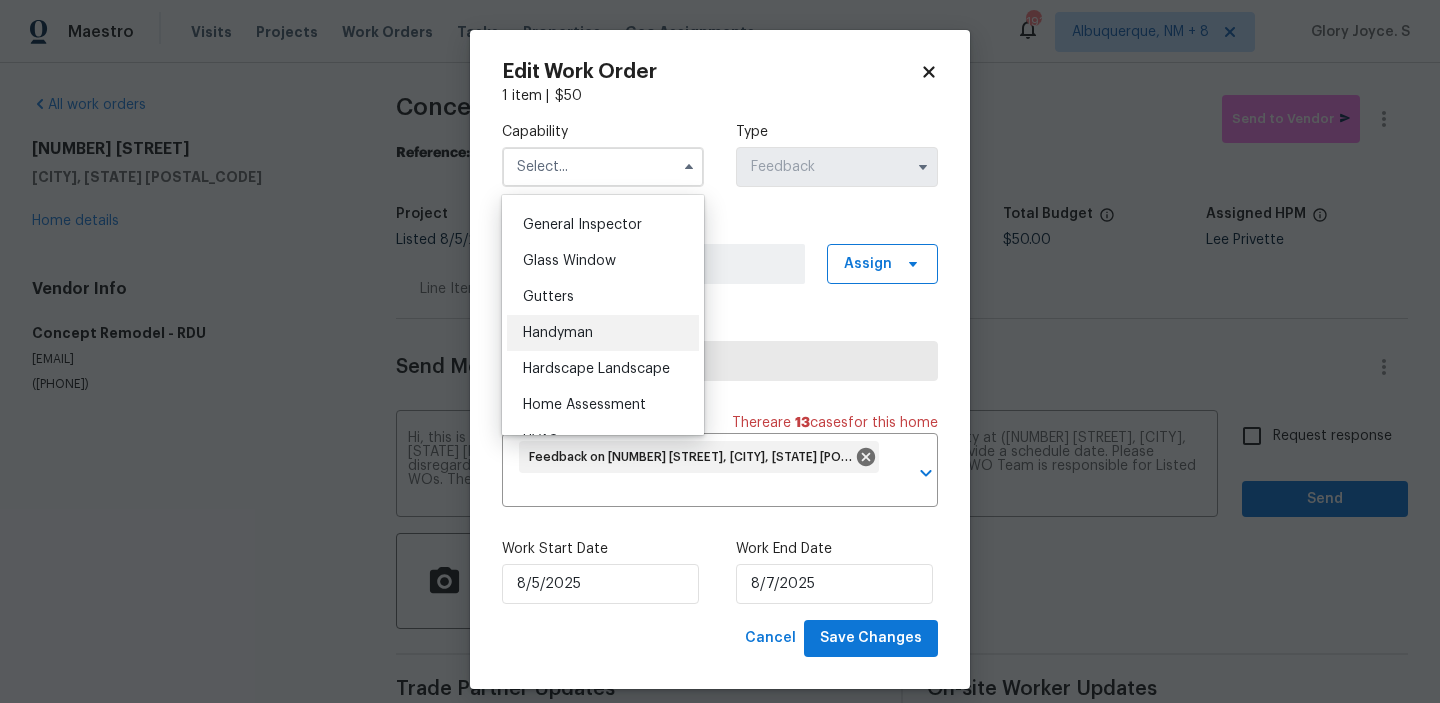 click on "Handyman" at bounding box center (603, 333) 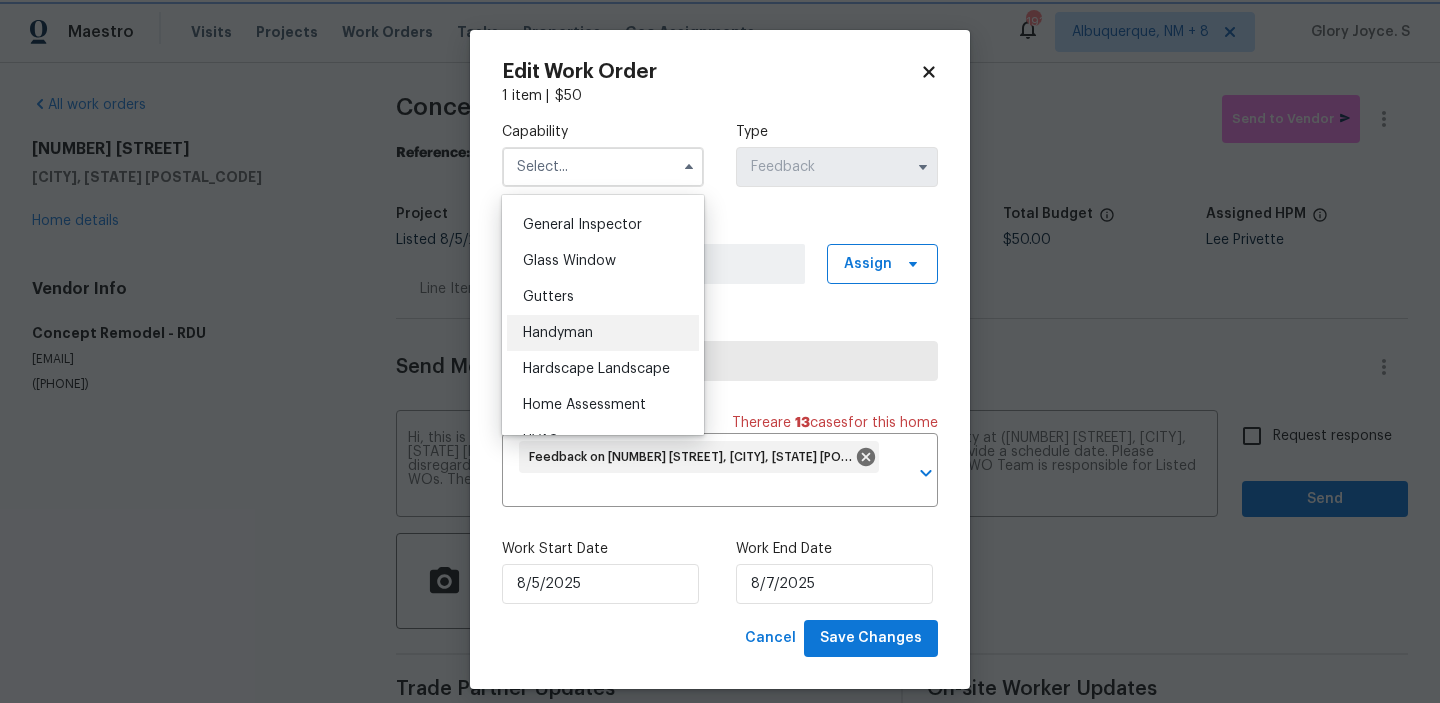 type on "Handyman" 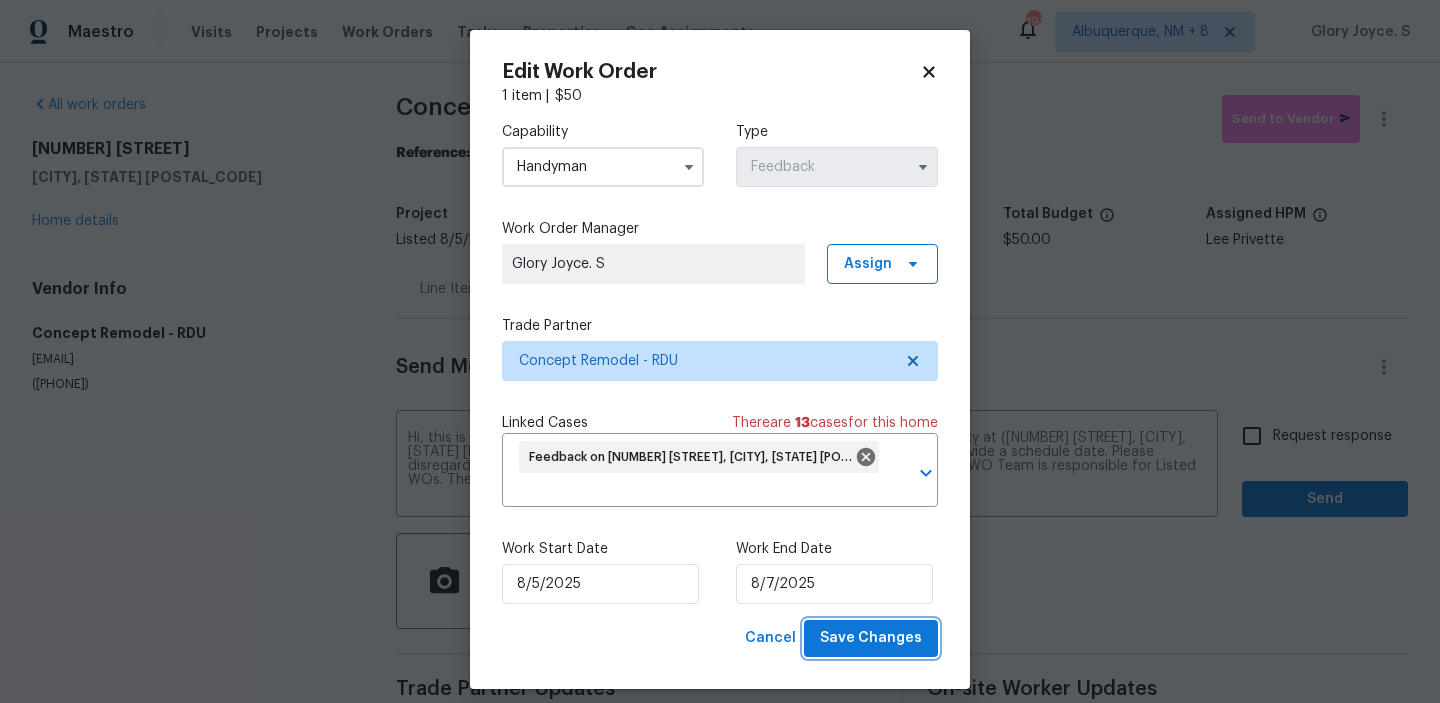 click on "Save Changes" at bounding box center (871, 638) 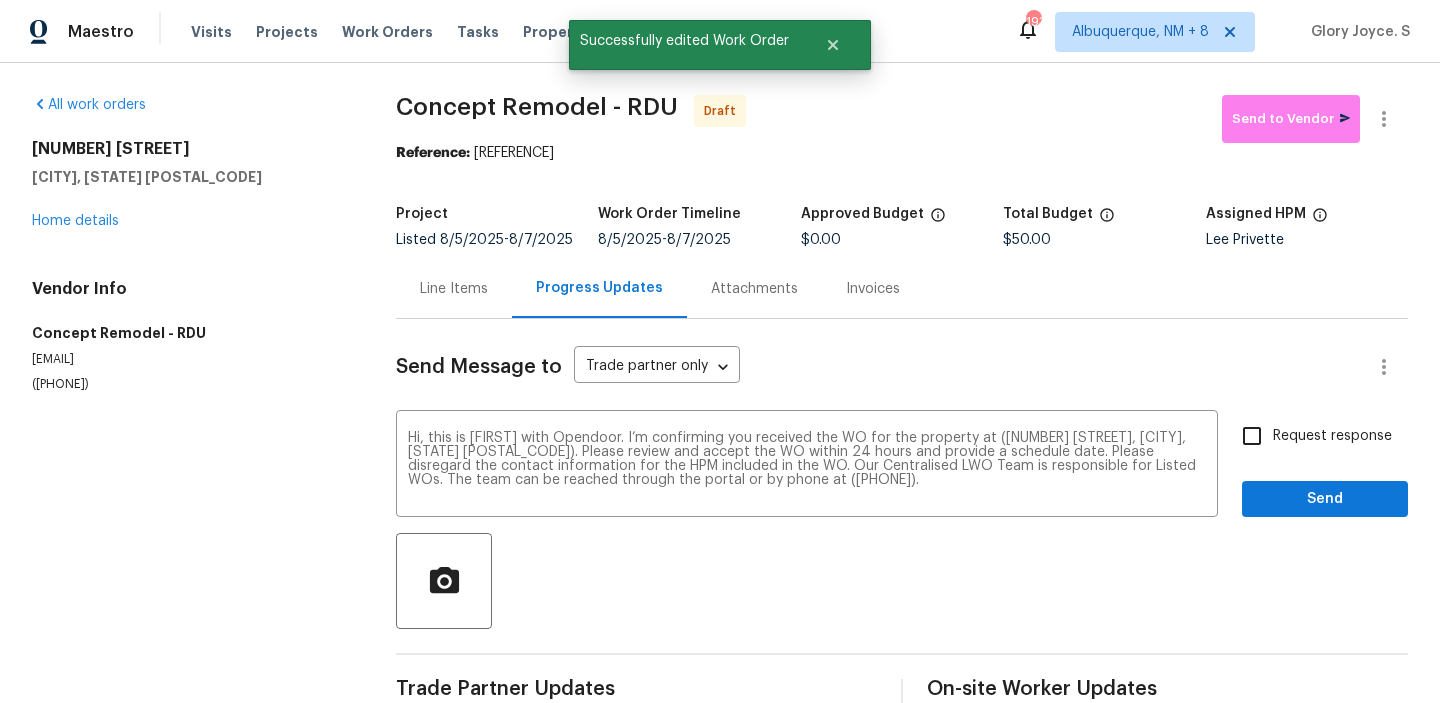 click on "Request response" at bounding box center [1311, 436] 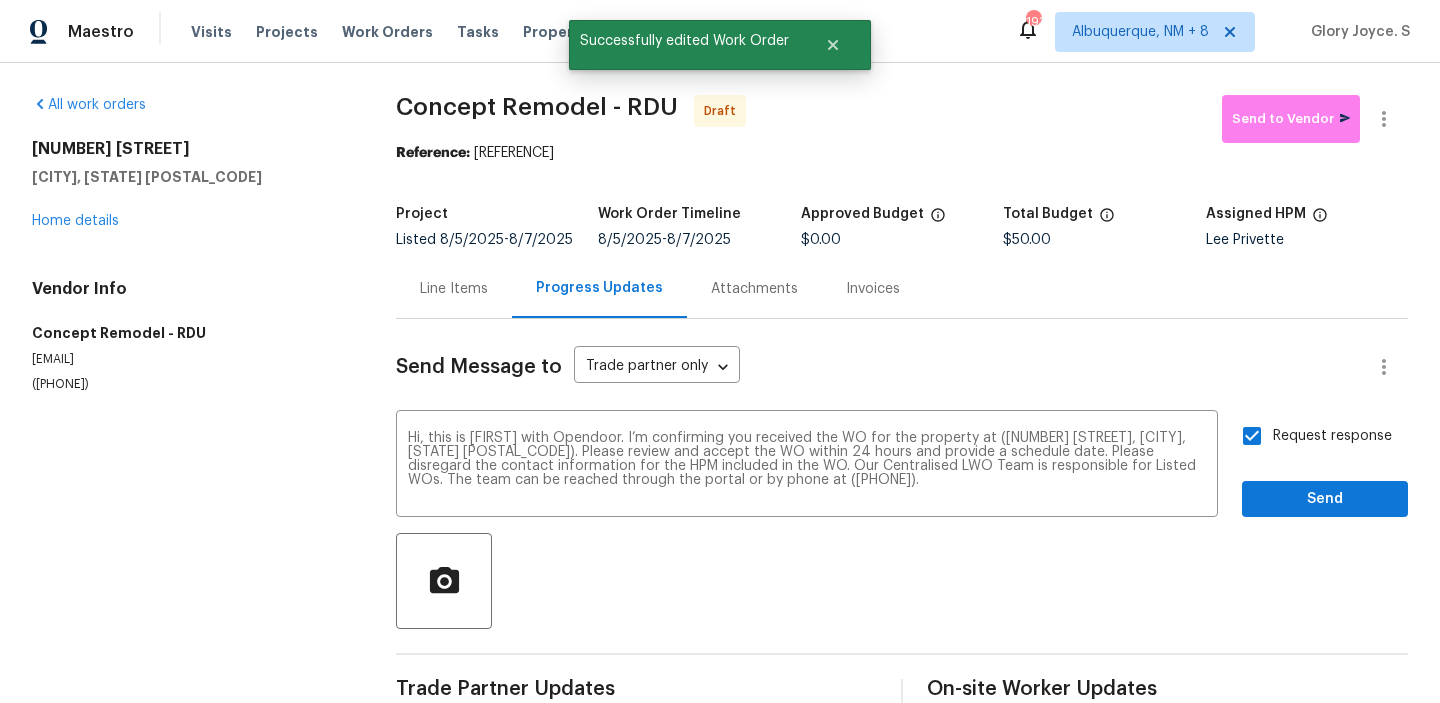 click on "Request response" at bounding box center [1311, 436] 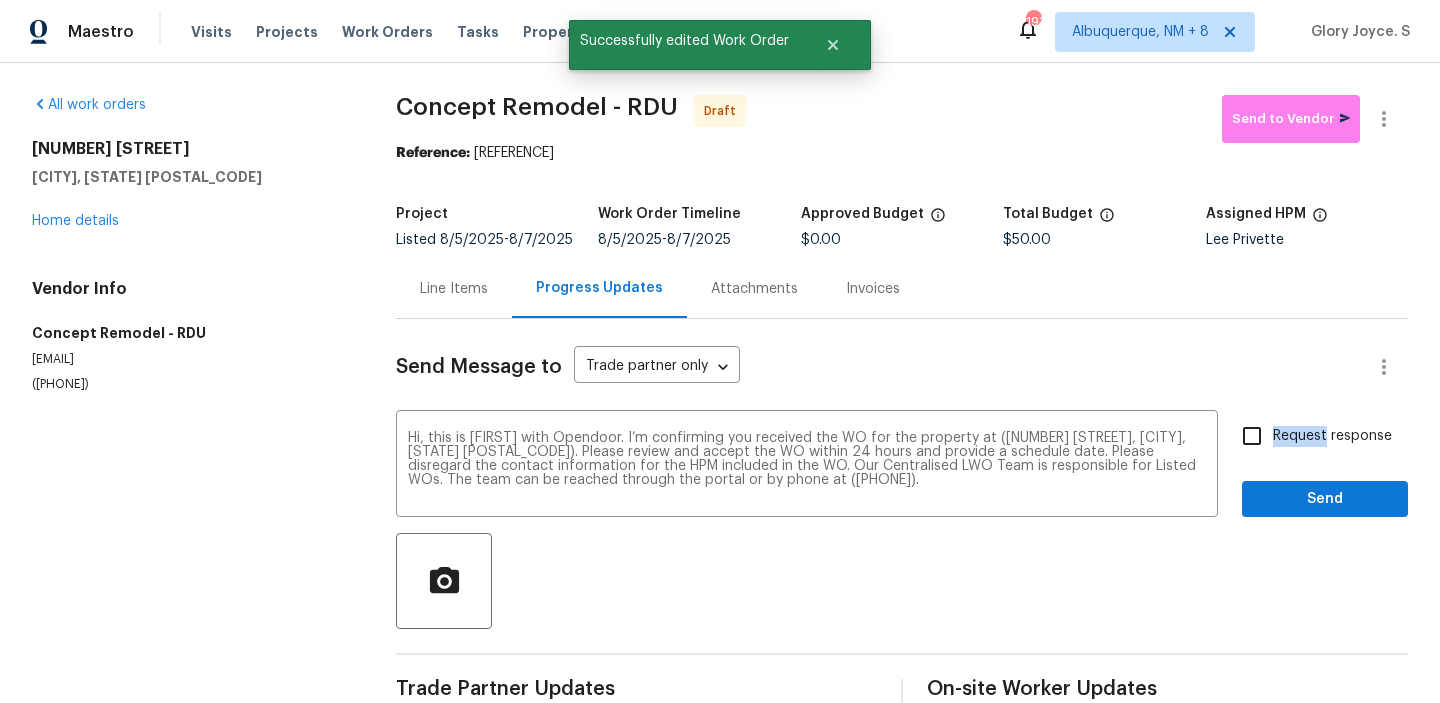 click on "Request response" at bounding box center (1311, 436) 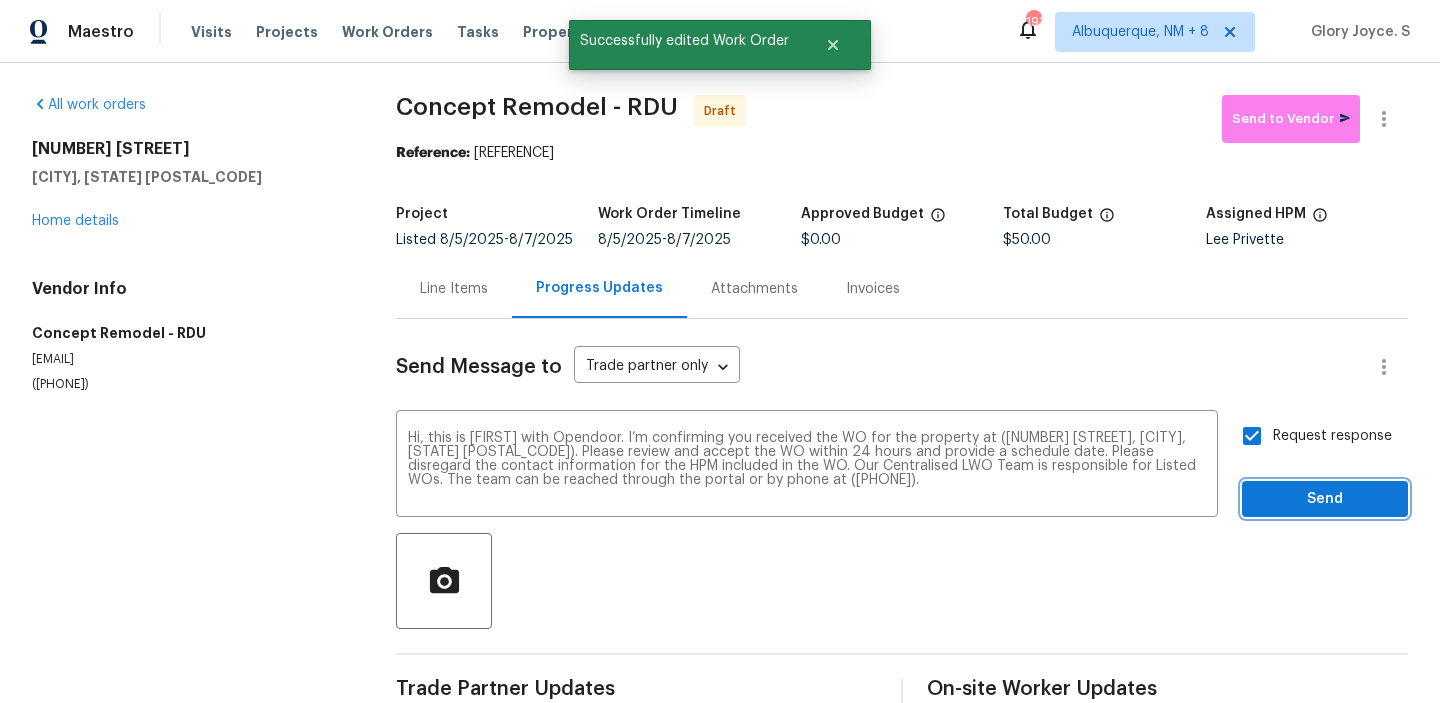 click on "Send" at bounding box center [1325, 499] 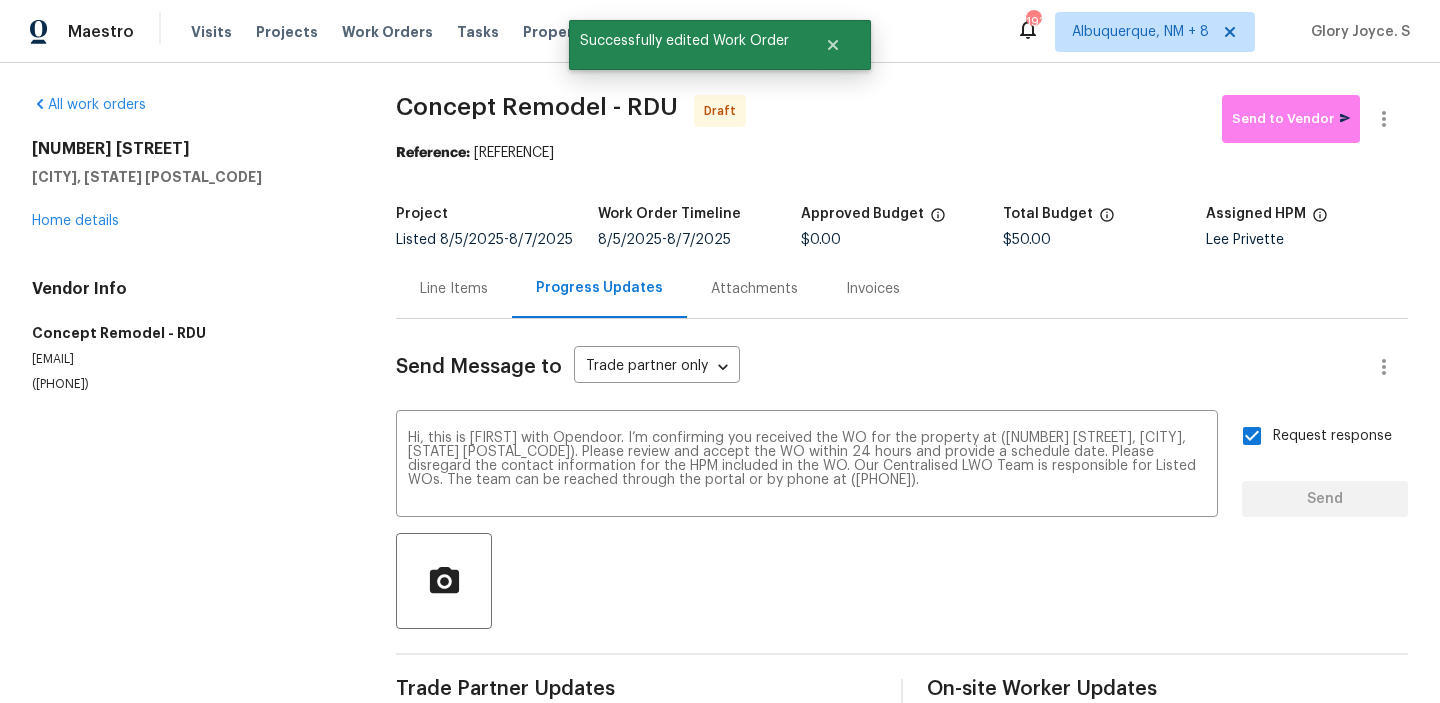 type 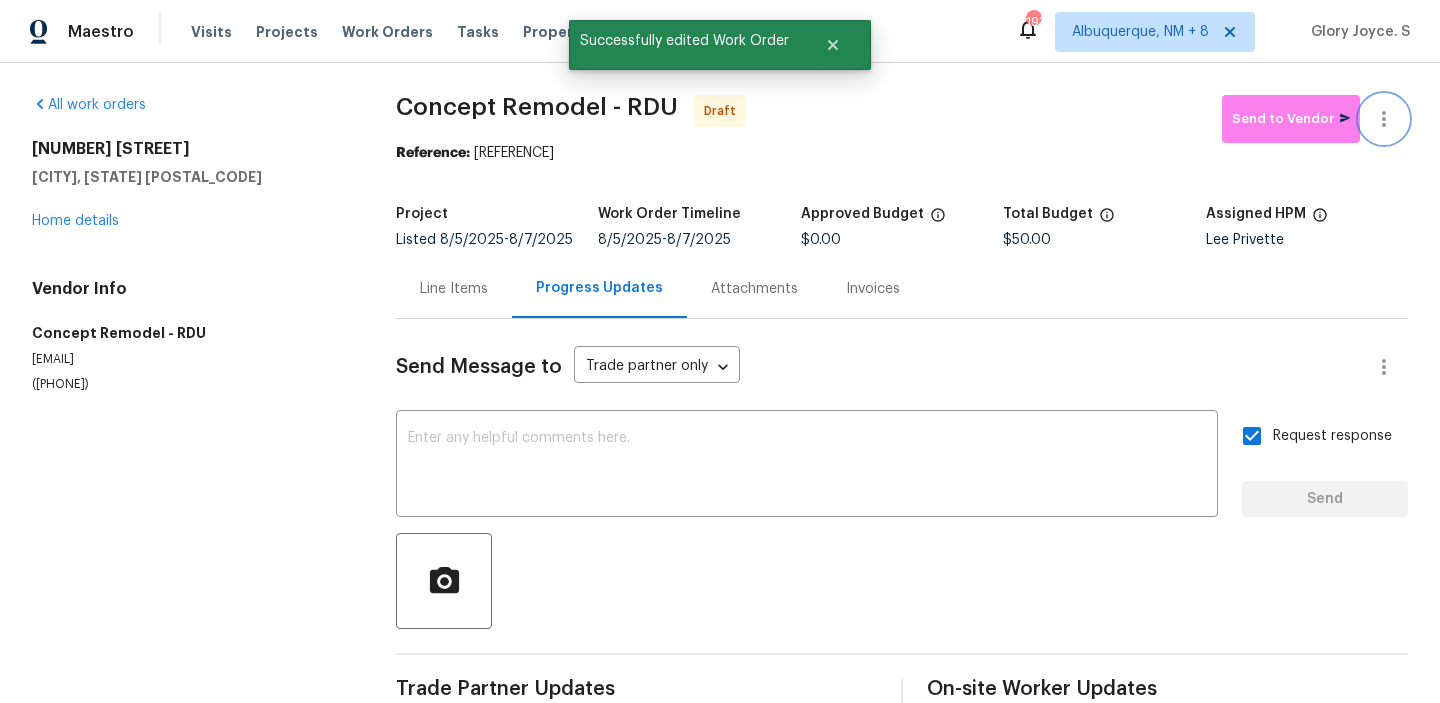 click 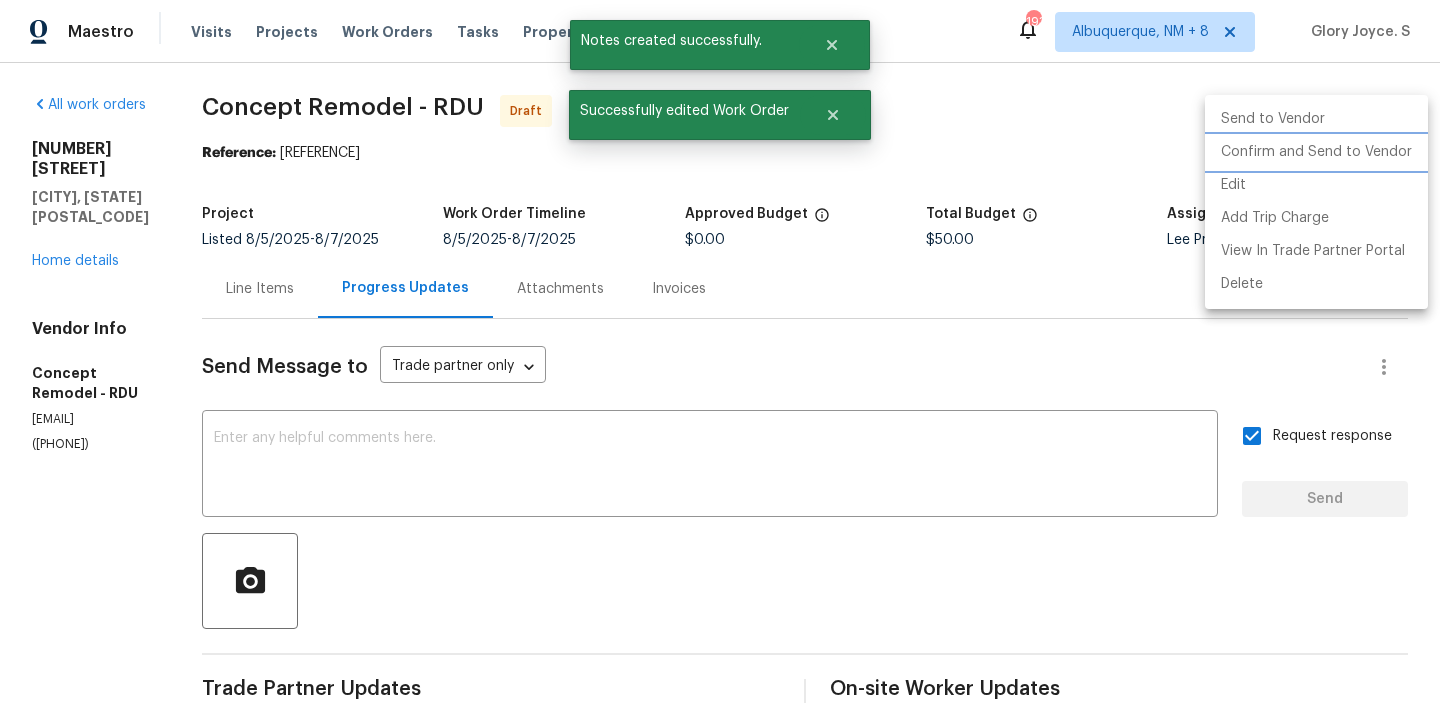 click on "Confirm and Send to Vendor" at bounding box center (1316, 152) 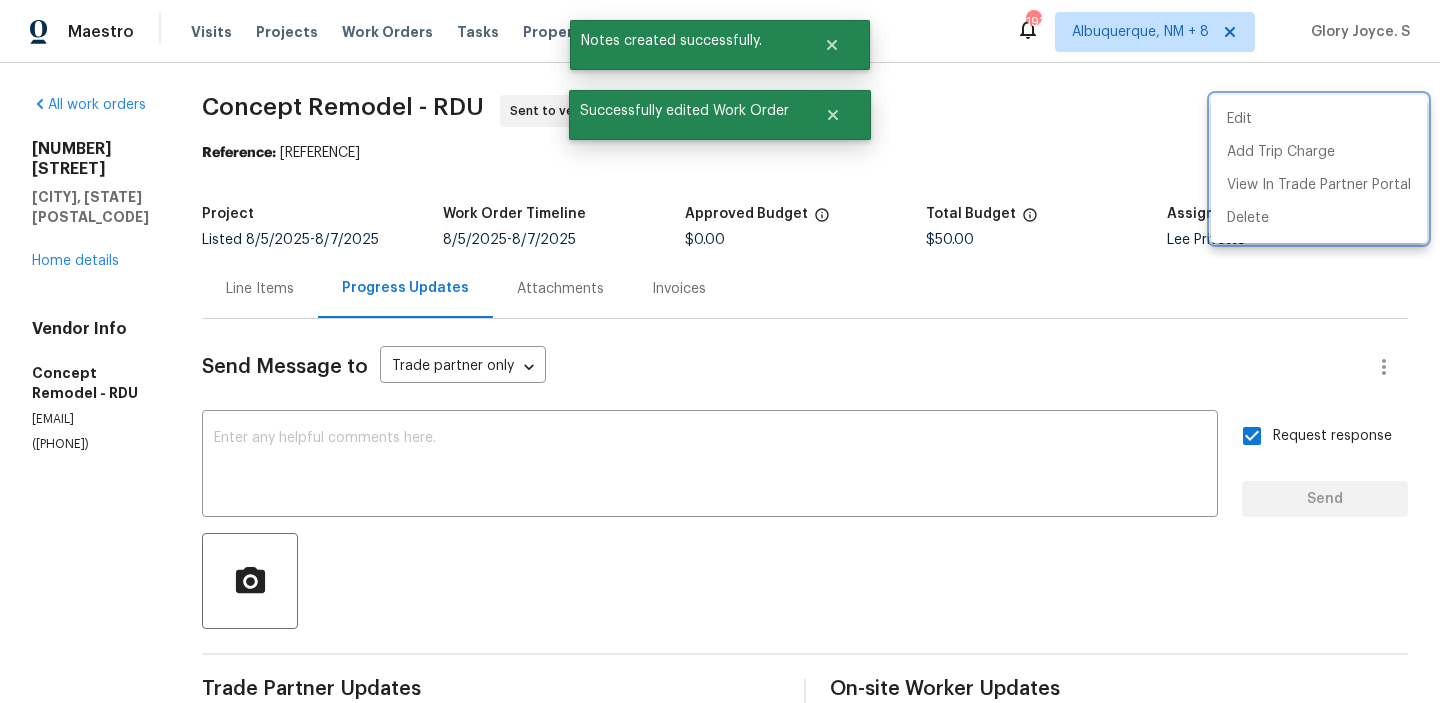 click at bounding box center [720, 351] 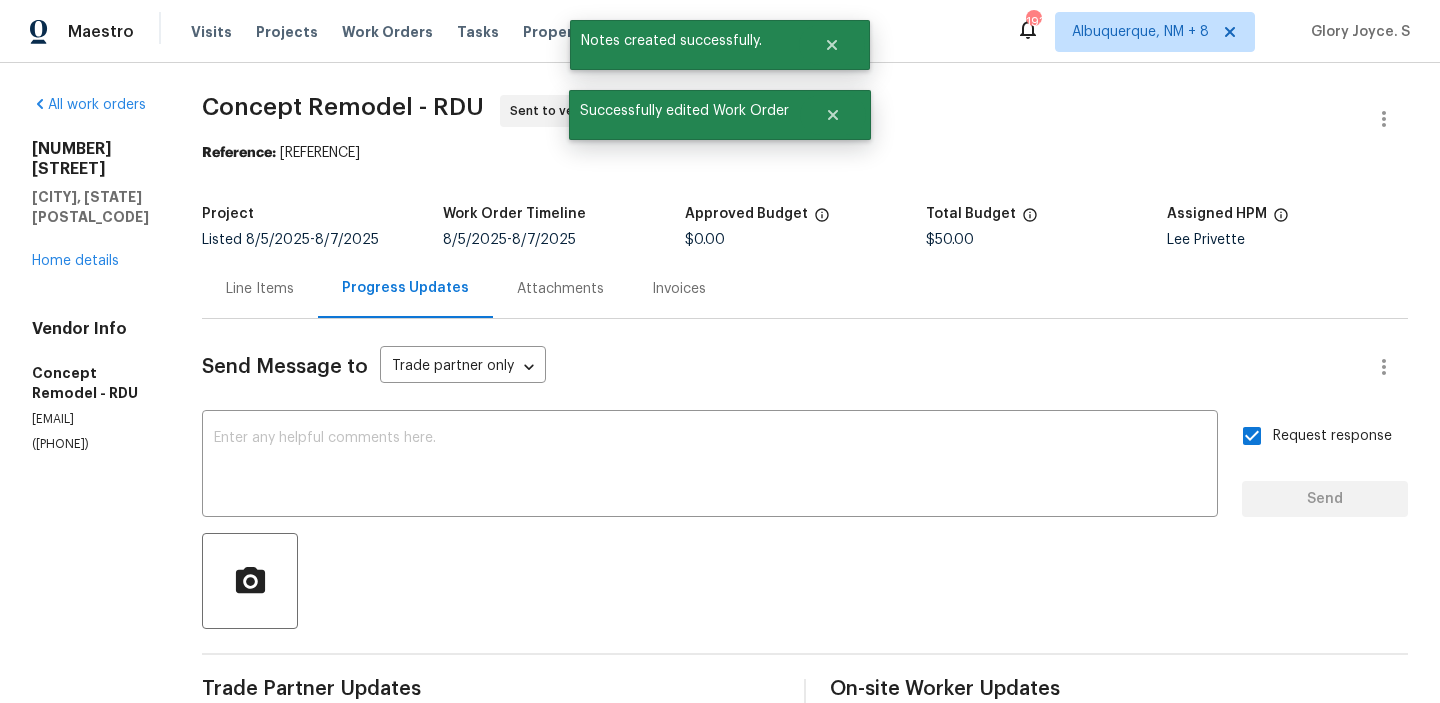 click on "Edit Add Trip Charge View In Trade Partner Portal Delete" at bounding box center [720, 351] 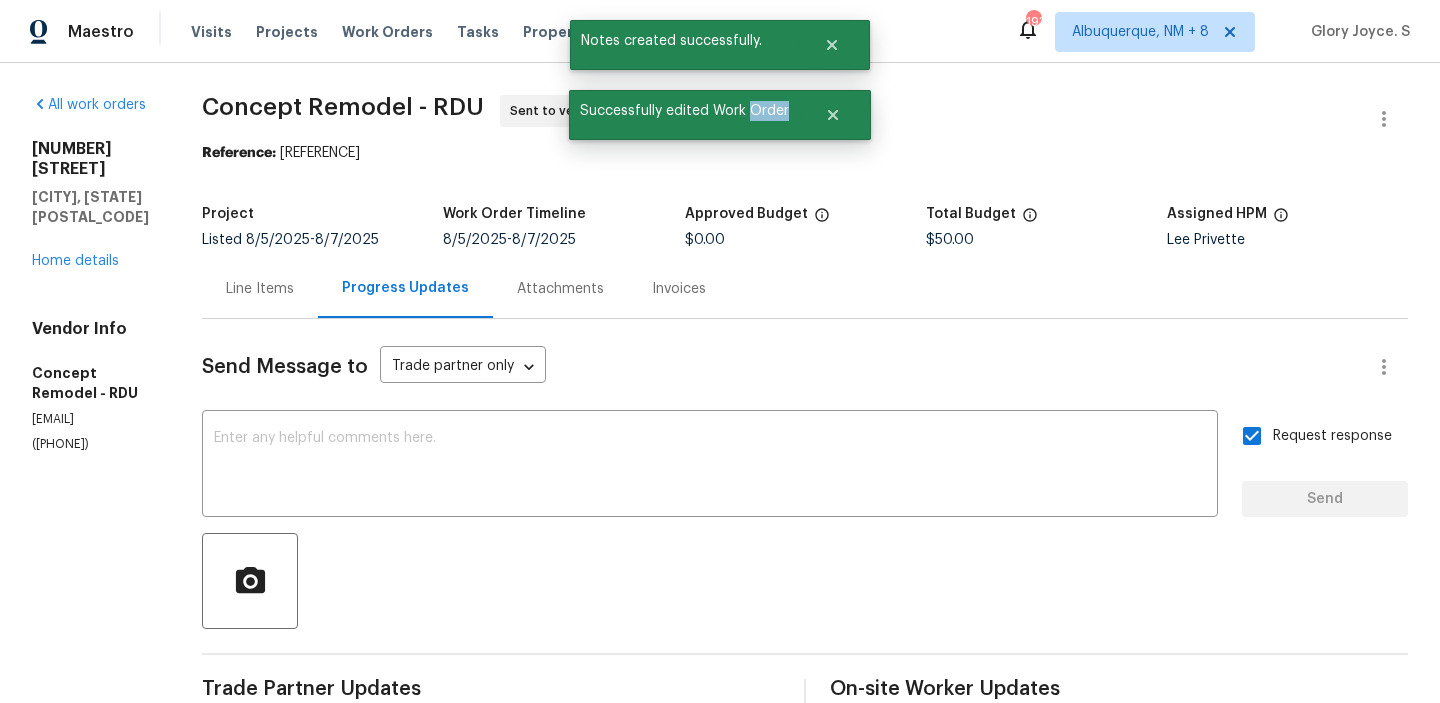 click on "Maestro Visits Projects Work Orders Tasks Properties Geo Assignments [NUMBER] [CITY], [STATE] + [NUMBER] [FIRST] [LAST]." at bounding box center [720, 31] 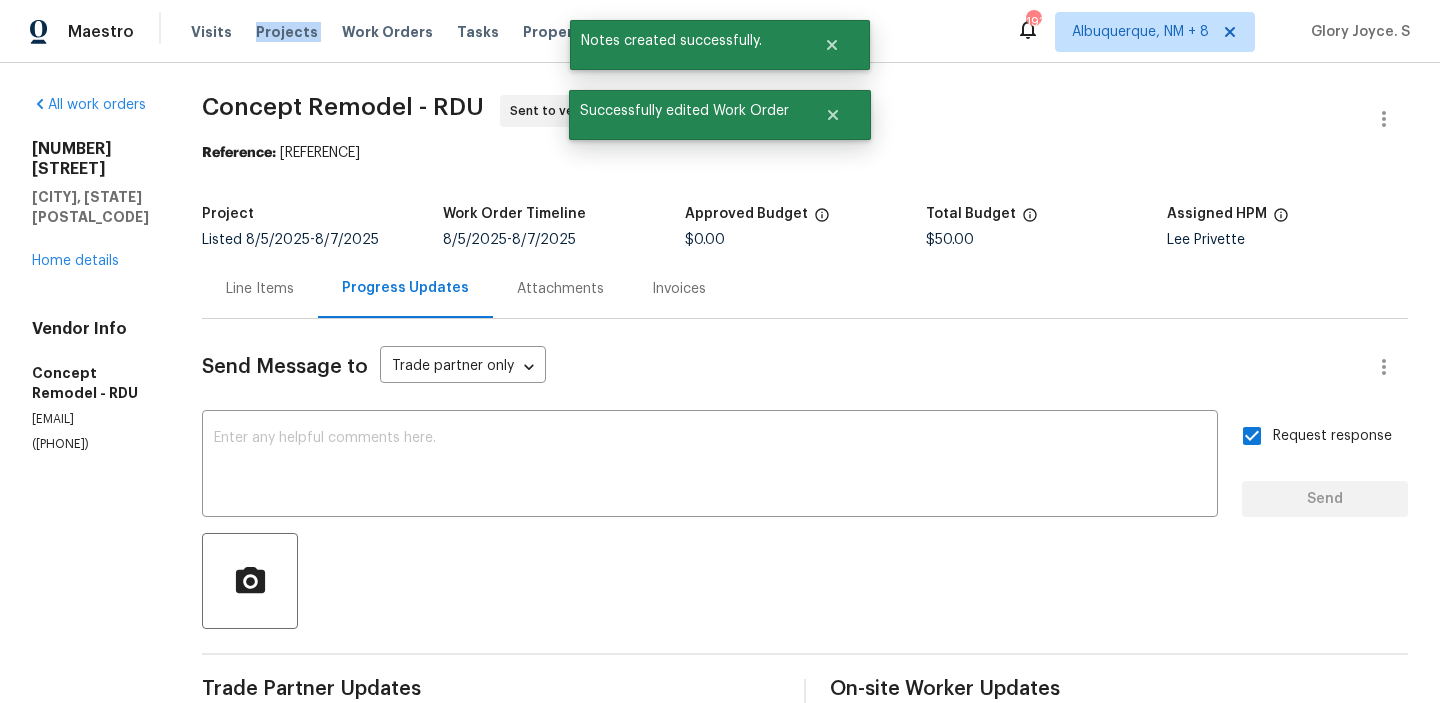 click on "Concept Remodel - RDU" at bounding box center [343, 107] 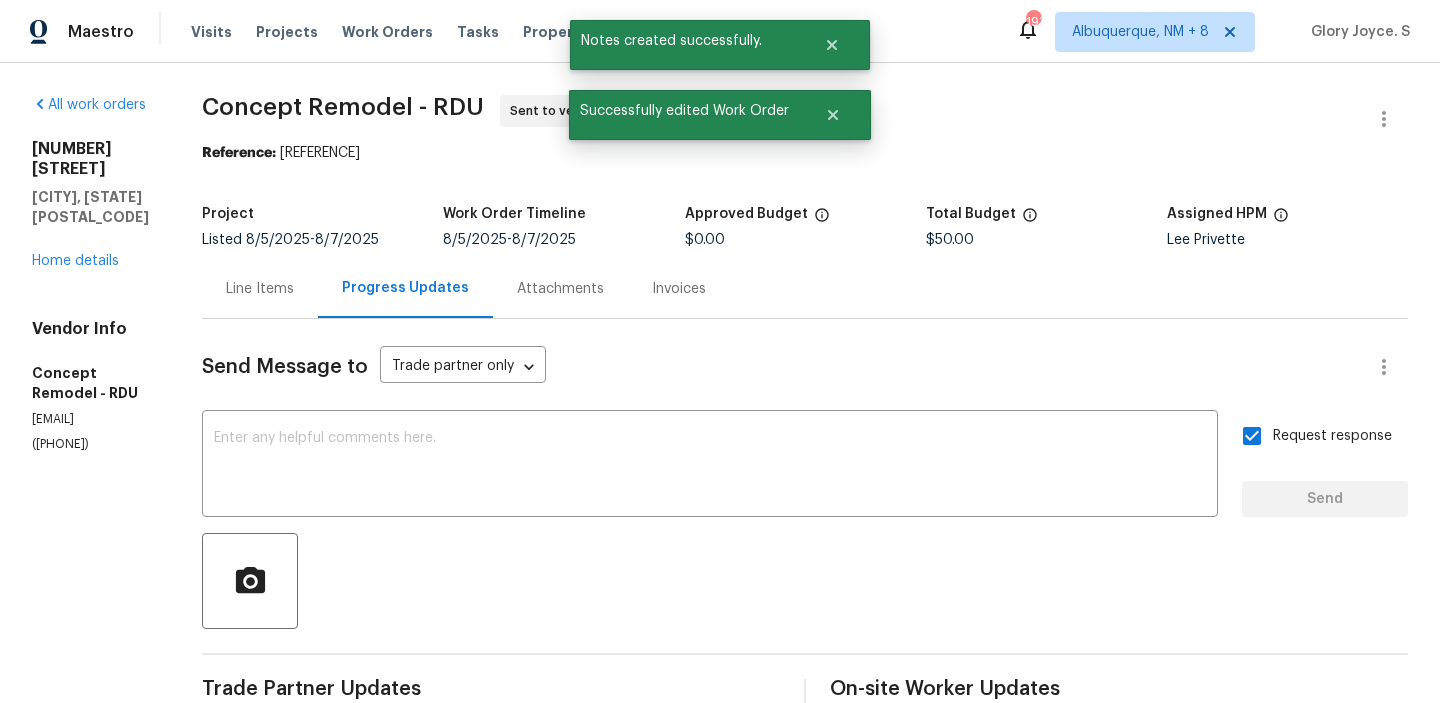 click on "Concept Remodel - RDU" at bounding box center (343, 107) 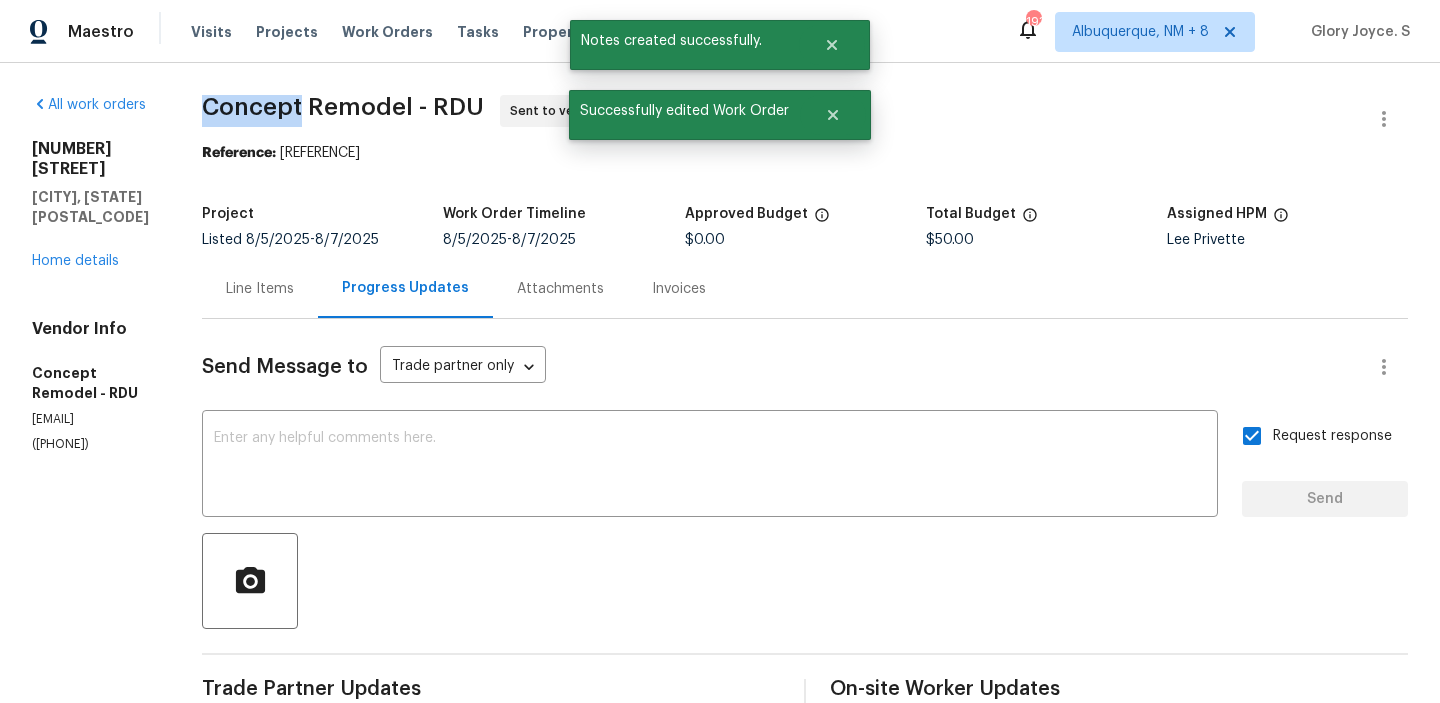 click on "Concept Remodel - RDU" at bounding box center (343, 107) 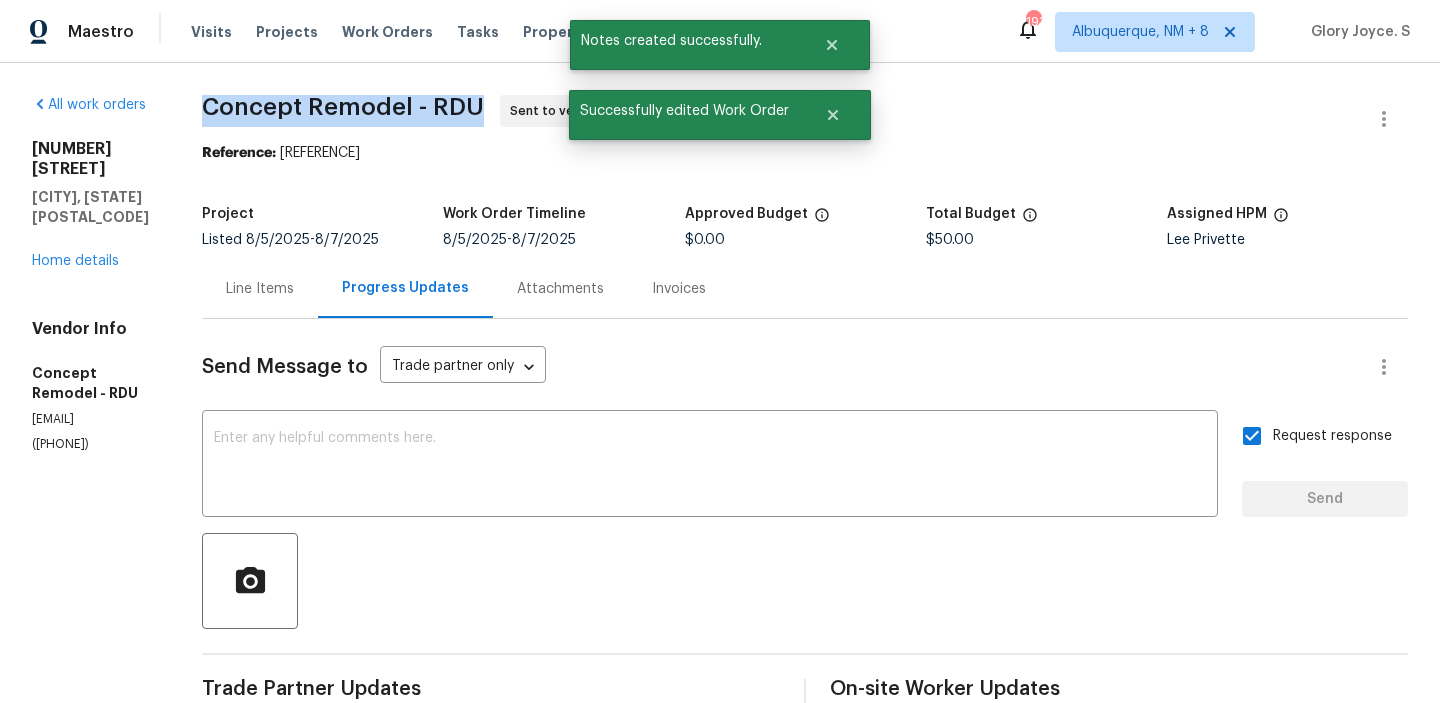 click on "Concept Remodel - RDU" at bounding box center [343, 107] 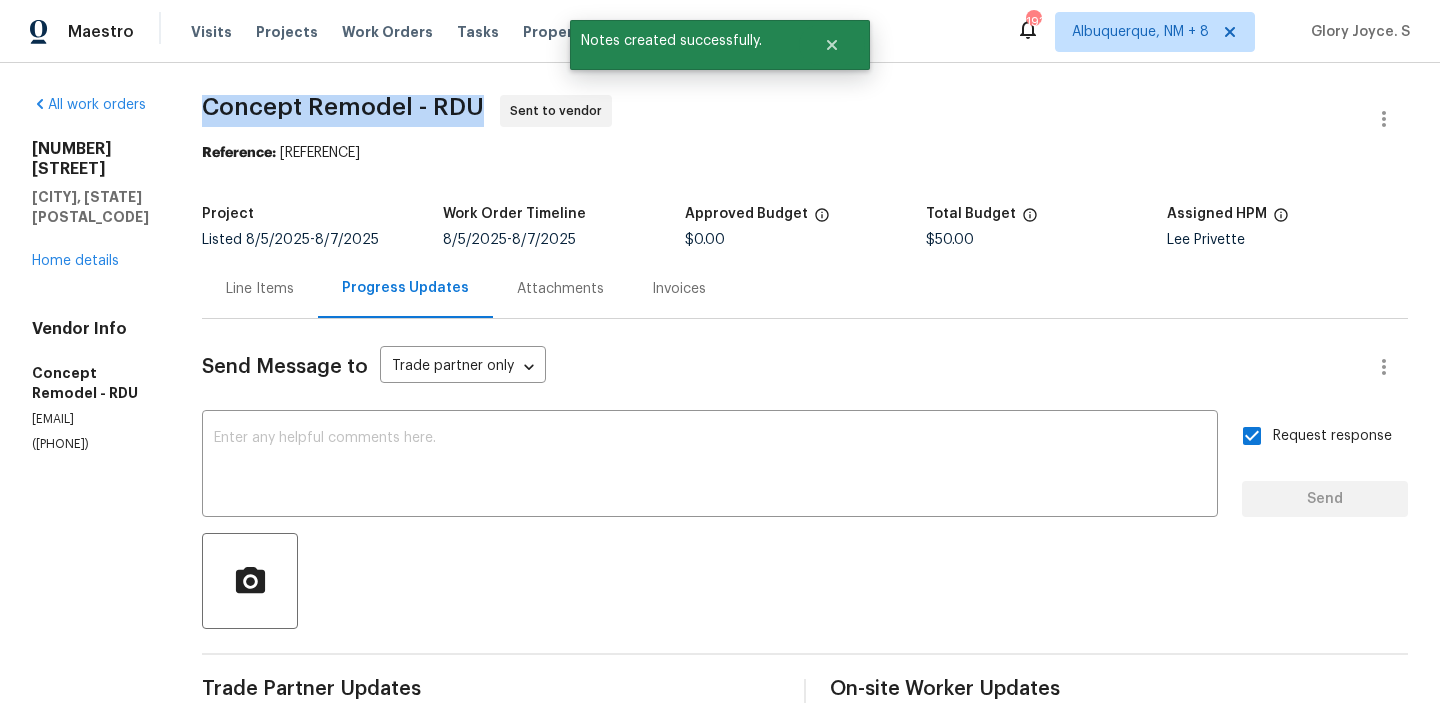 copy on "Concept Remodel - RDU" 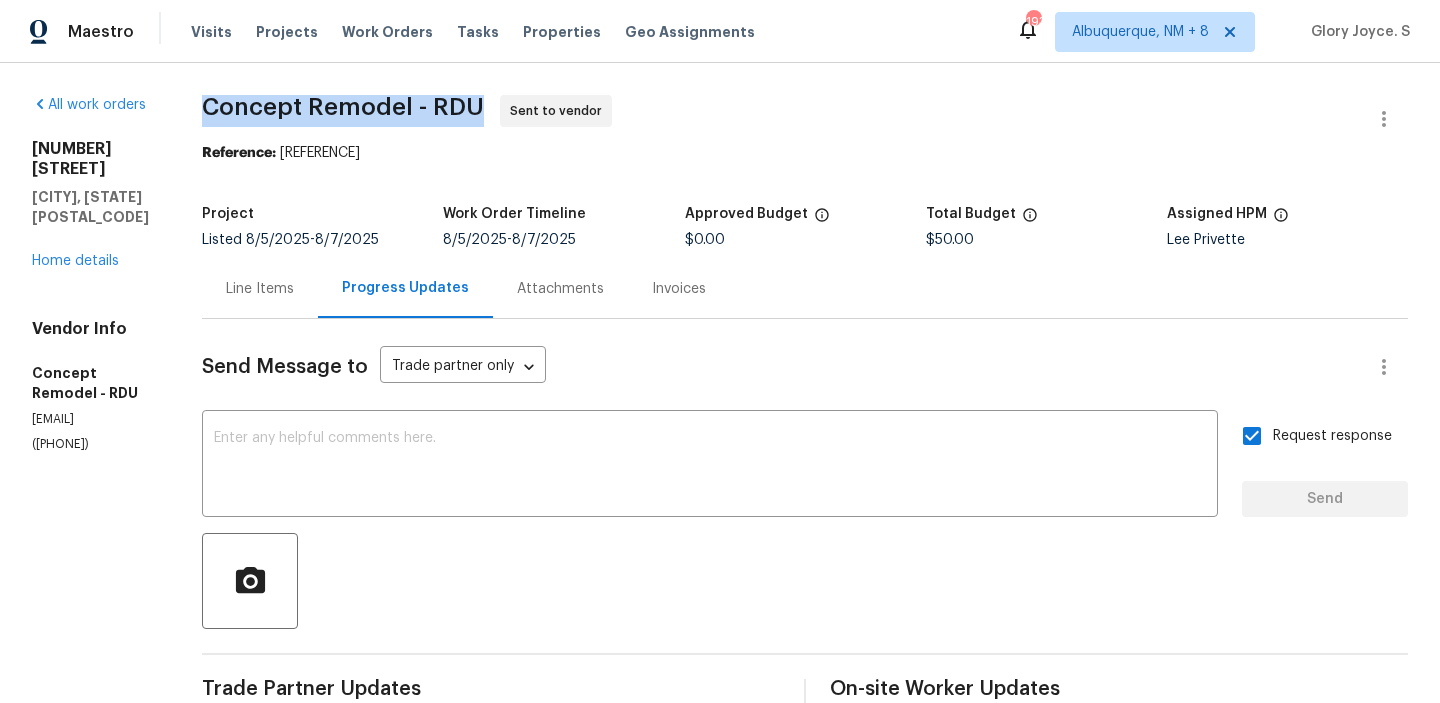 click on "Concept Remodel - RDU" at bounding box center [343, 107] 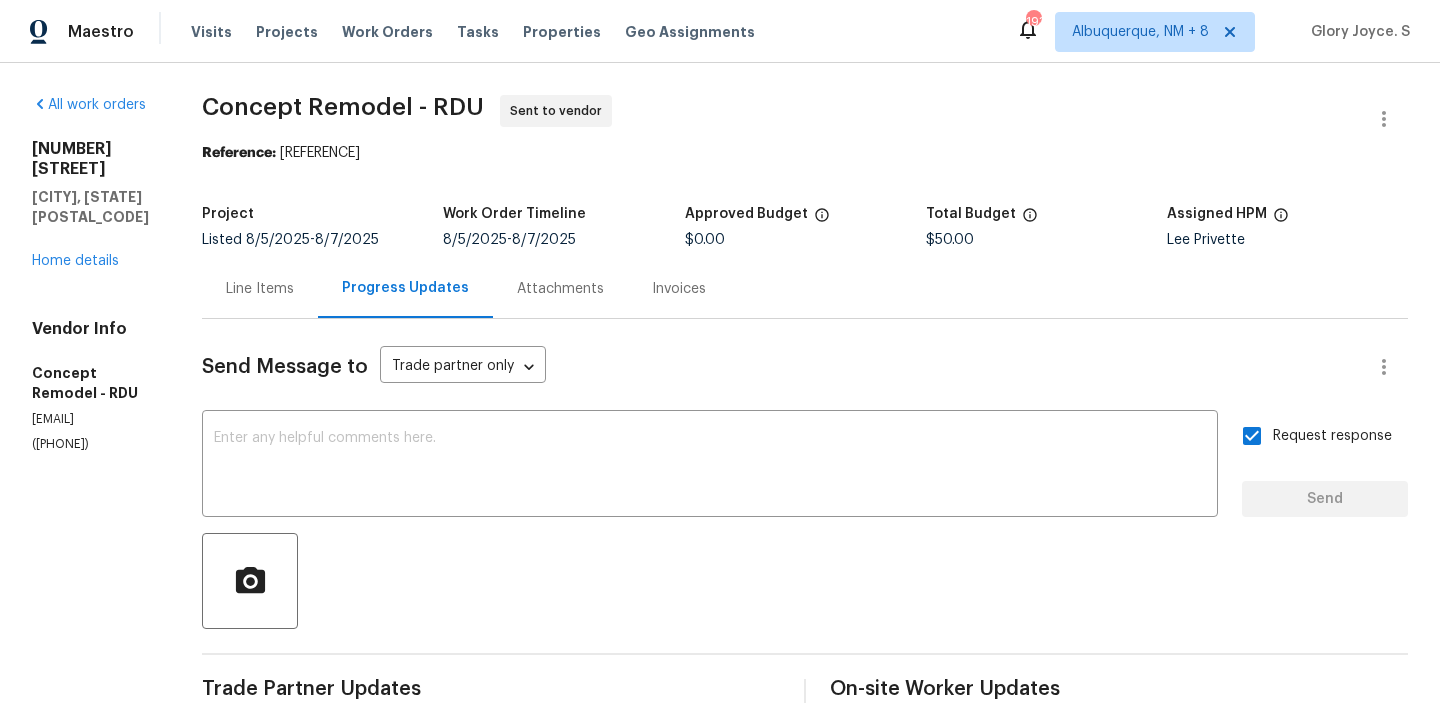 click on "Concept Remodel - RDU" at bounding box center (343, 107) 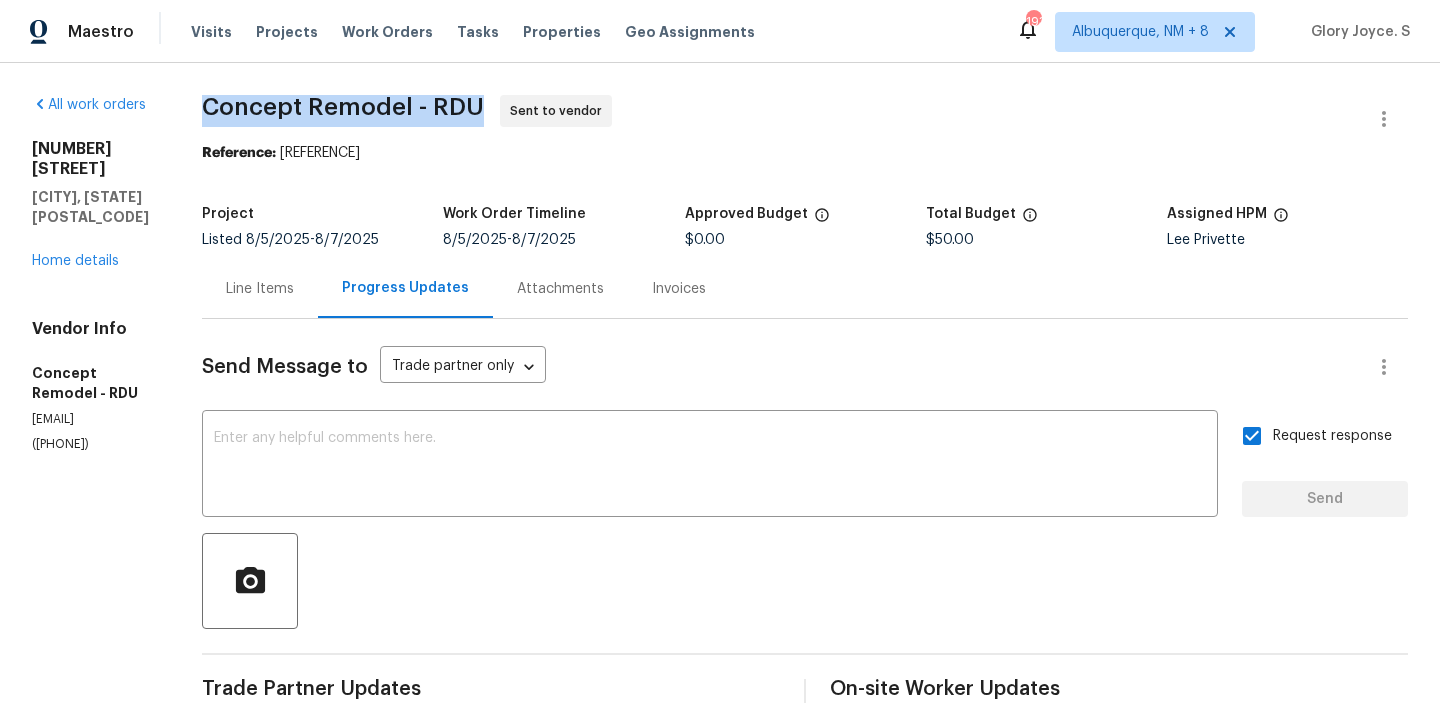 click on "Concept Remodel - RDU" at bounding box center [343, 107] 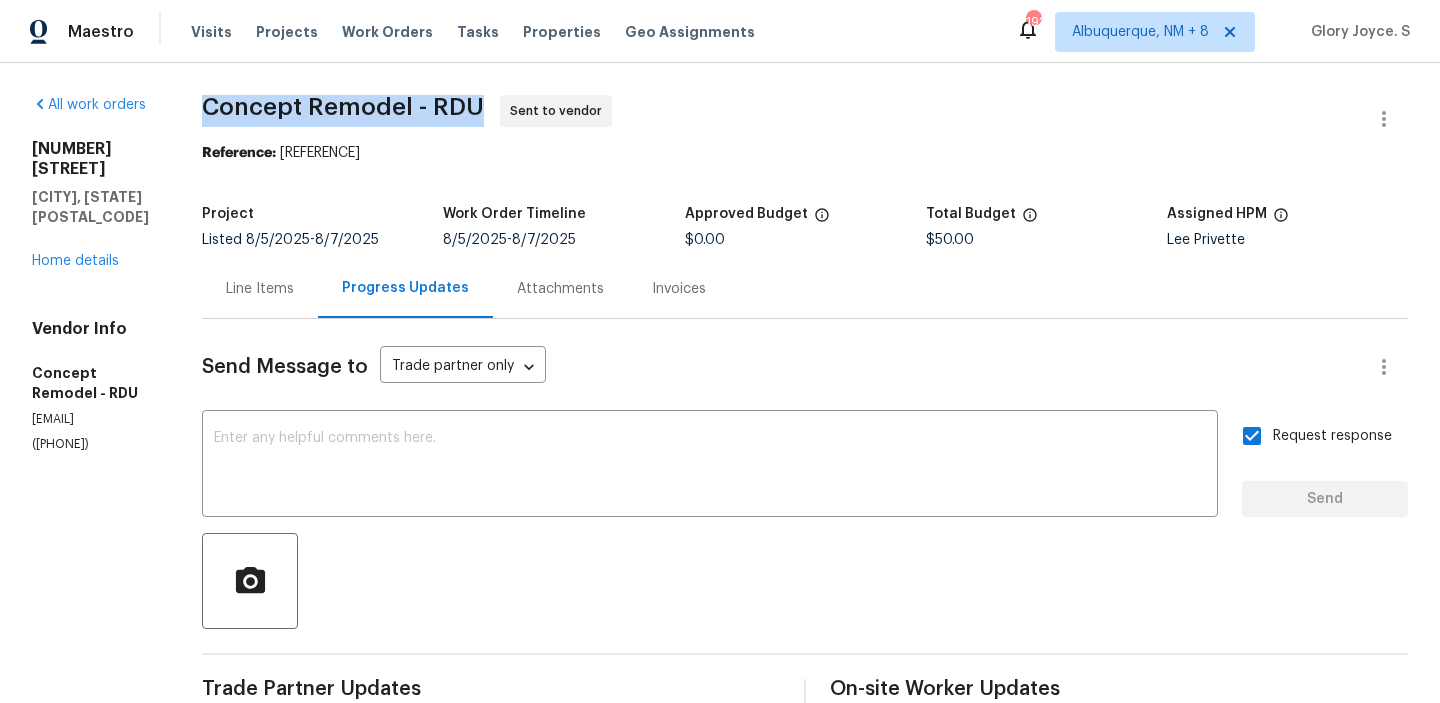 drag, startPoint x: 287, startPoint y: 153, endPoint x: 662, endPoint y: 153, distance: 375 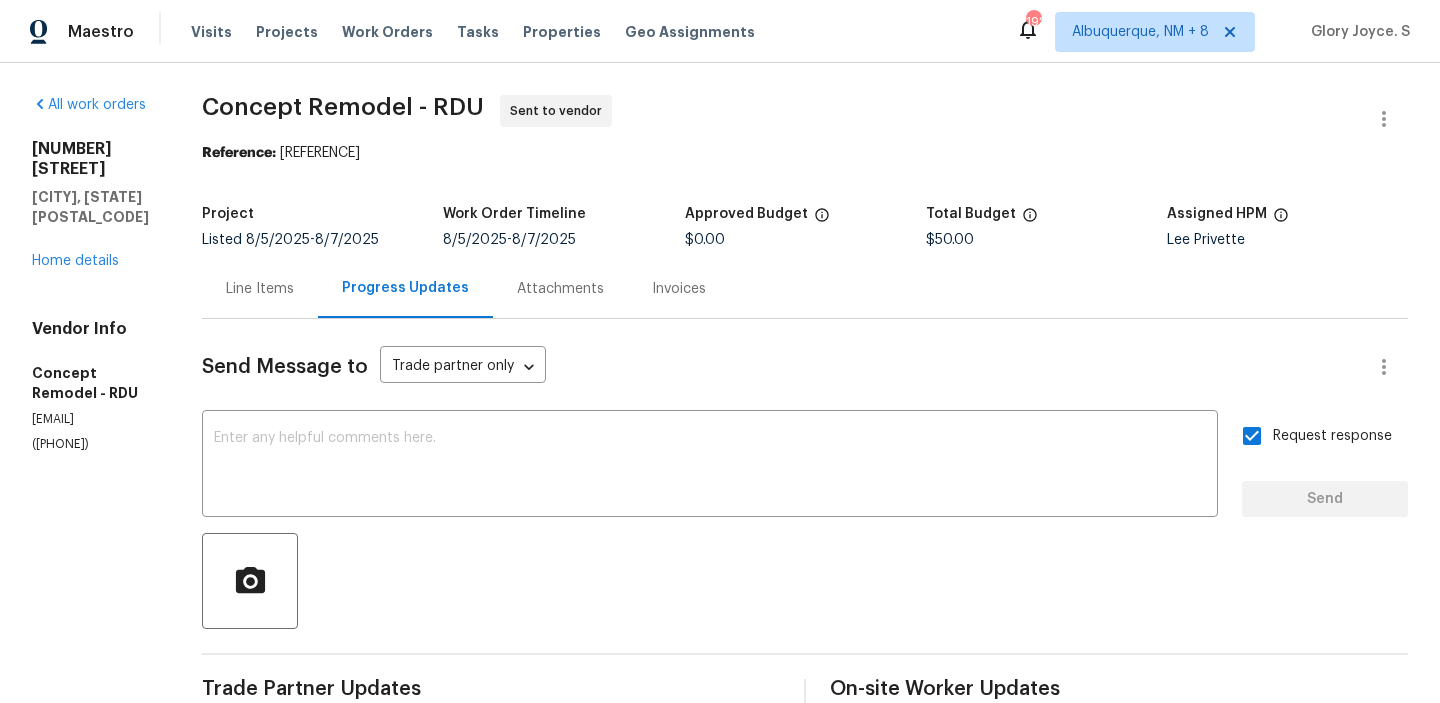 click on "Line Items" at bounding box center (260, 289) 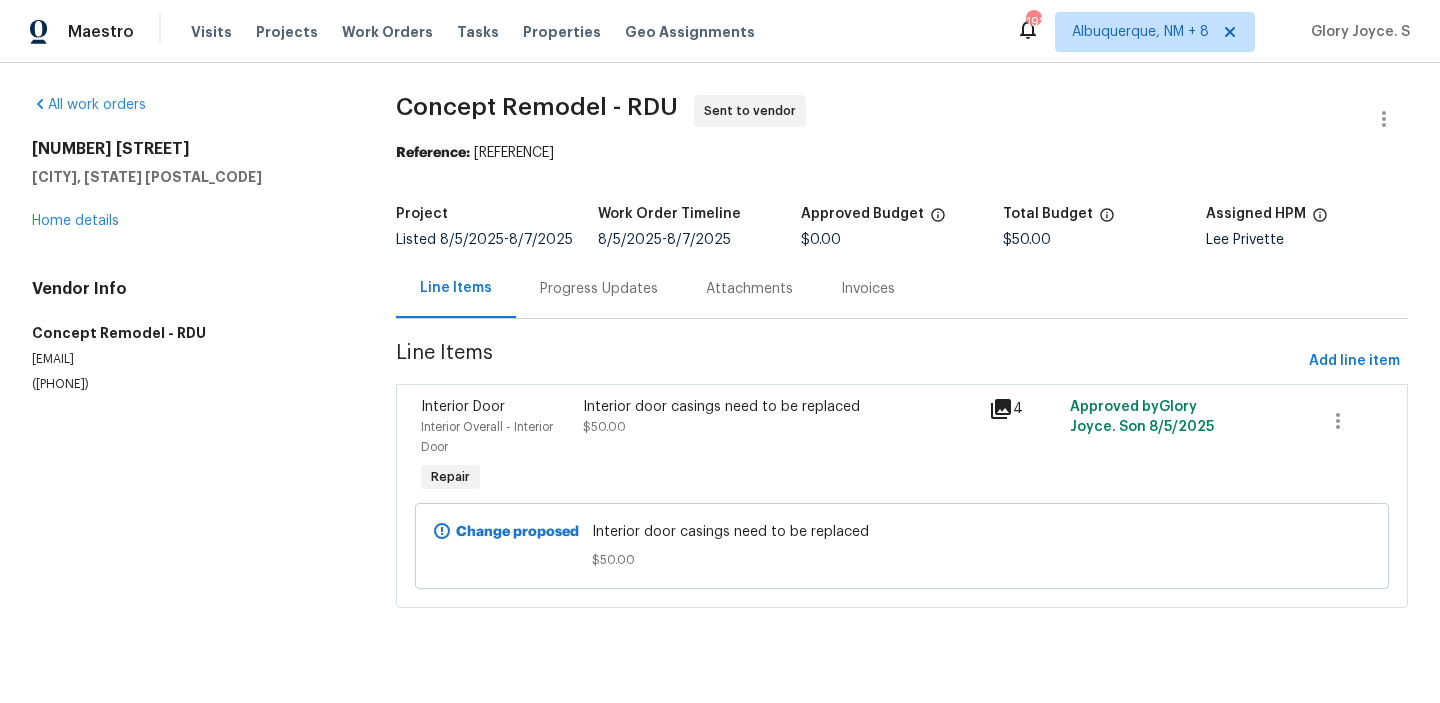 click on "Line Items" at bounding box center (848, 361) 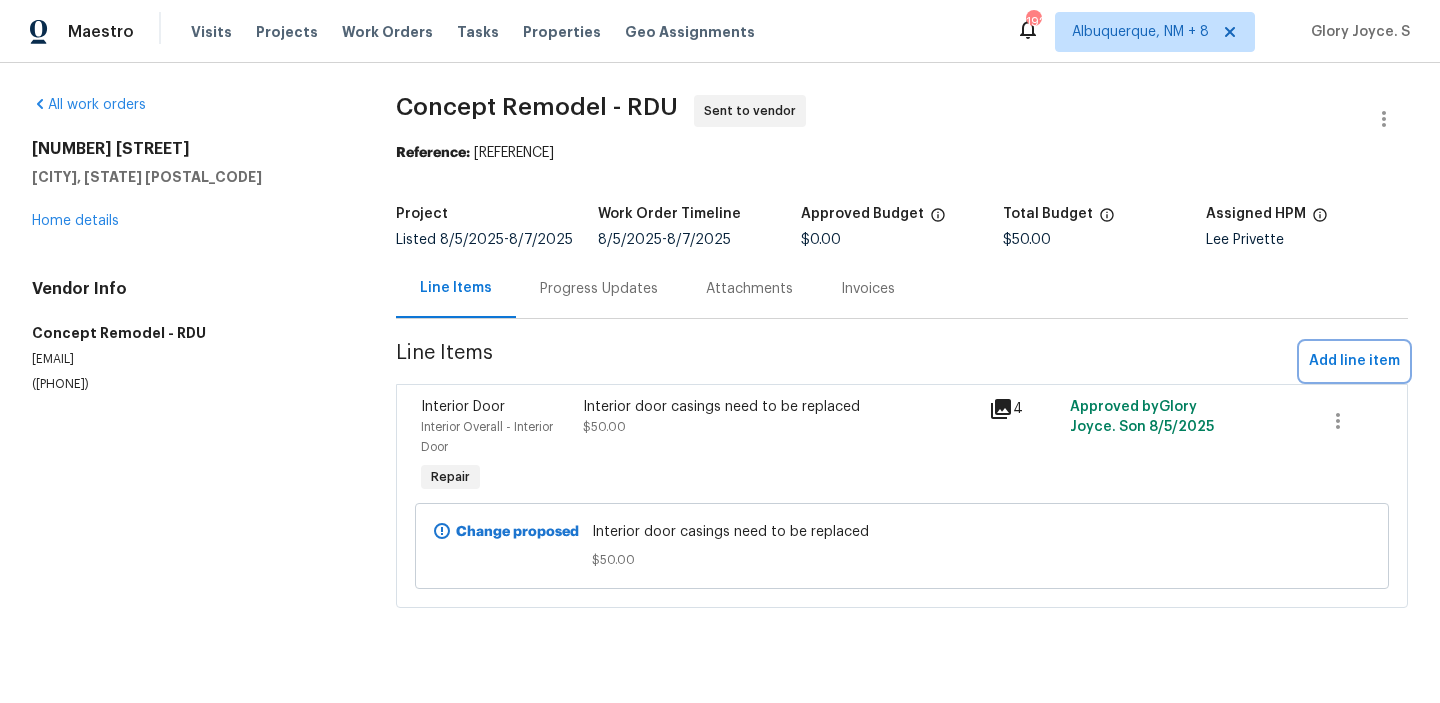 click on "Add line item" at bounding box center (1354, 361) 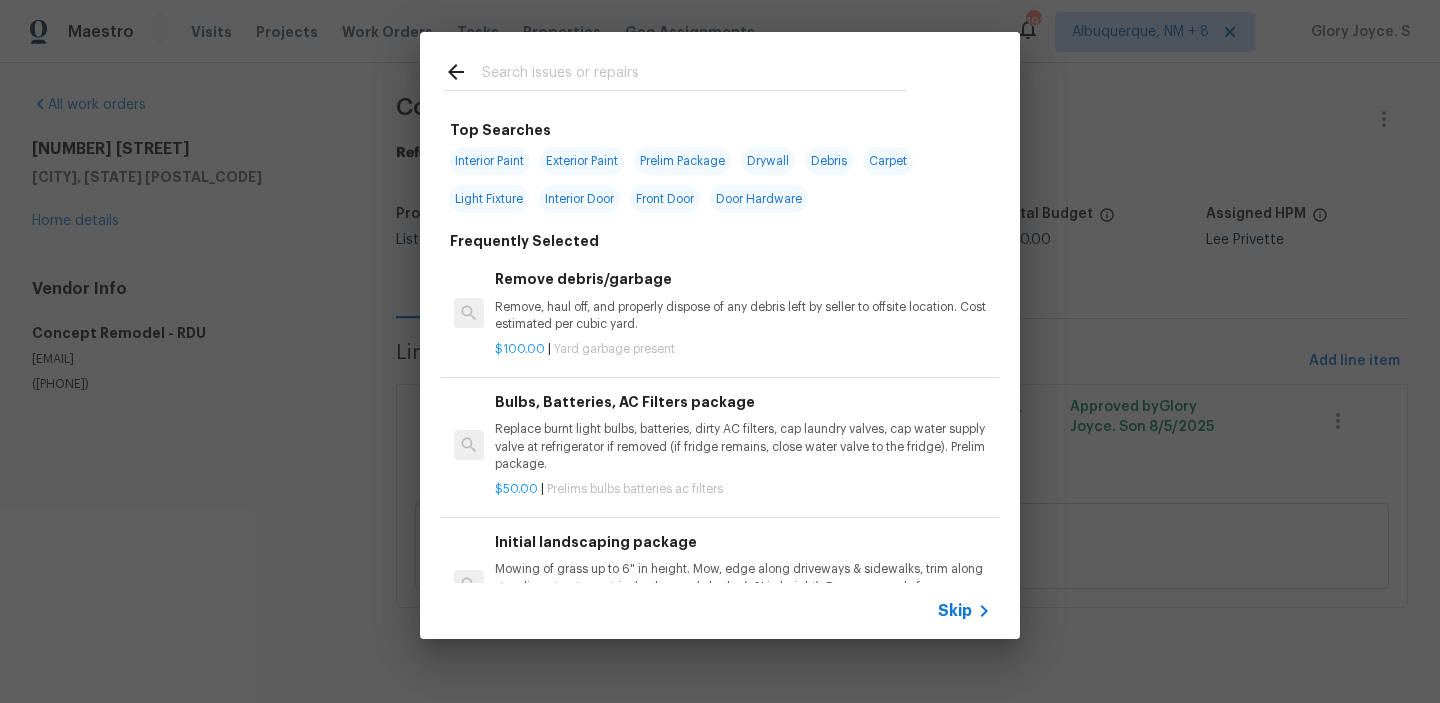 click on "Remove, haul off, and properly dispose of any debris left by seller to offsite location. Cost estimated per cubic yard." at bounding box center (743, 316) 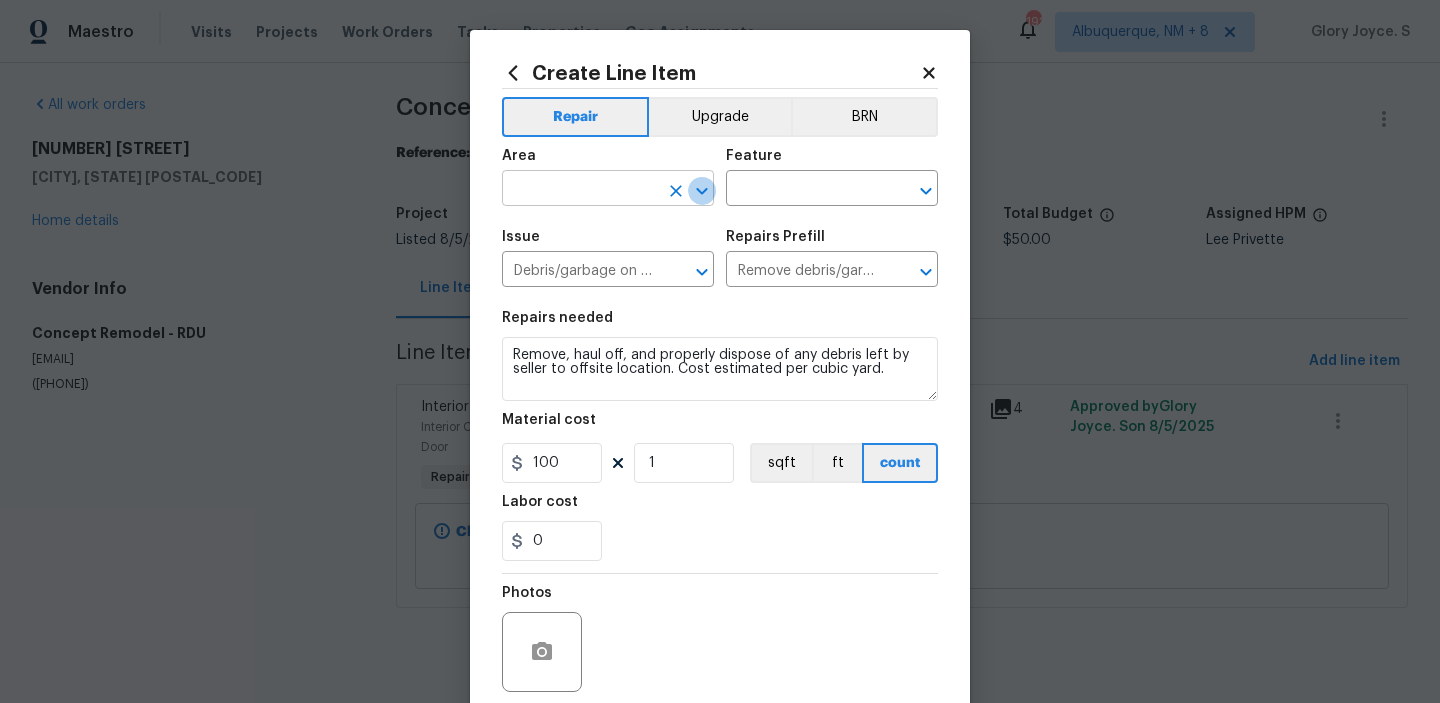 click 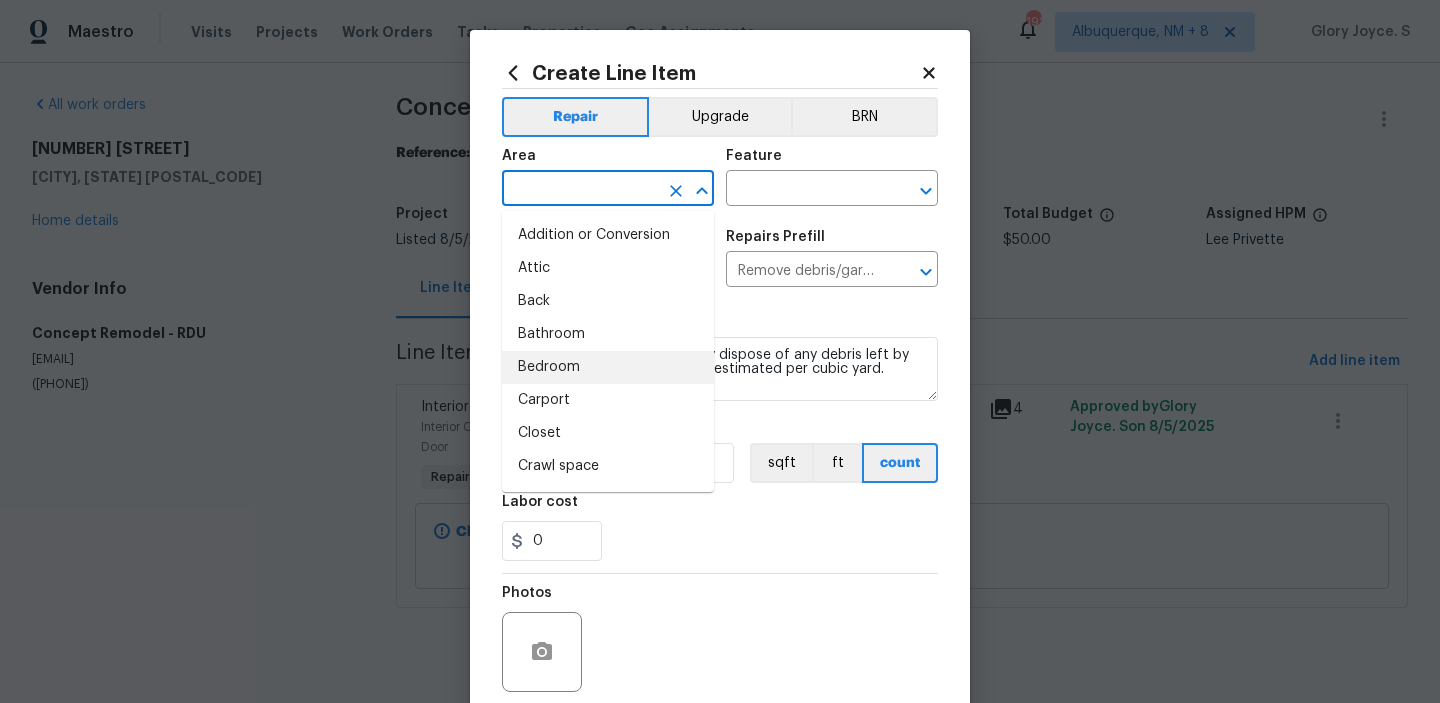 click on "Bedroom" at bounding box center (608, 367) 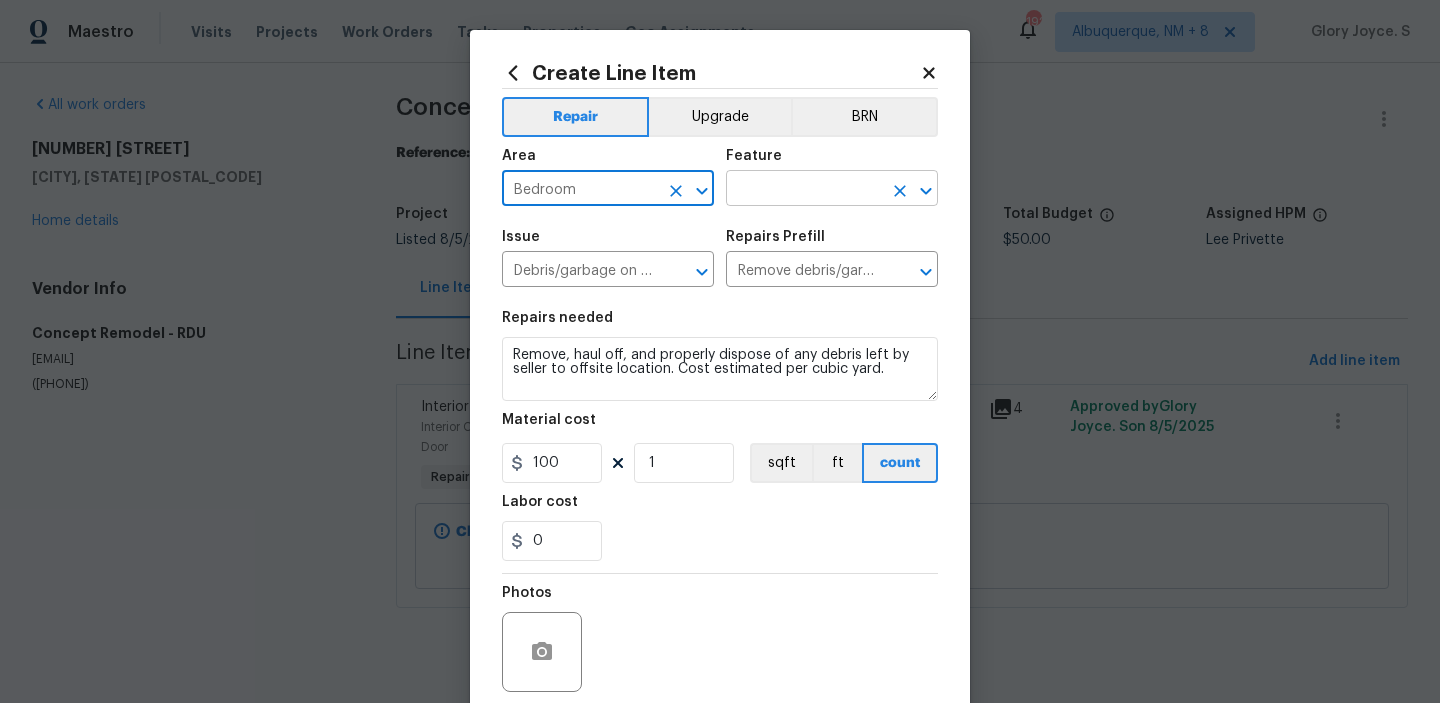 click 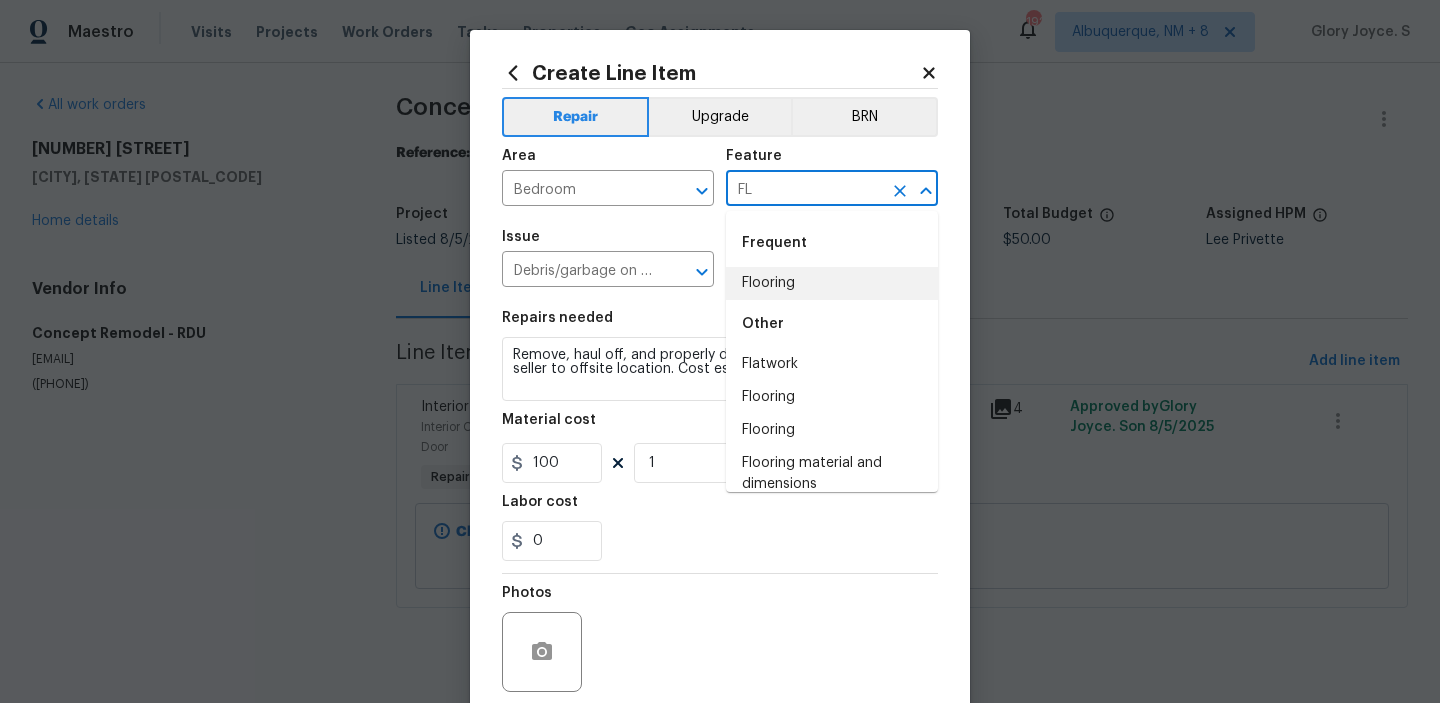 click on "Flooring" at bounding box center [832, 283] 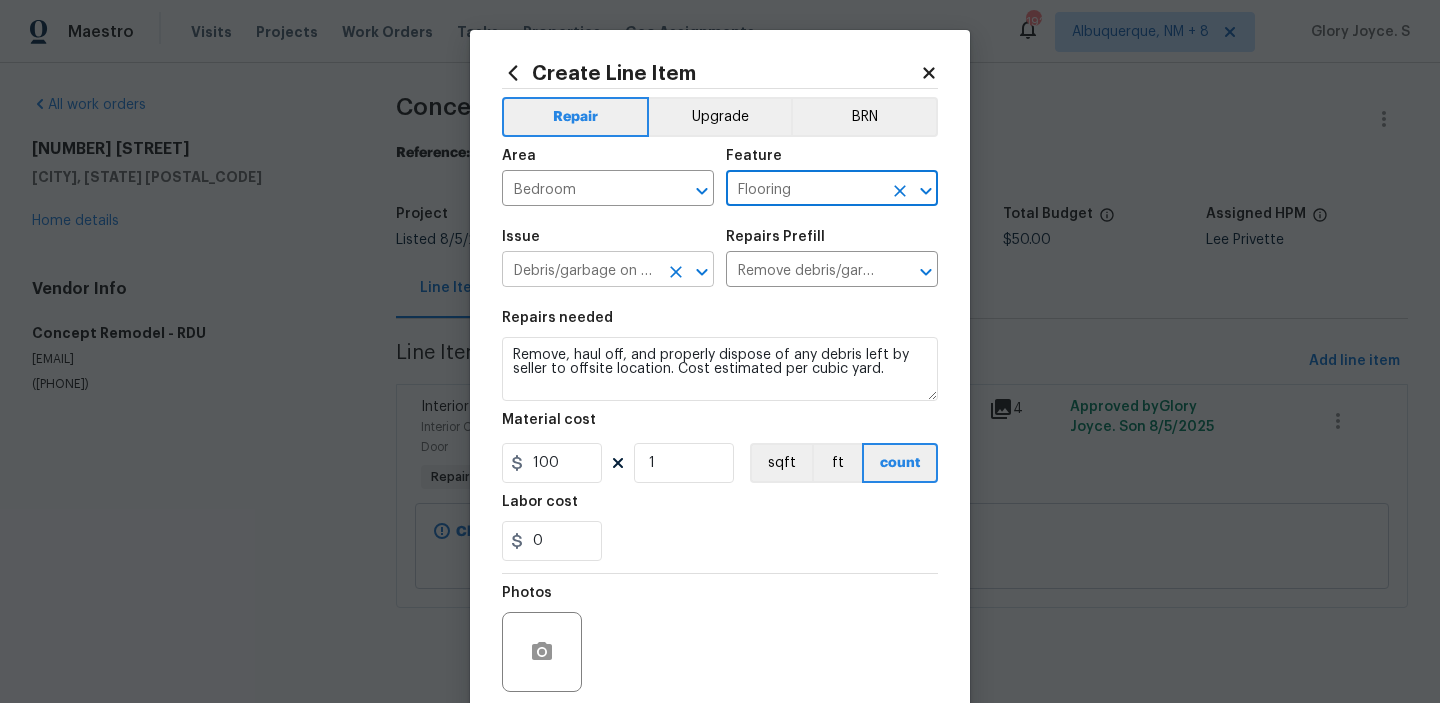 click 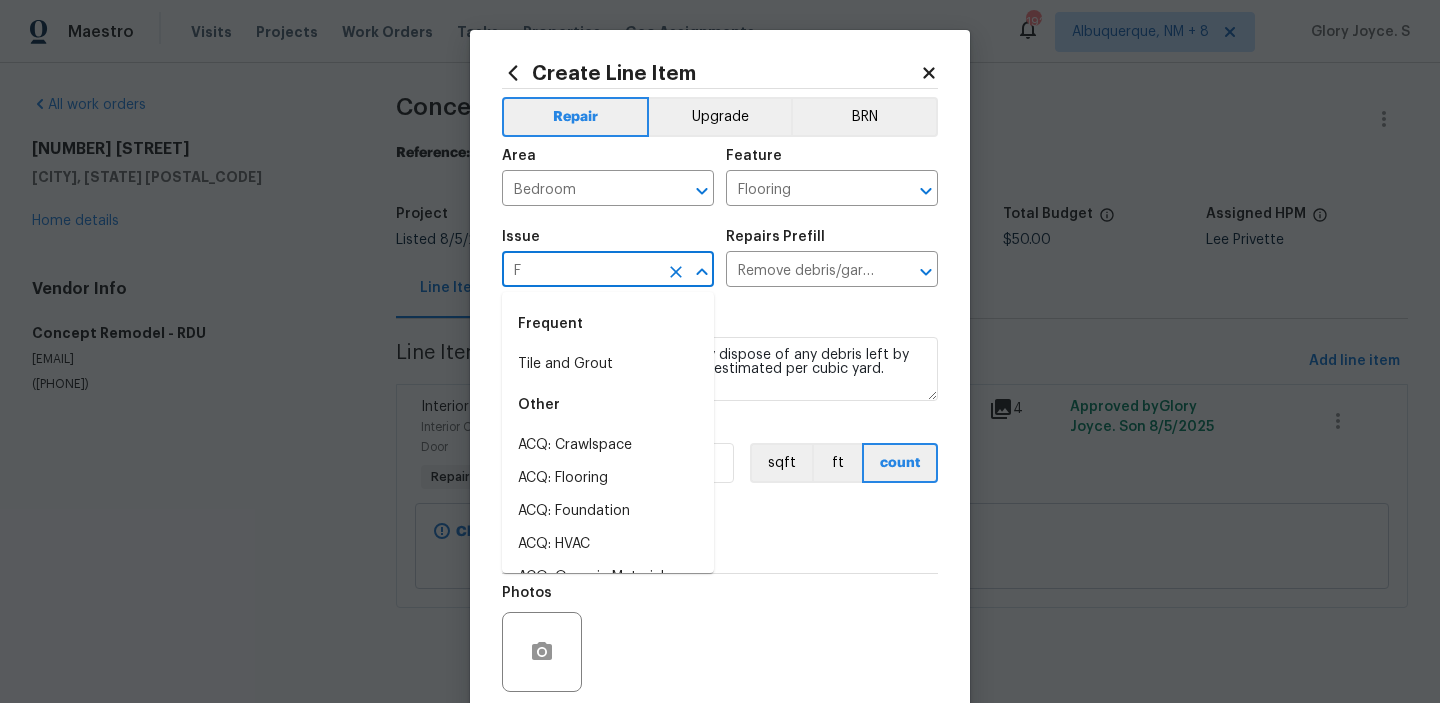 scroll, scrollTop: 0, scrollLeft: 0, axis: both 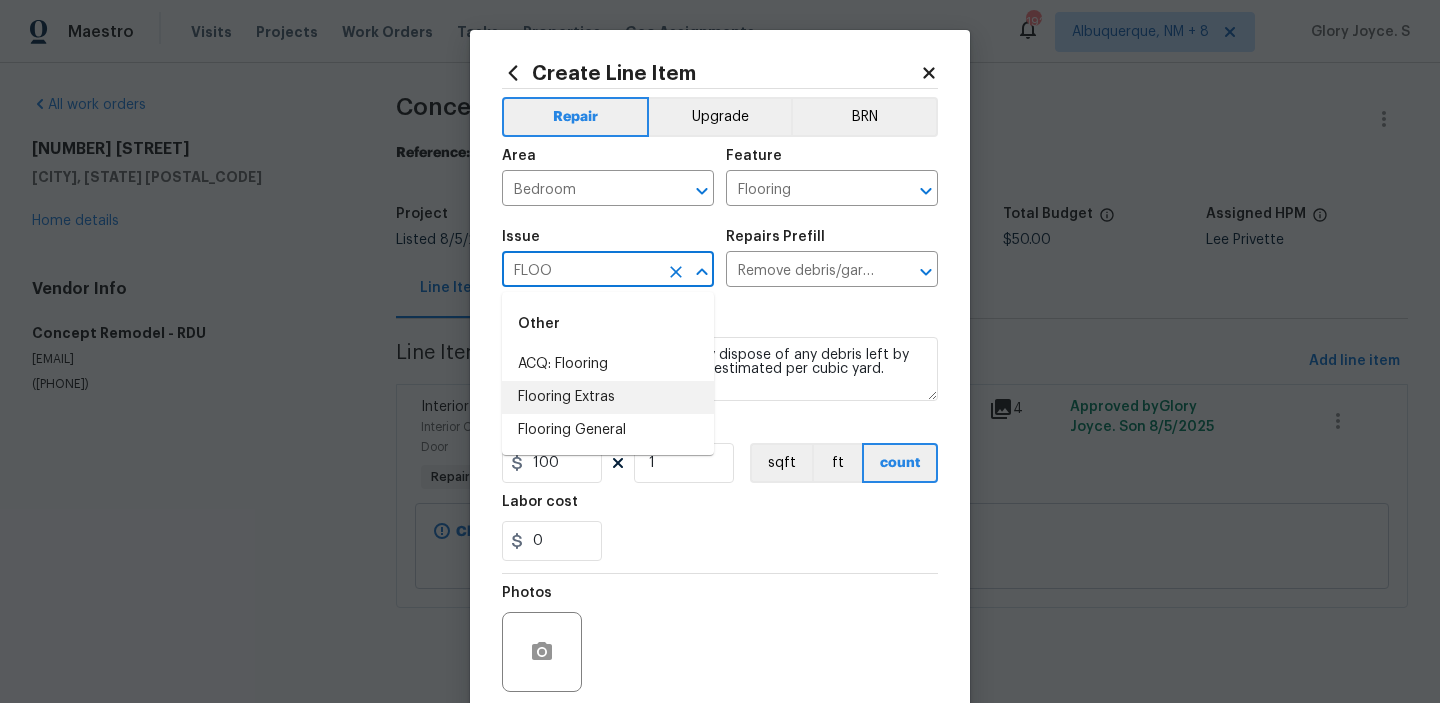 click on "Flooring Extras" at bounding box center (608, 397) 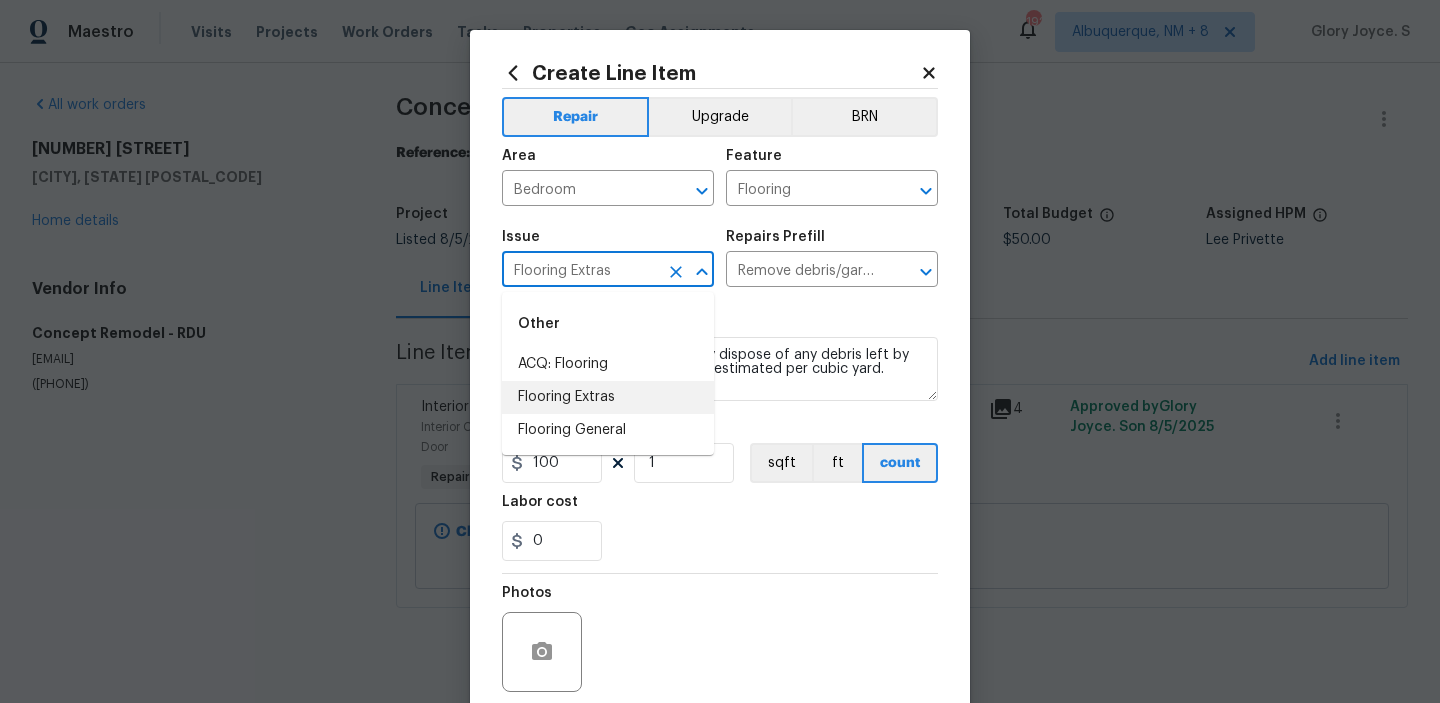 type 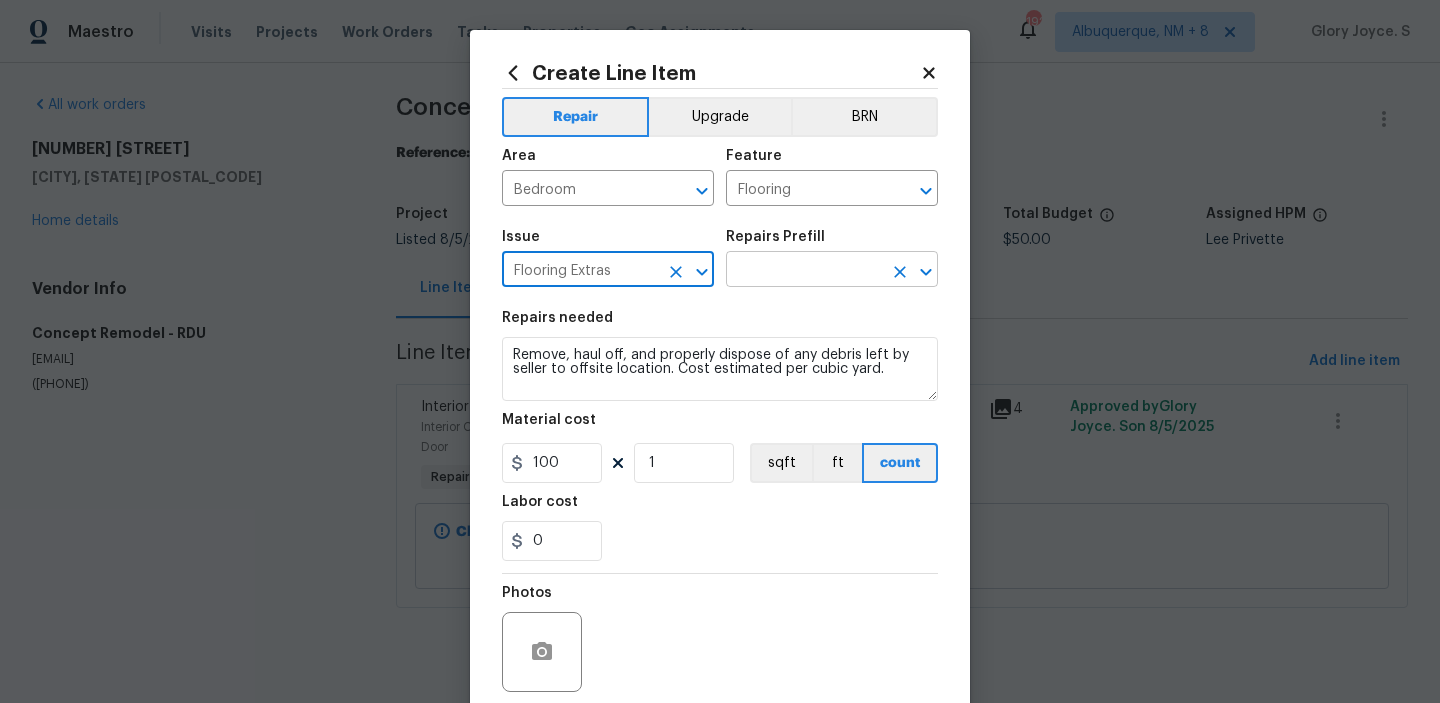 click 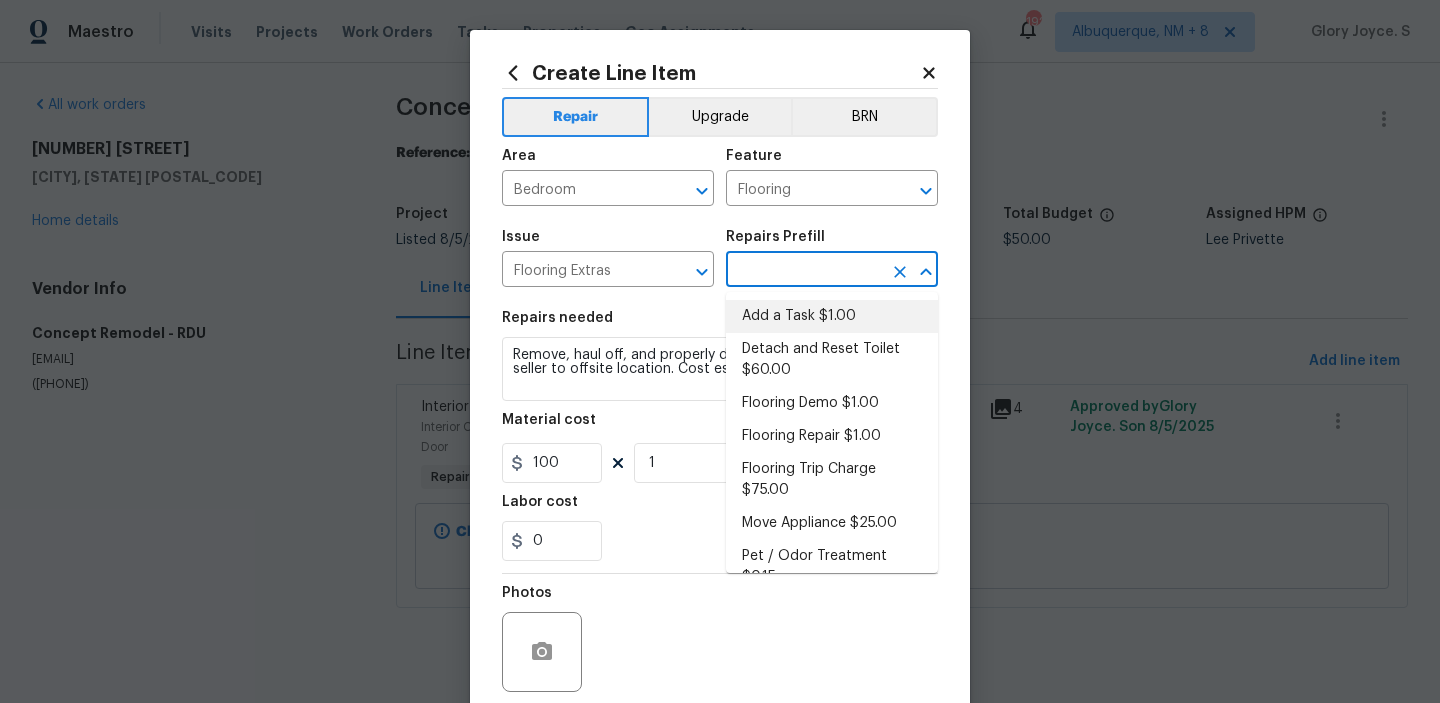 click on "Add a Task $1.00" at bounding box center (832, 316) 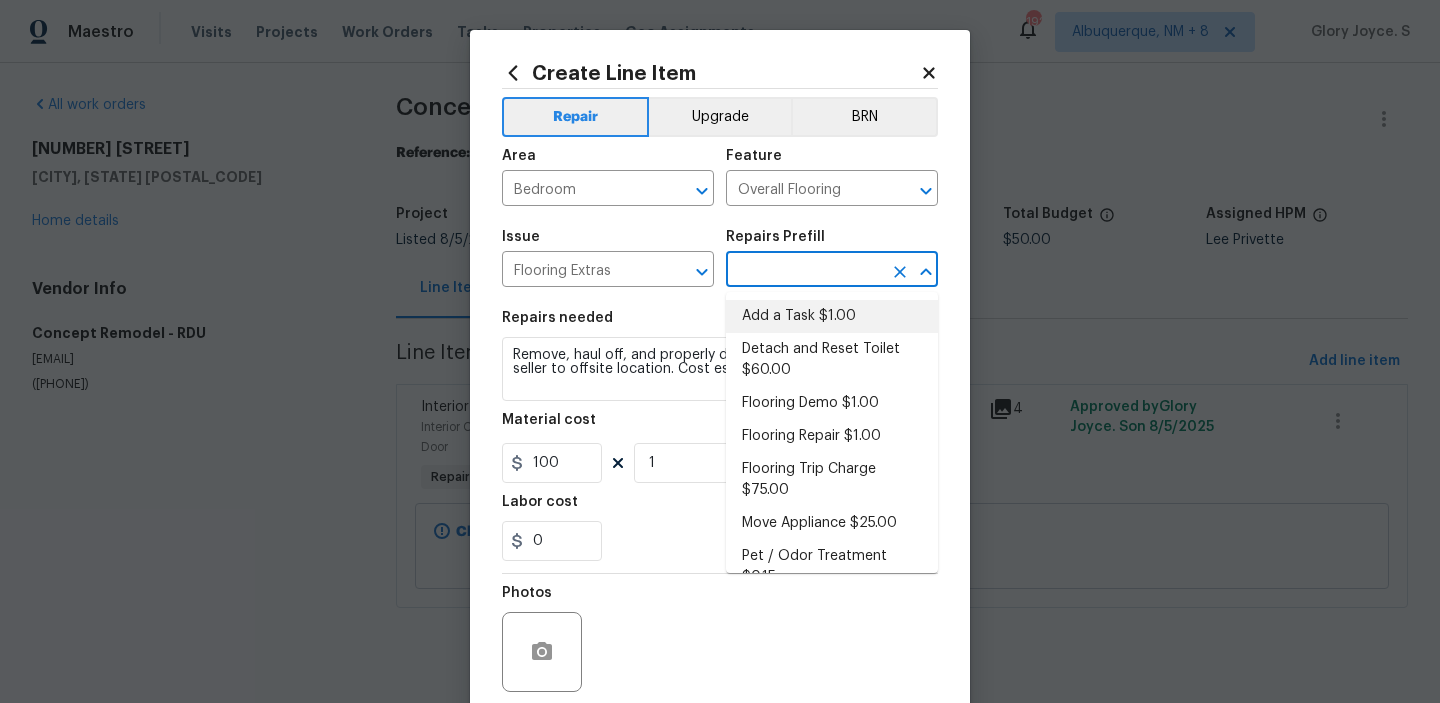 type on "Add a Task $1.00" 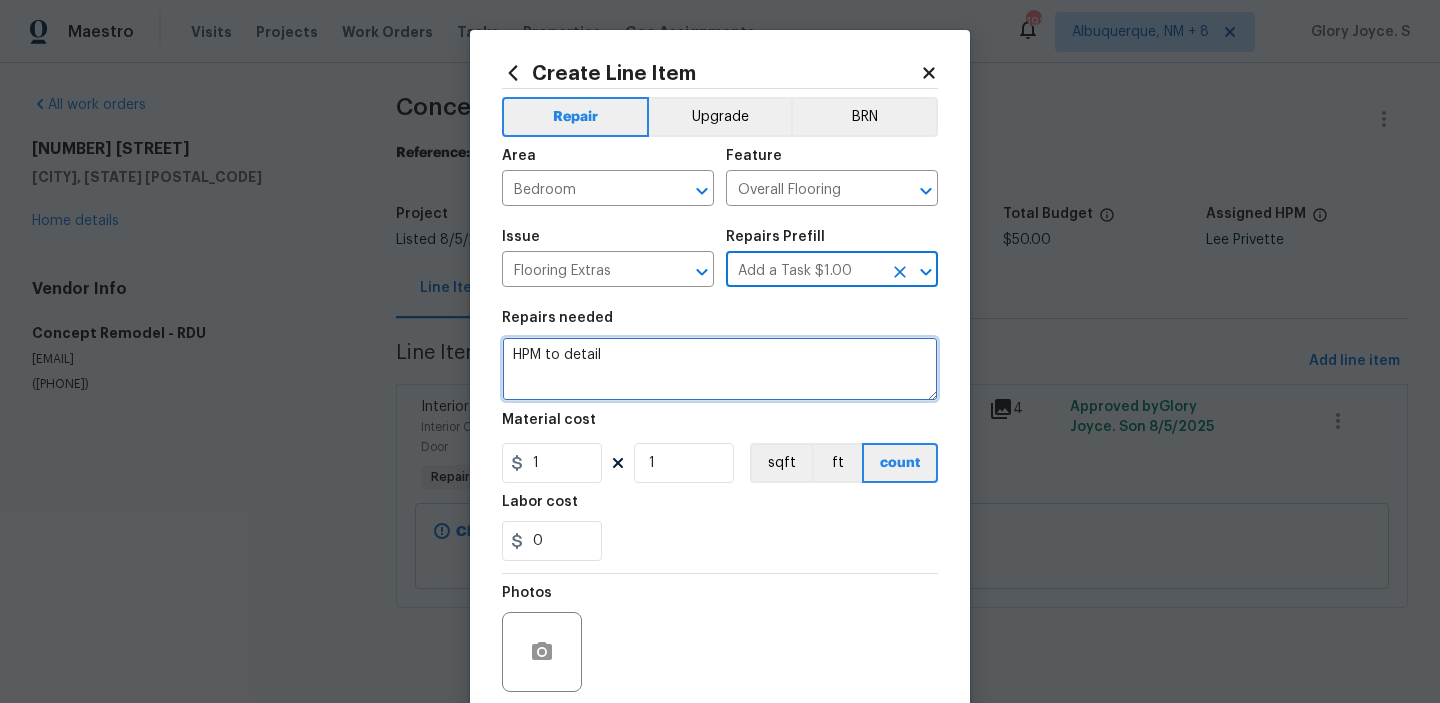 click on "HPM to detail" at bounding box center [720, 369] 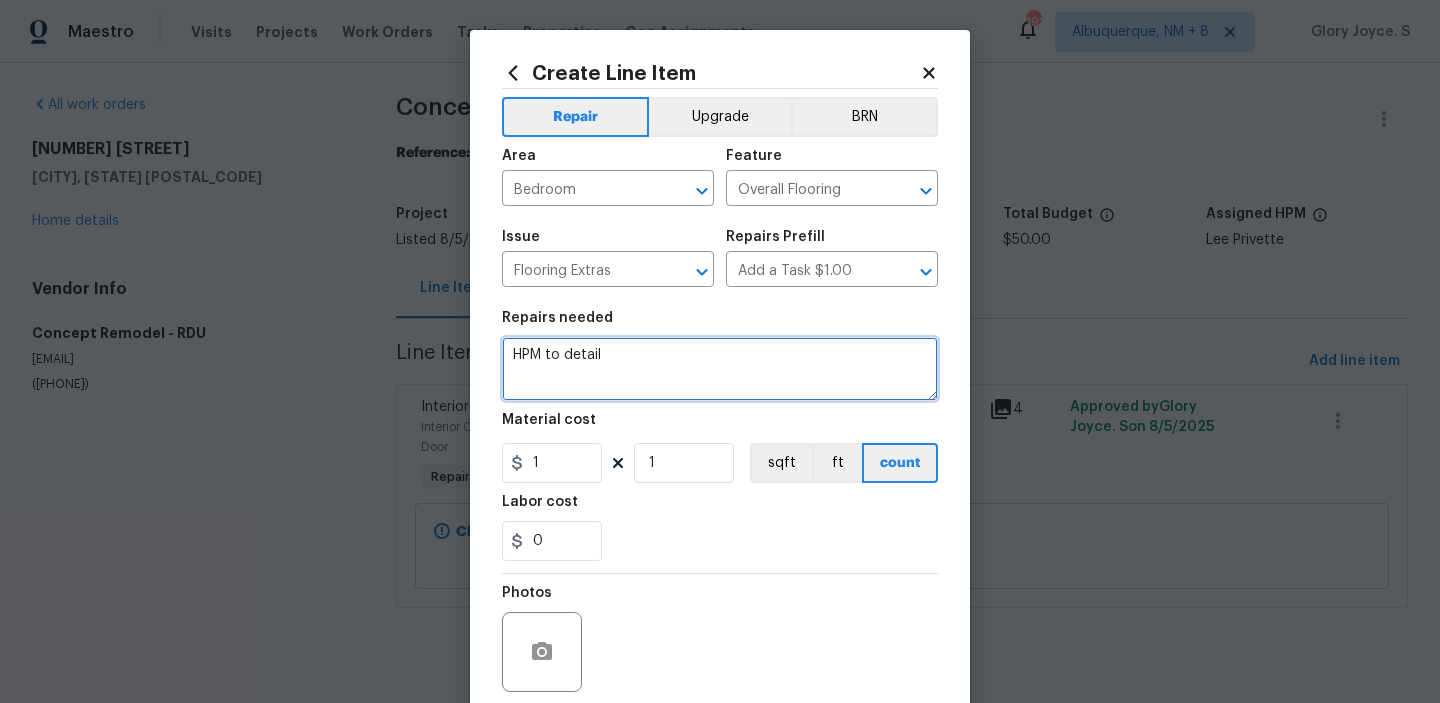 click on "HPM to detail" at bounding box center [720, 369] 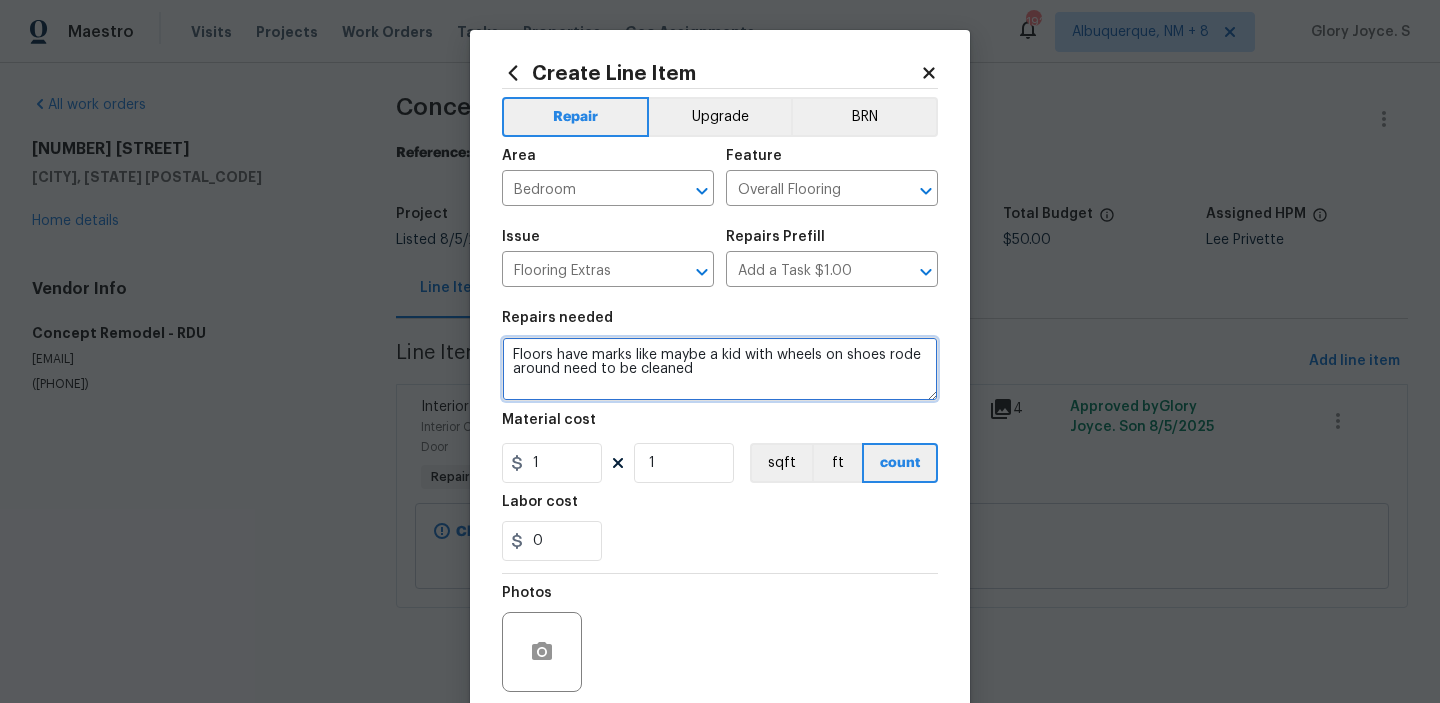 click on "Floors have marks like maybe a kid with wheels on shoes rode around need to be cleaned" at bounding box center [720, 369] 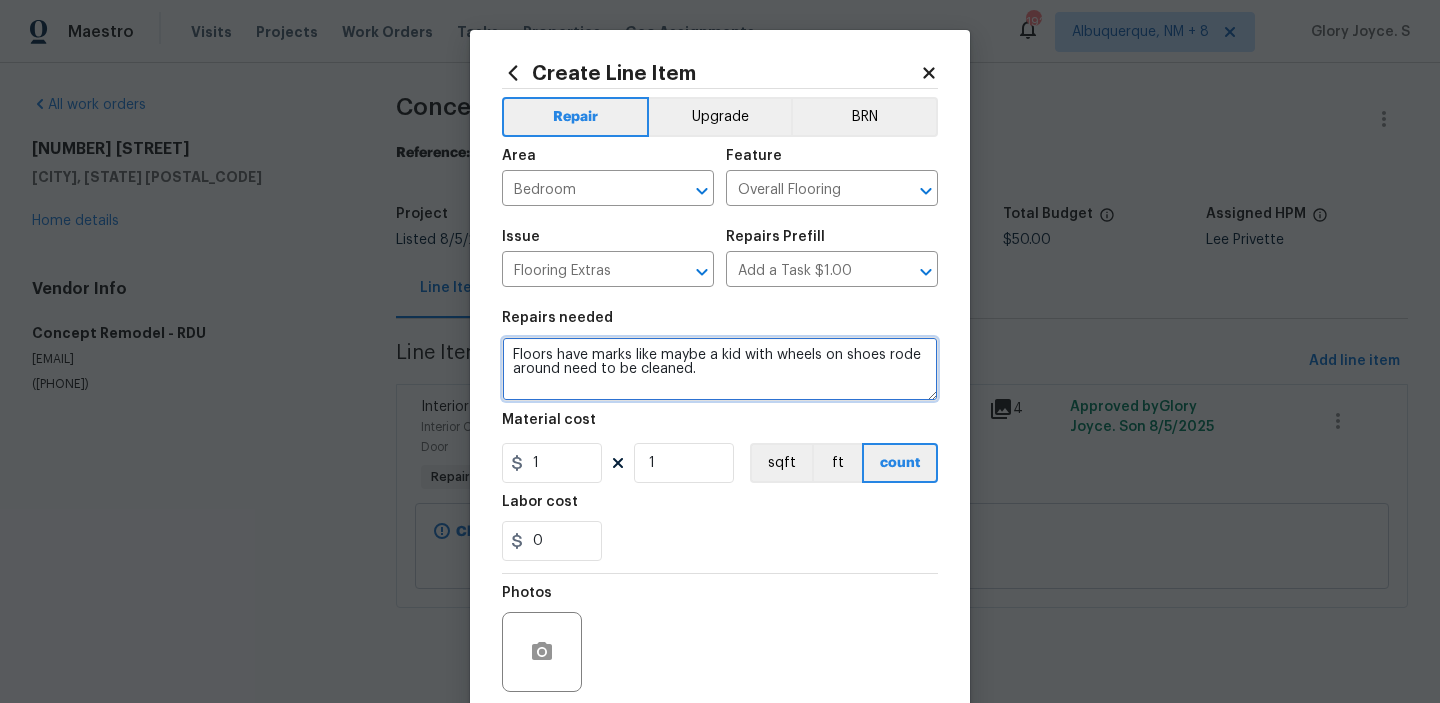 type on "Floors have marks like maybe a kid with wheels on shoes rode around need to be cleaned." 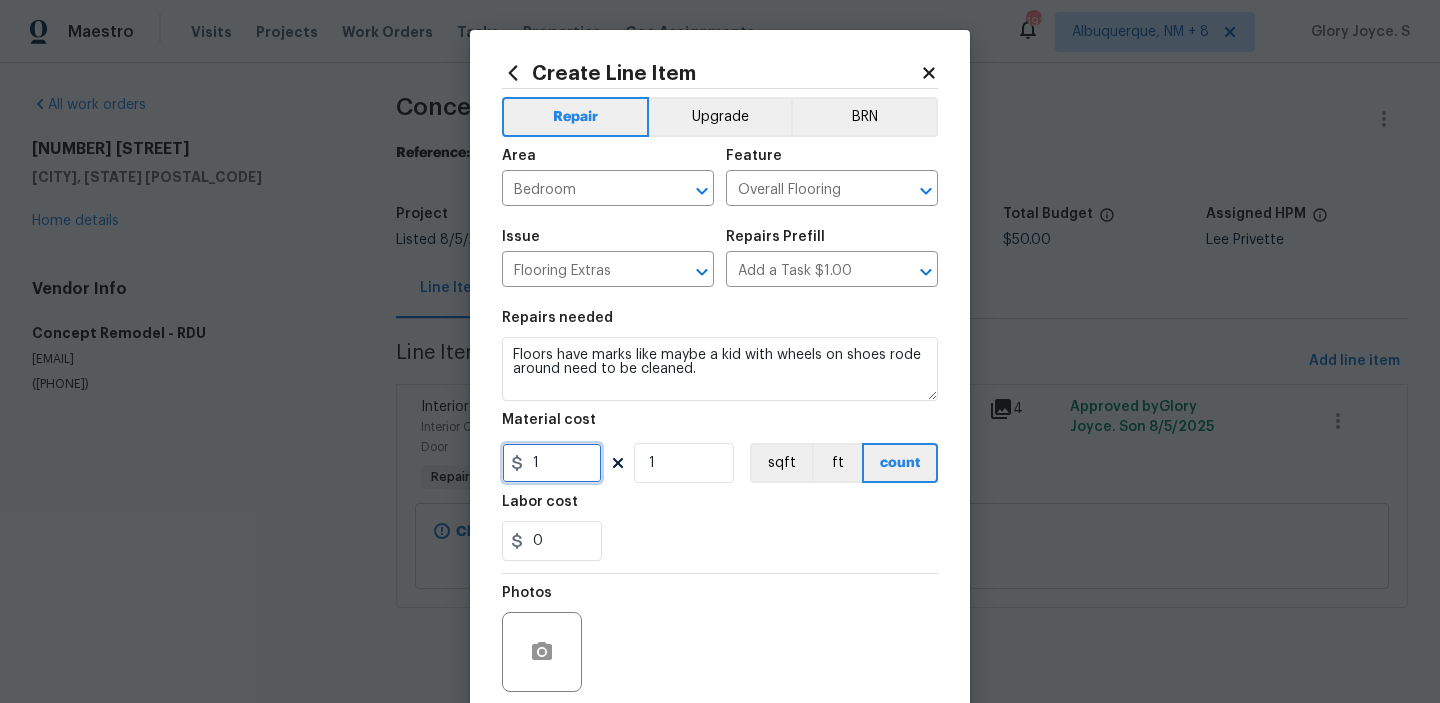 click on "1" at bounding box center (552, 463) 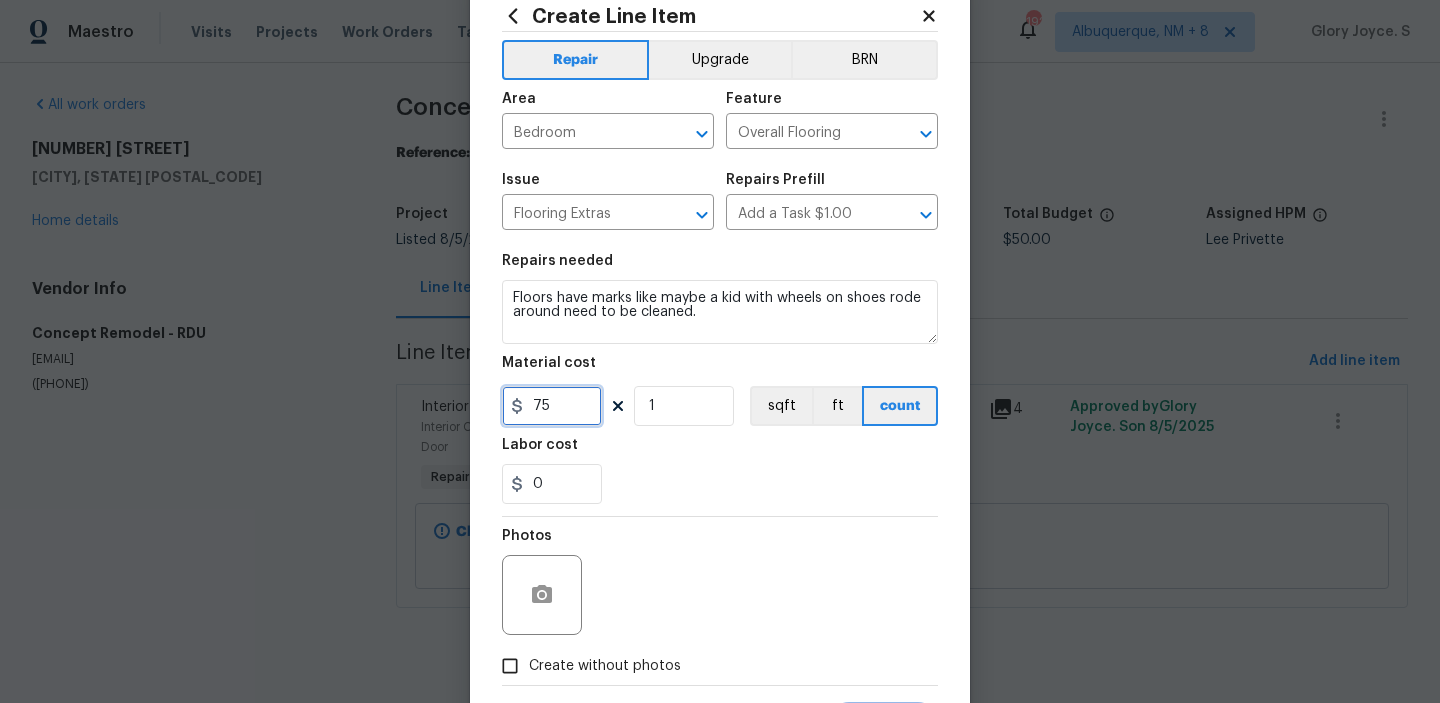 scroll, scrollTop: 126, scrollLeft: 0, axis: vertical 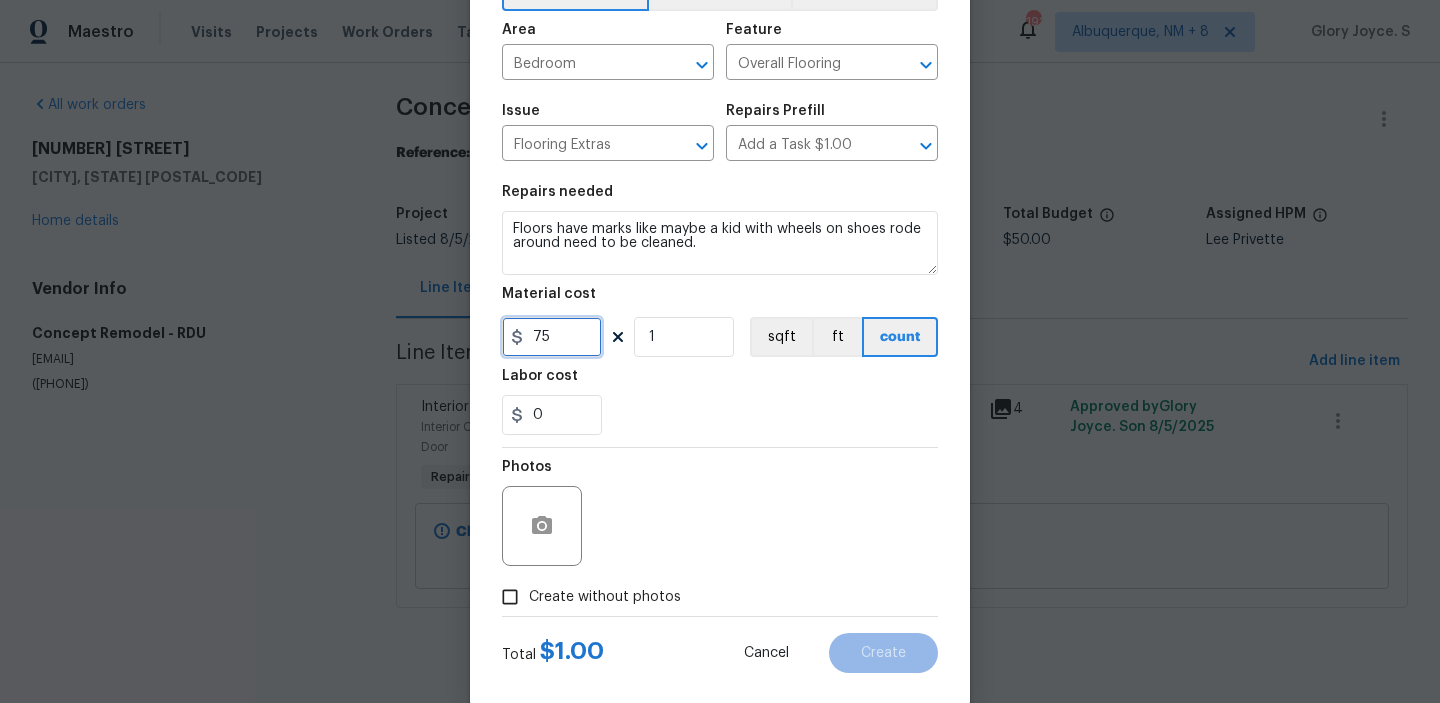 type on "75" 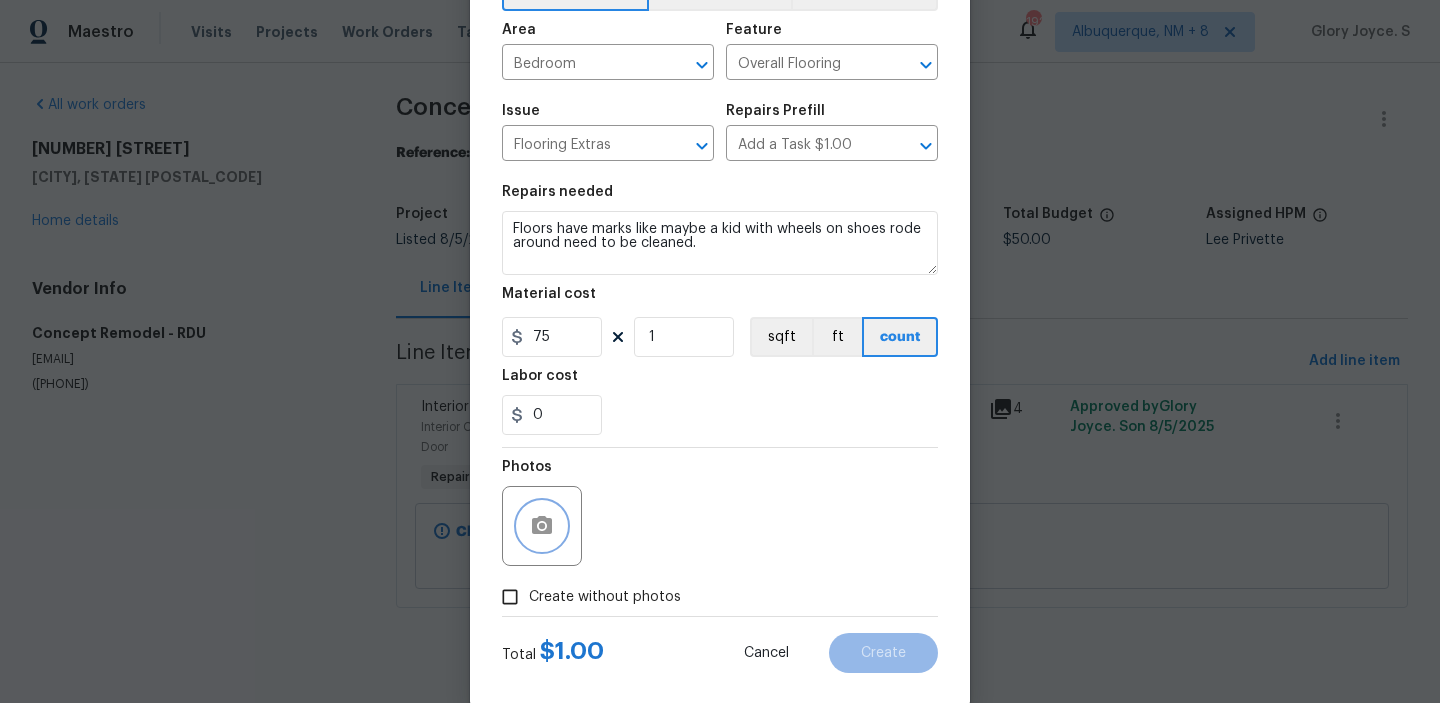 click 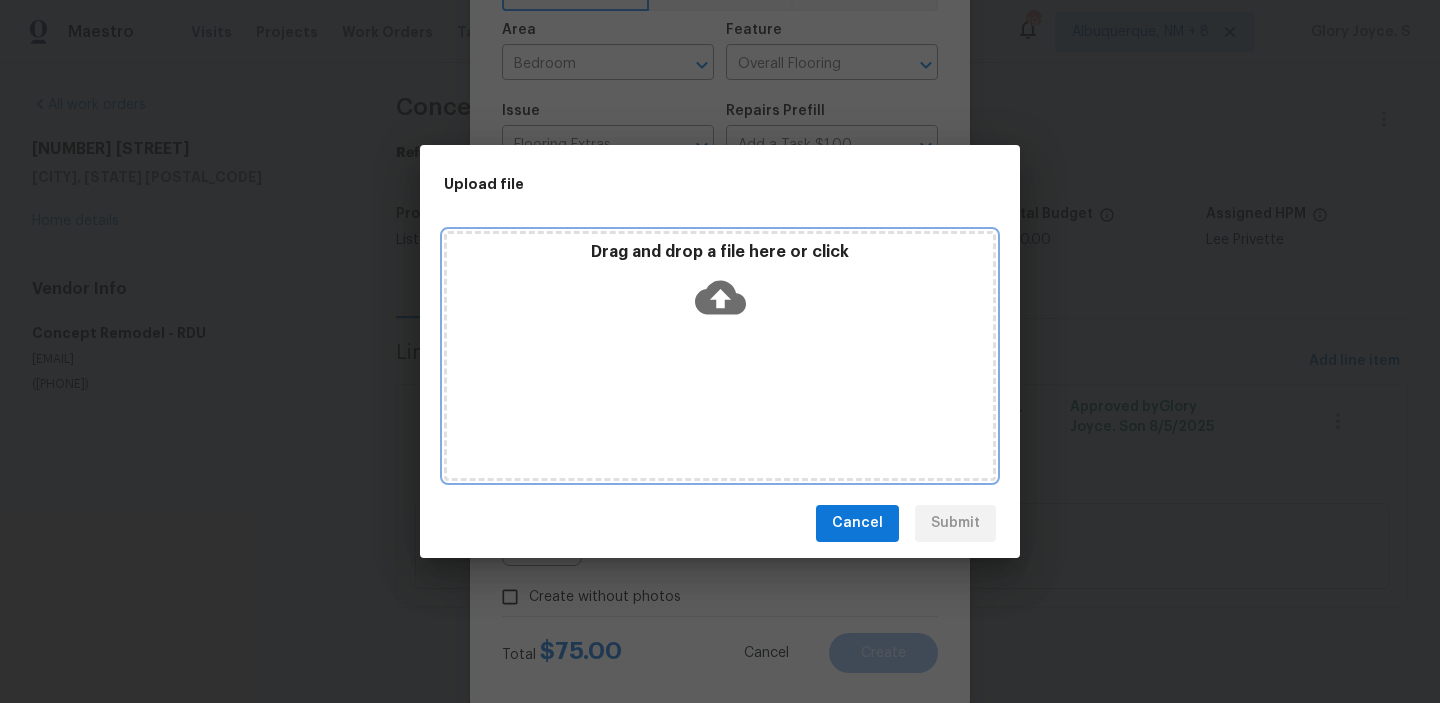 click 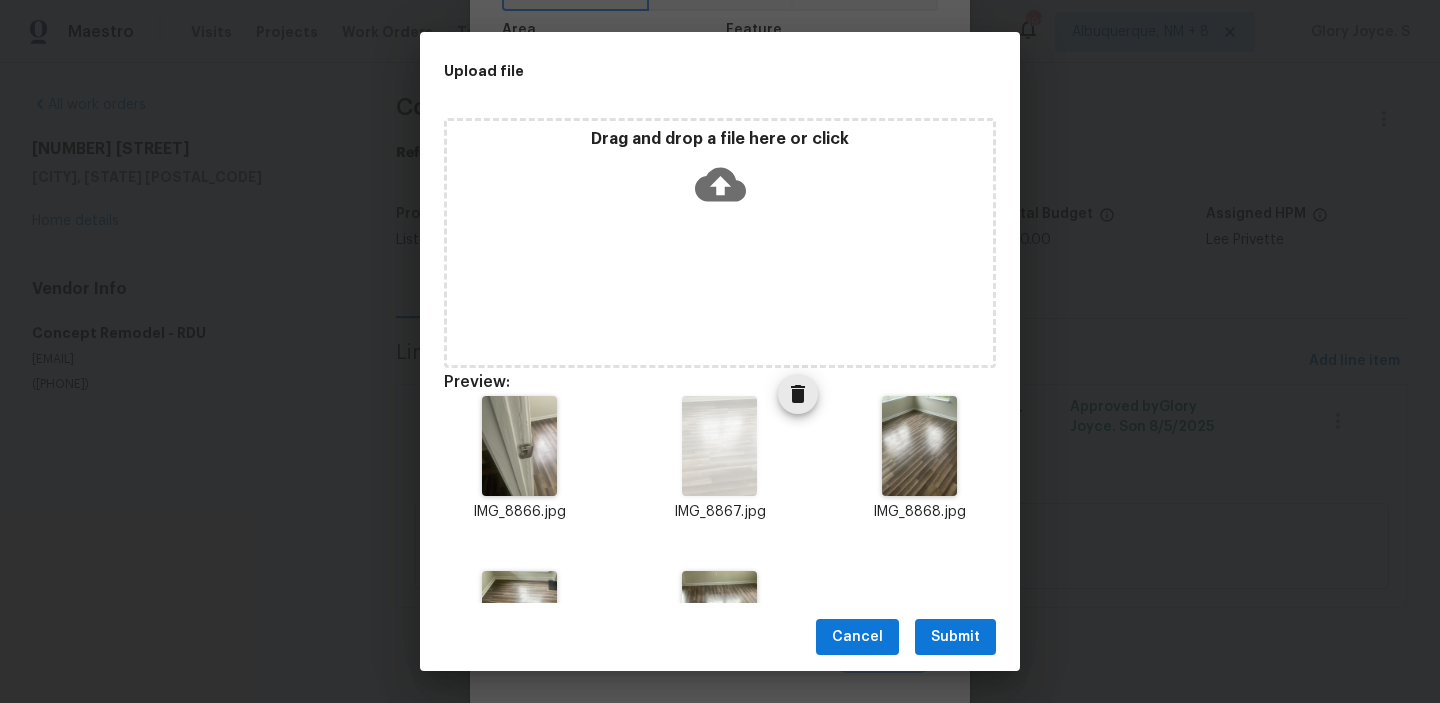 scroll, scrollTop: 119, scrollLeft: 0, axis: vertical 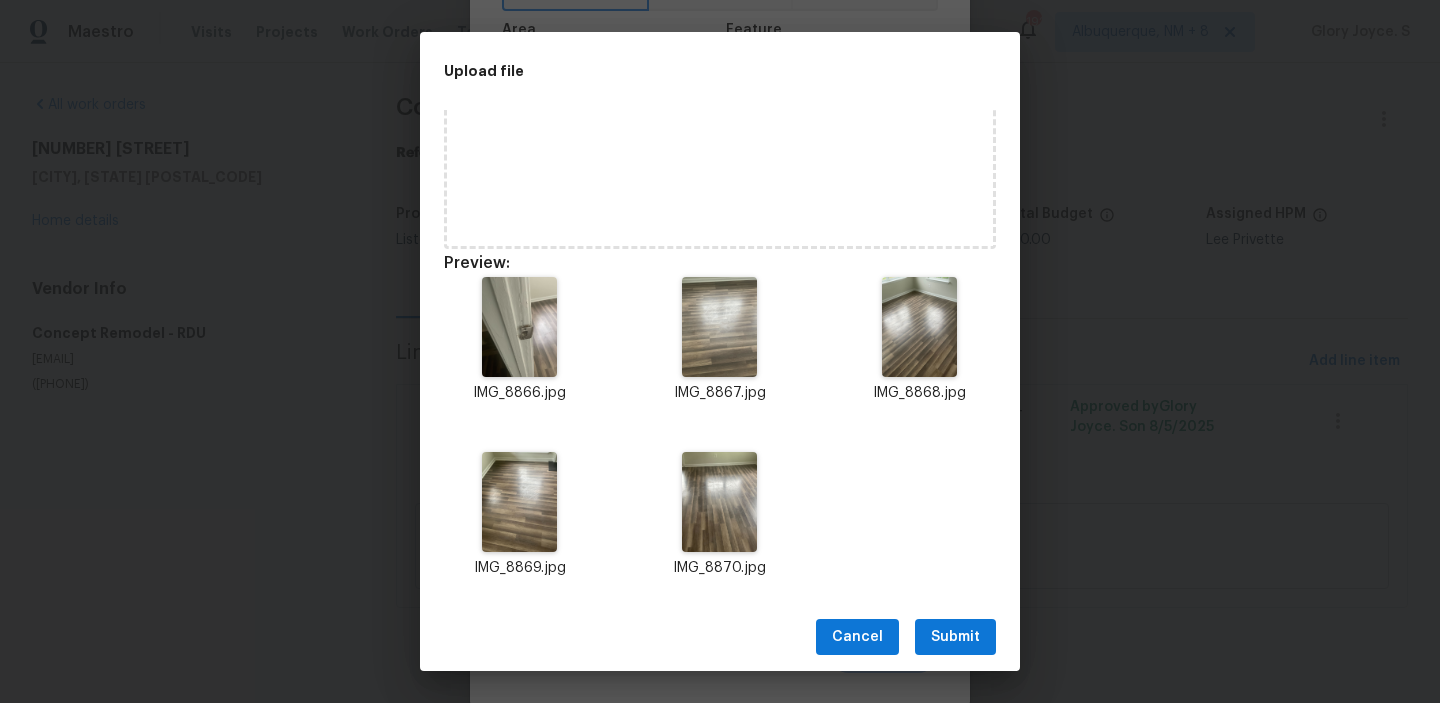 click on "Submit" at bounding box center (955, 637) 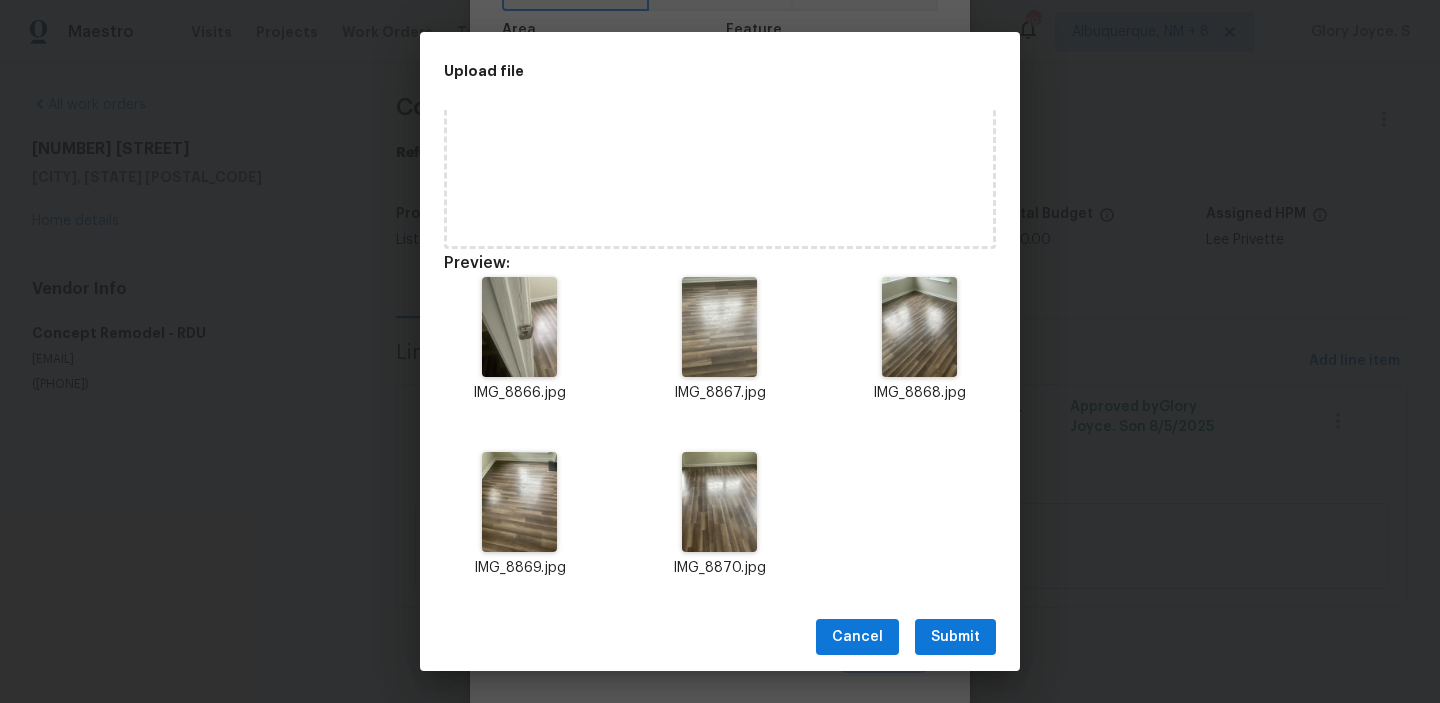scroll, scrollTop: 0, scrollLeft: 0, axis: both 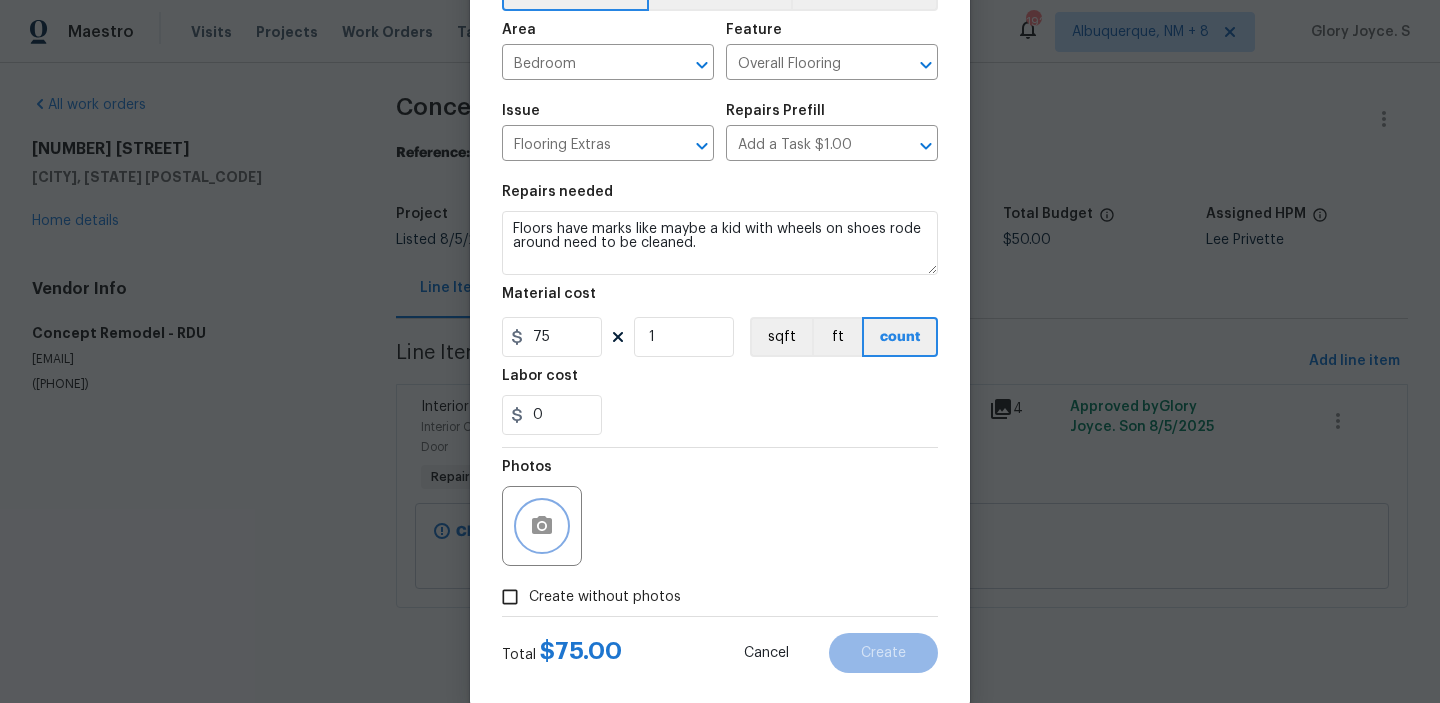 click on "[LAST]," at bounding box center (0, 0) 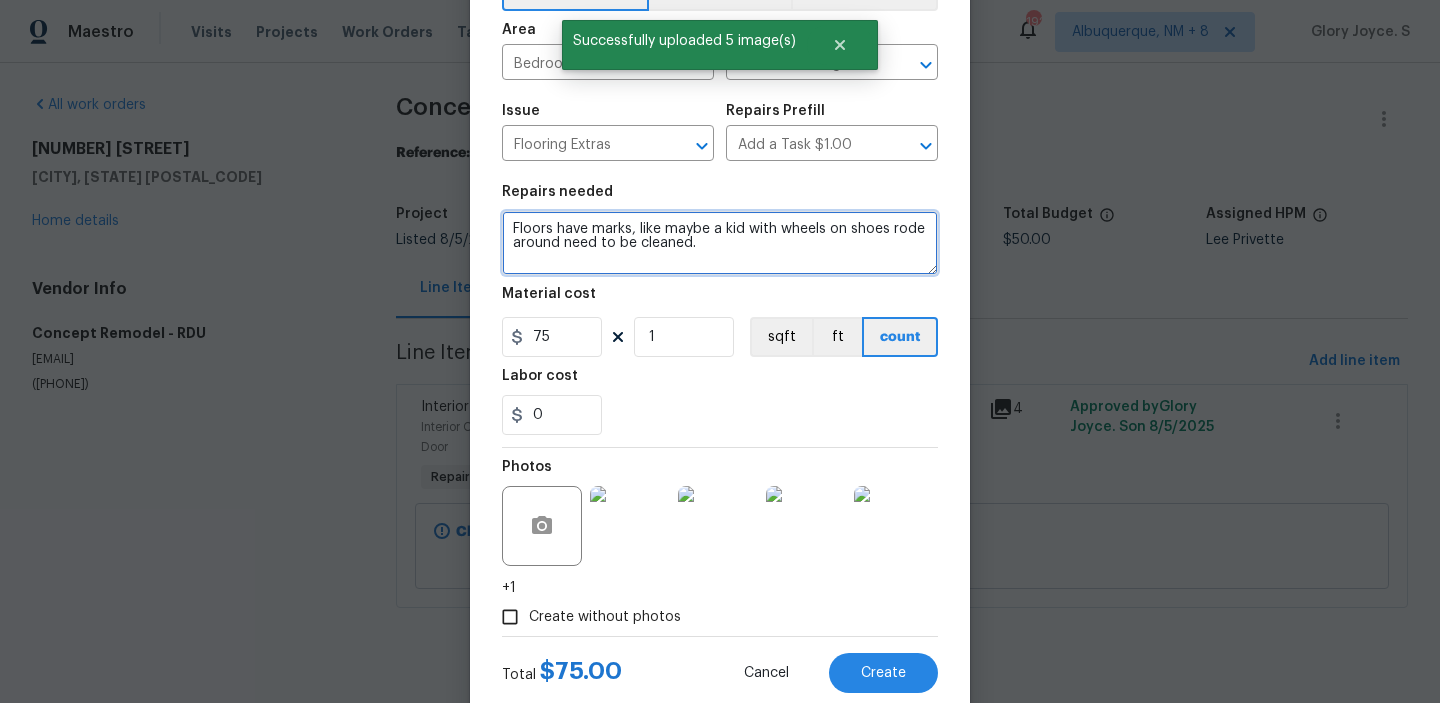 click on "around" at bounding box center (0, 0) 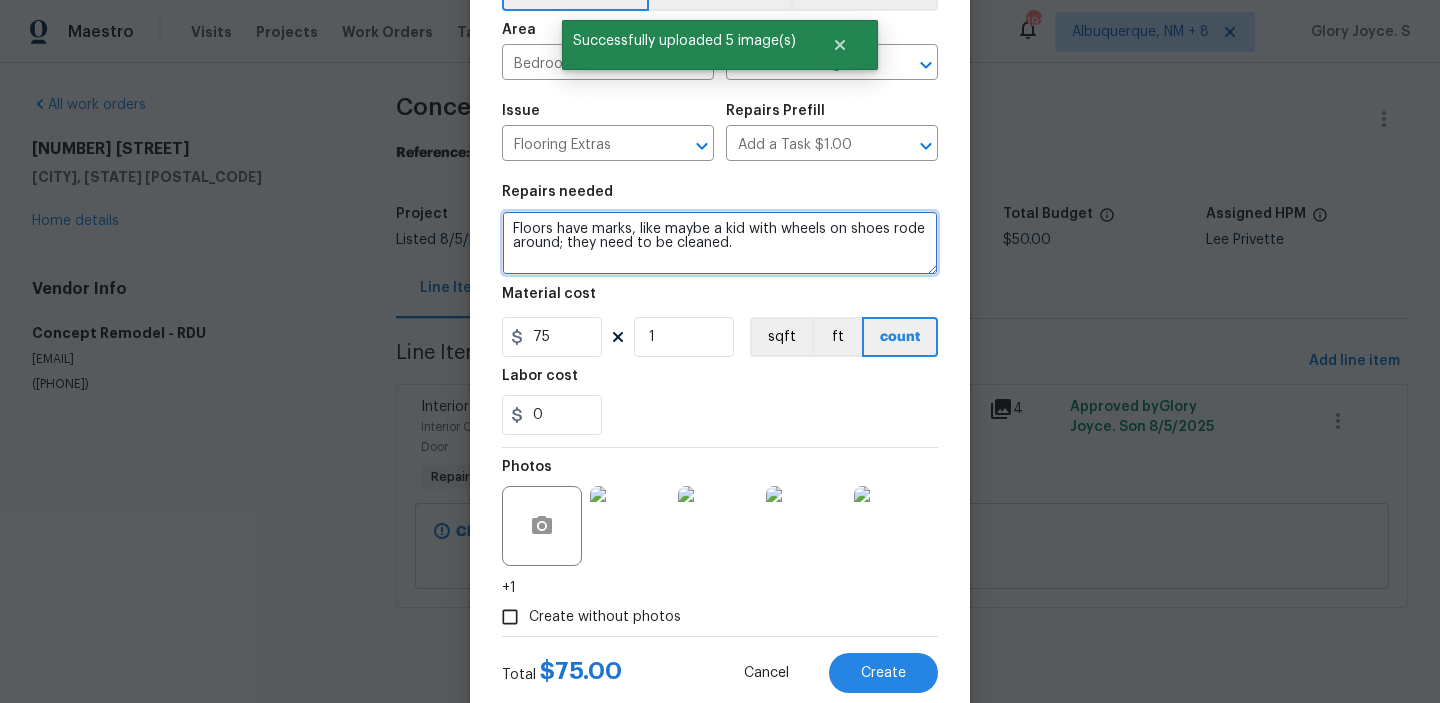 type on "Floors have marks, like maybe a kid with wheels on shoes rode around; they need to be cleaned." 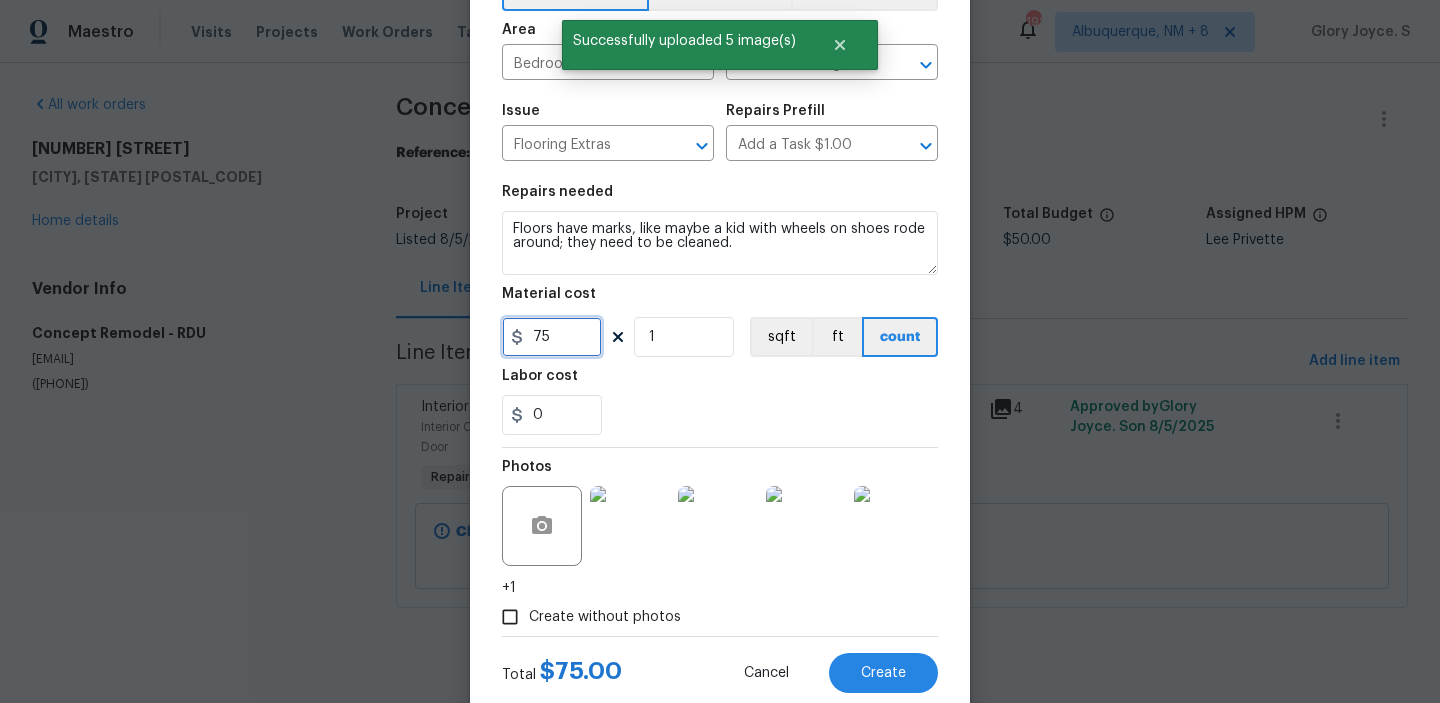 click on "75" at bounding box center (552, 337) 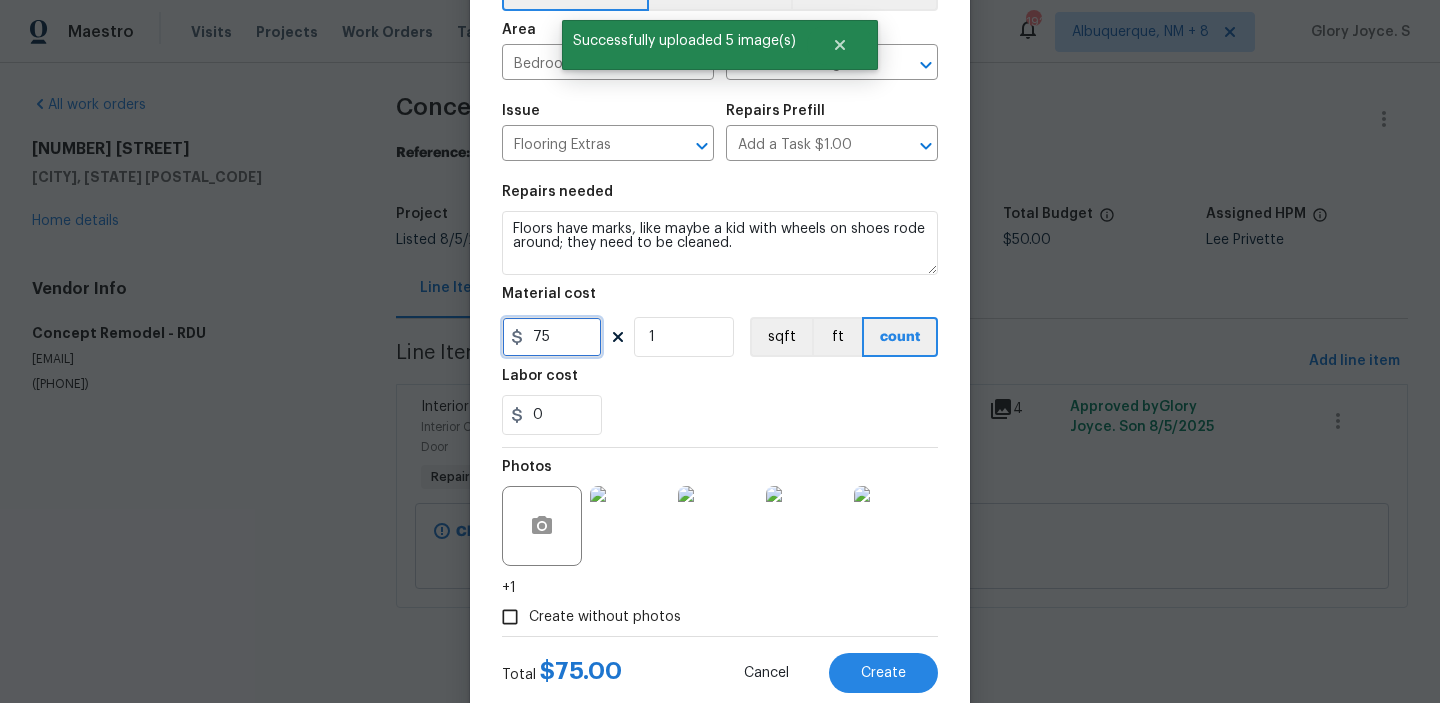 scroll, scrollTop: 179, scrollLeft: 0, axis: vertical 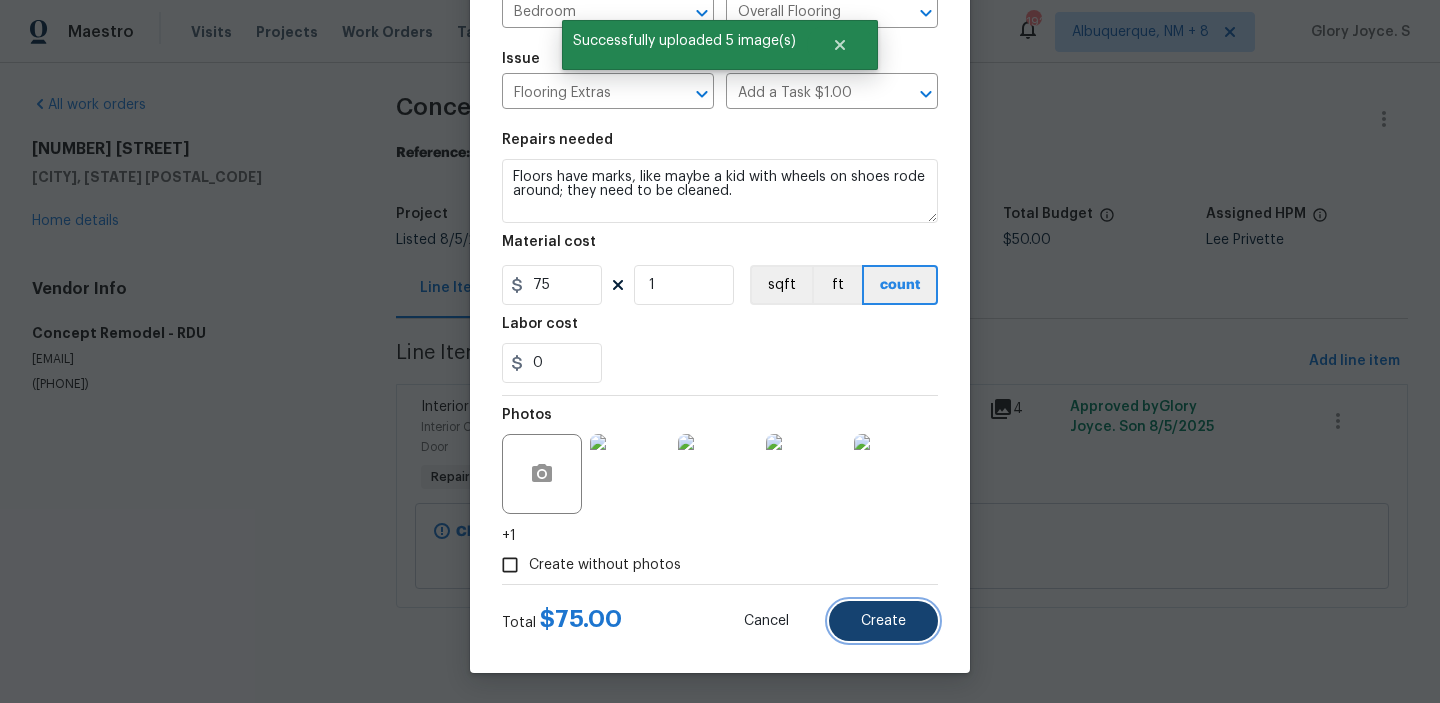 click on "Create" at bounding box center (883, 621) 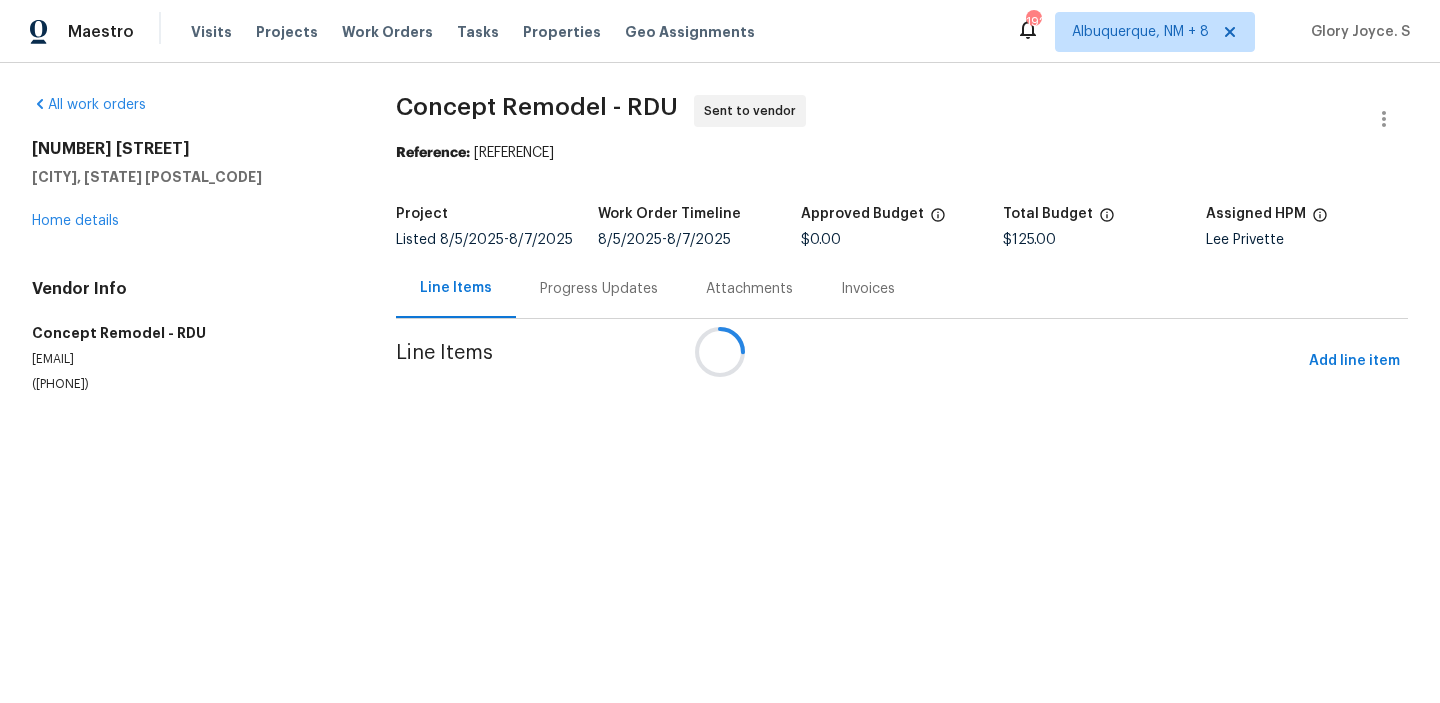 click at bounding box center [720, 351] 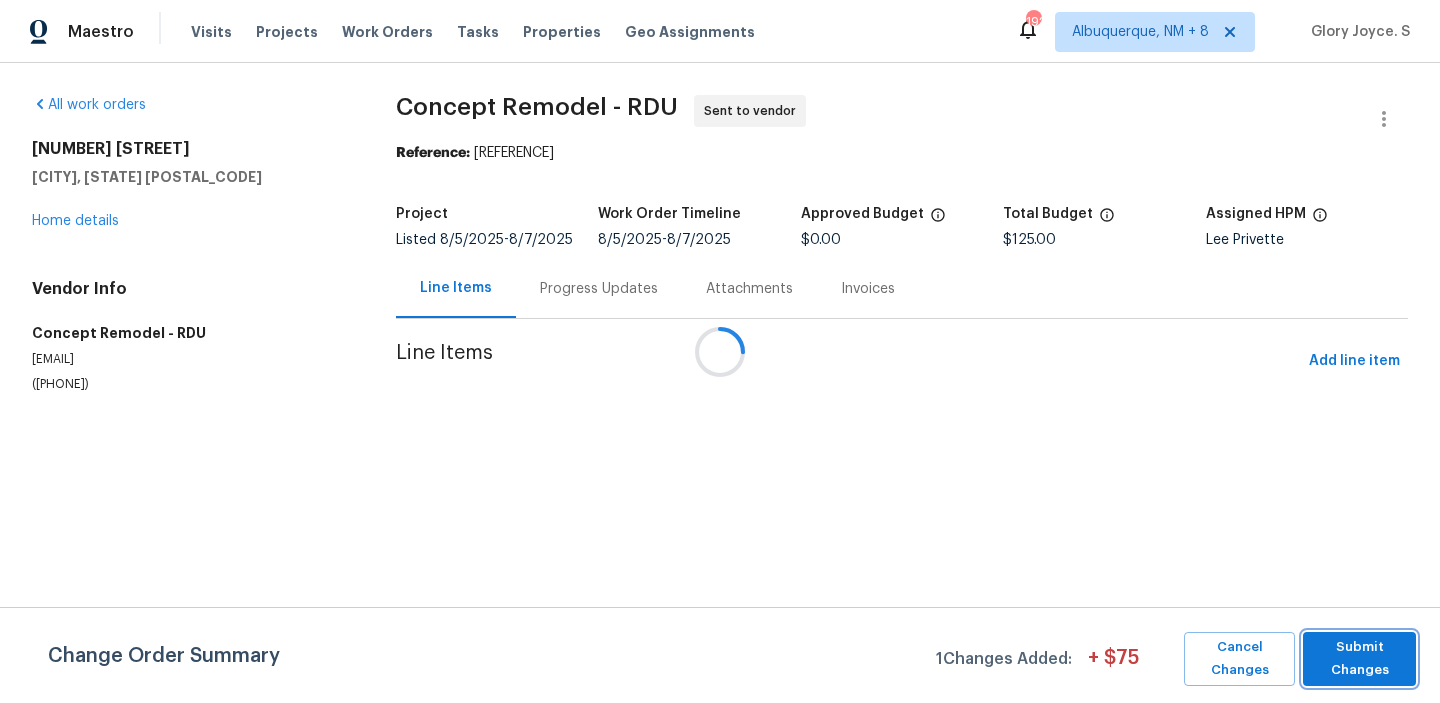 click on "Submit Changes" at bounding box center (1359, 659) 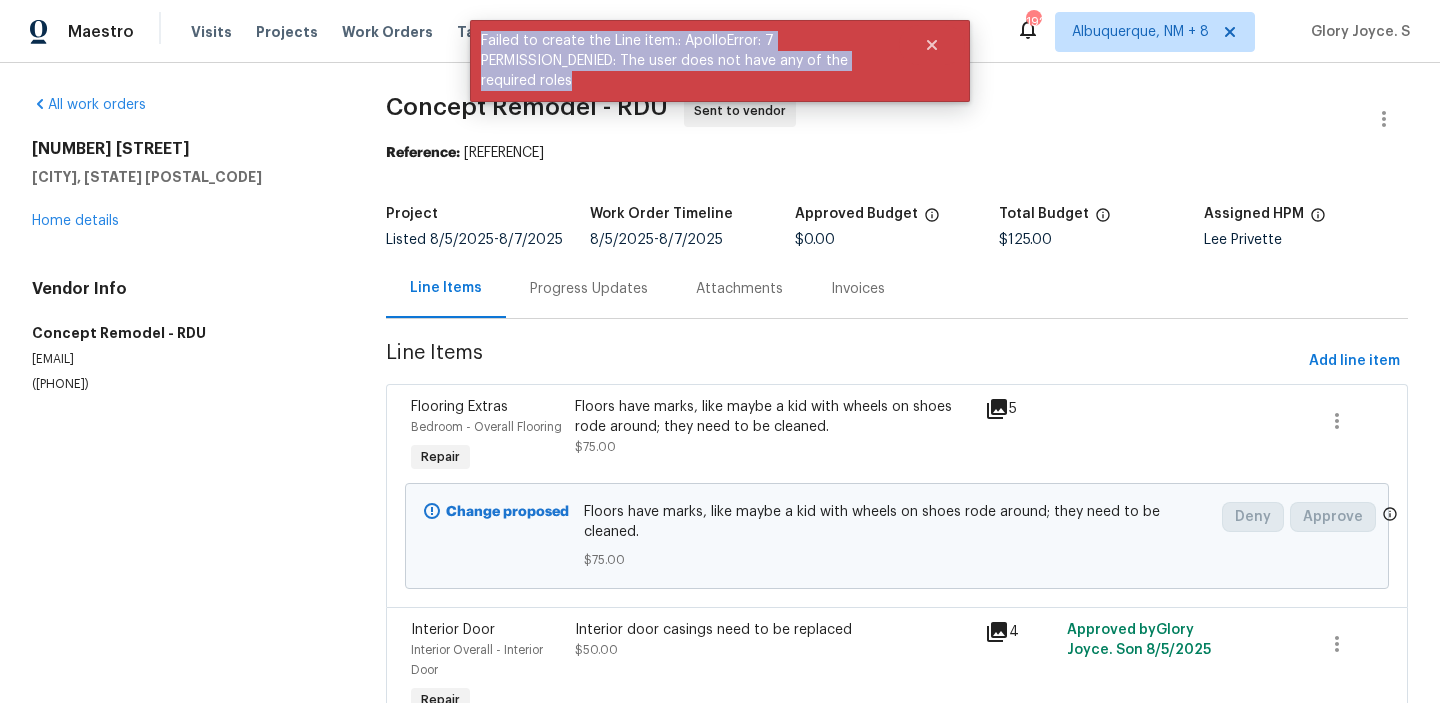 click on "Progress Updates" at bounding box center (589, 288) 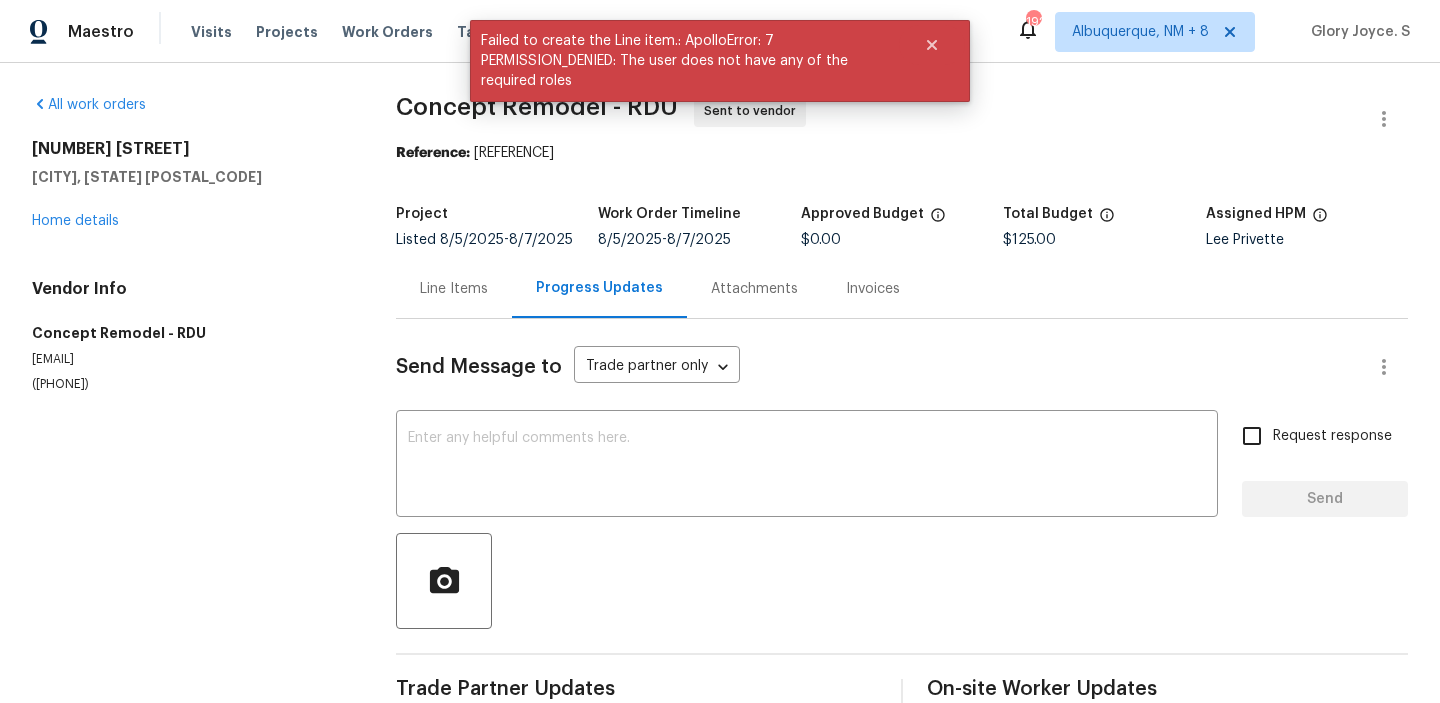 click on "Progress Updates" at bounding box center [599, 288] 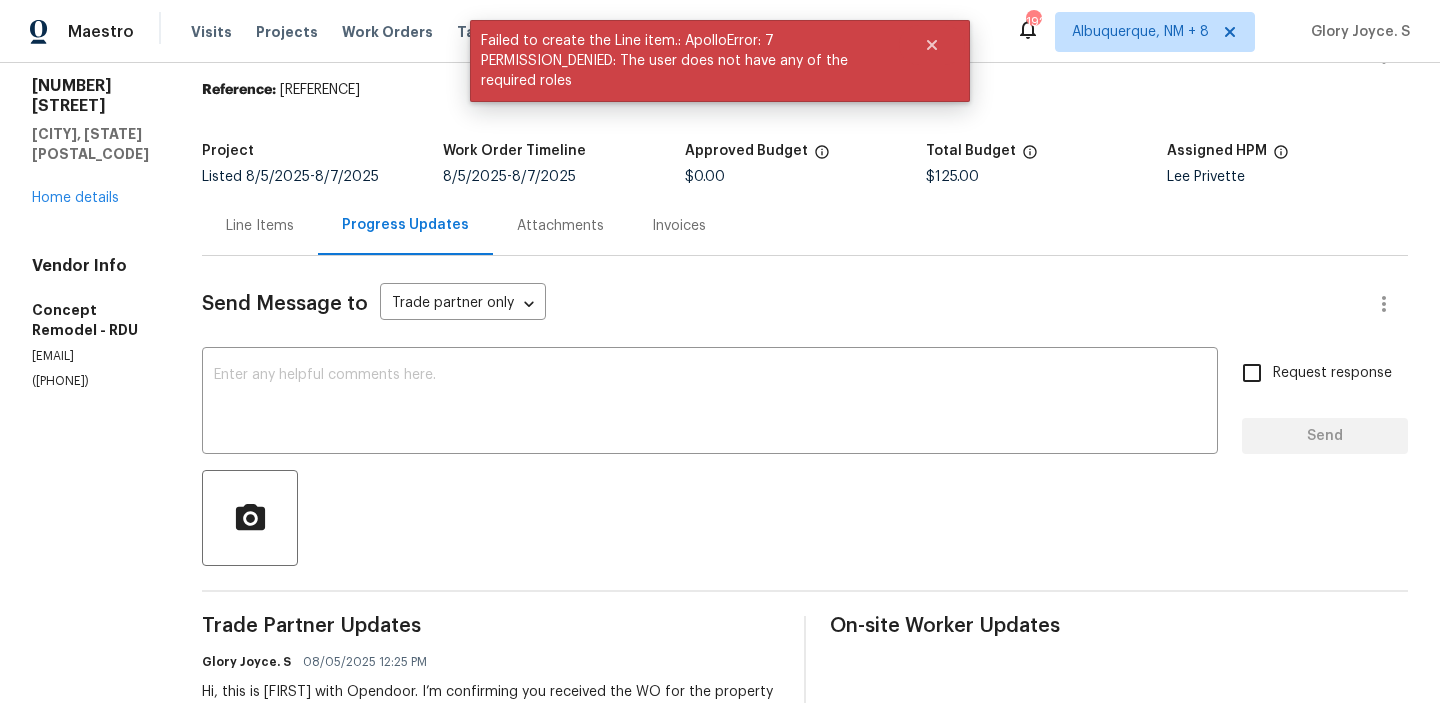 scroll, scrollTop: 0, scrollLeft: 0, axis: both 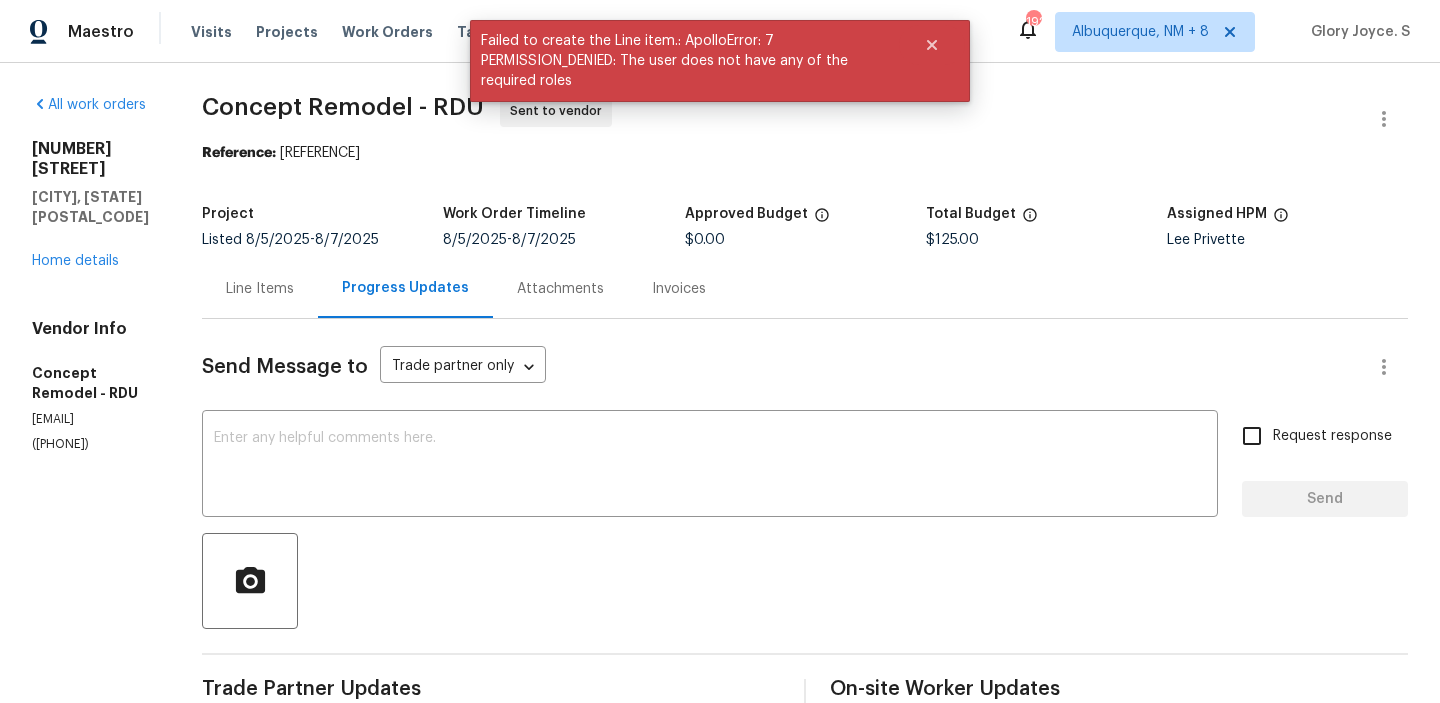 click on "Line Items" at bounding box center (260, 289) 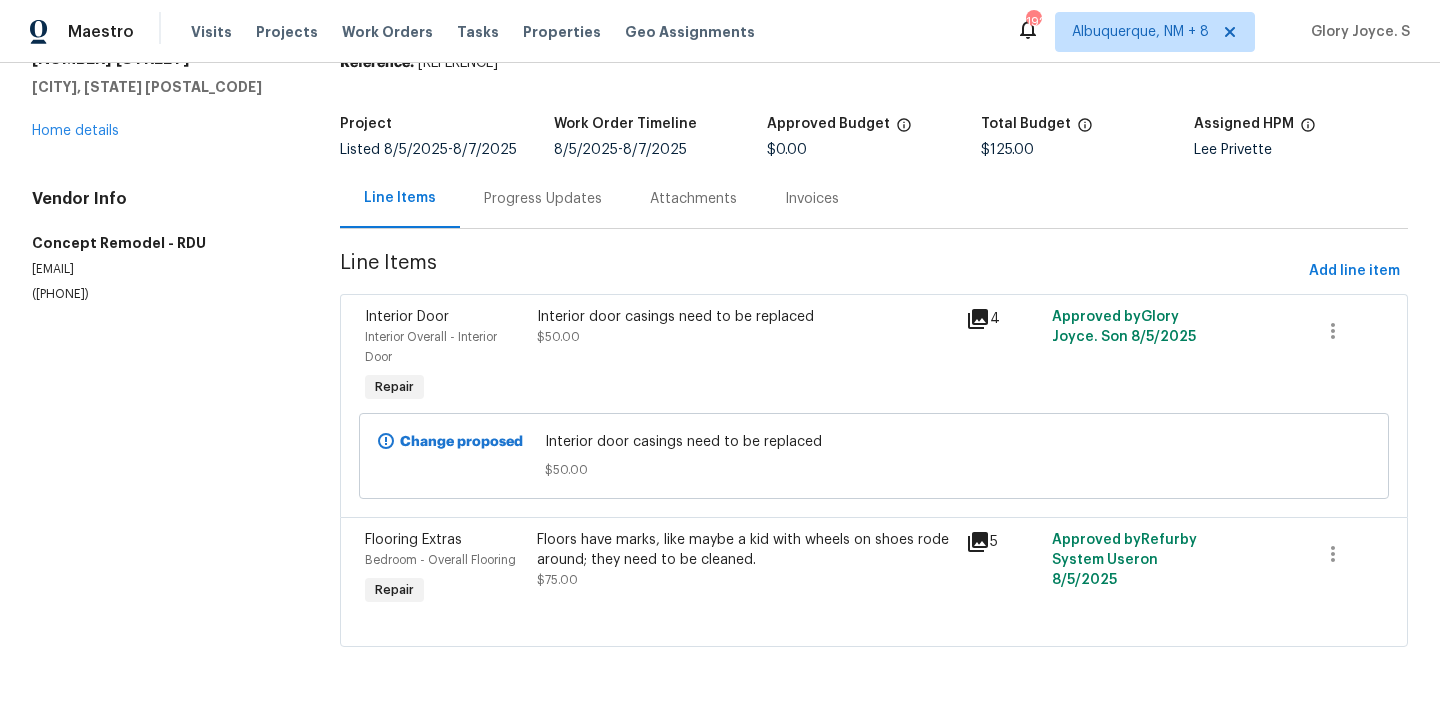 scroll, scrollTop: 0, scrollLeft: 0, axis: both 